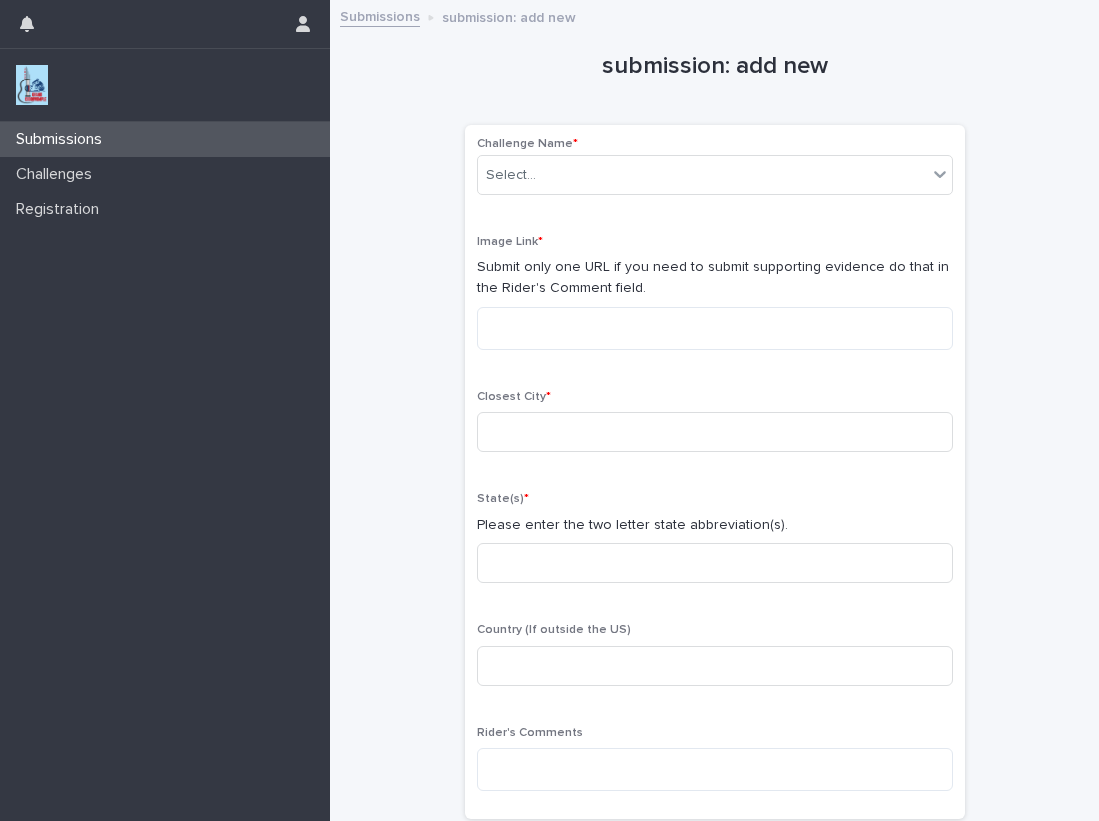 scroll, scrollTop: 0, scrollLeft: 0, axis: both 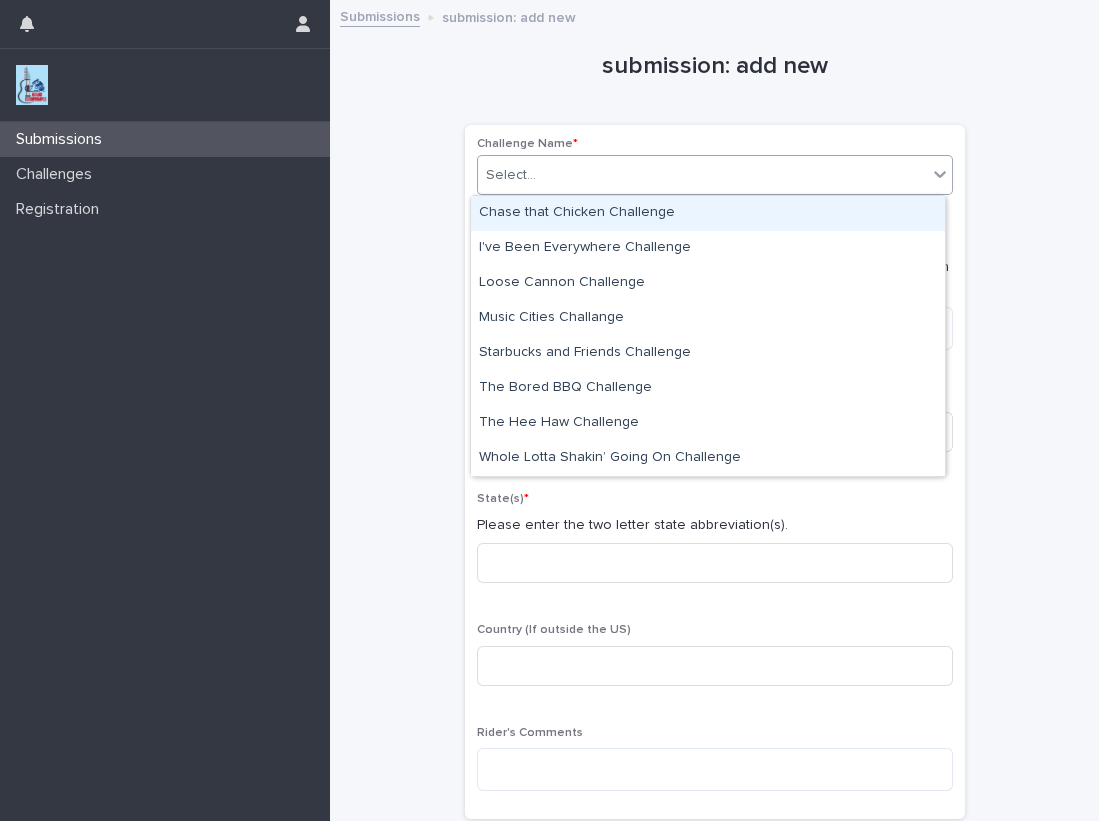 click on "Select..." at bounding box center (702, 175) 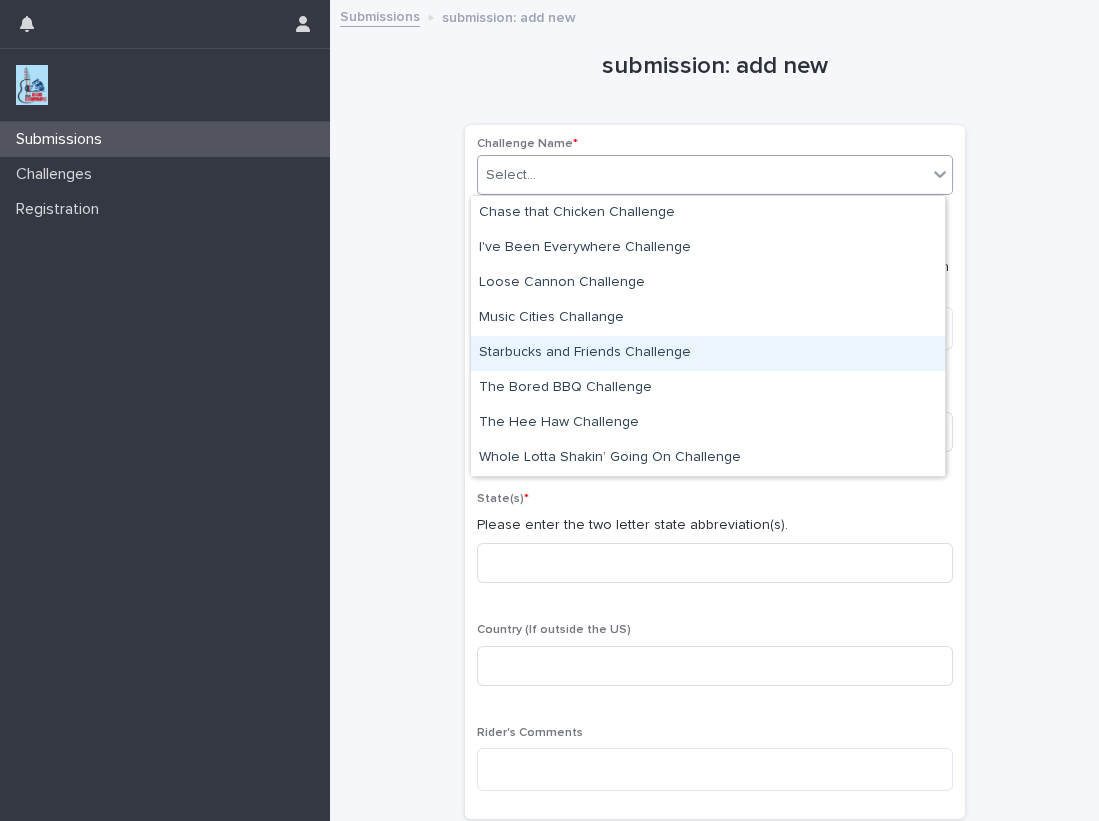 click on "Starbucks and Friends Challenge" at bounding box center (708, 353) 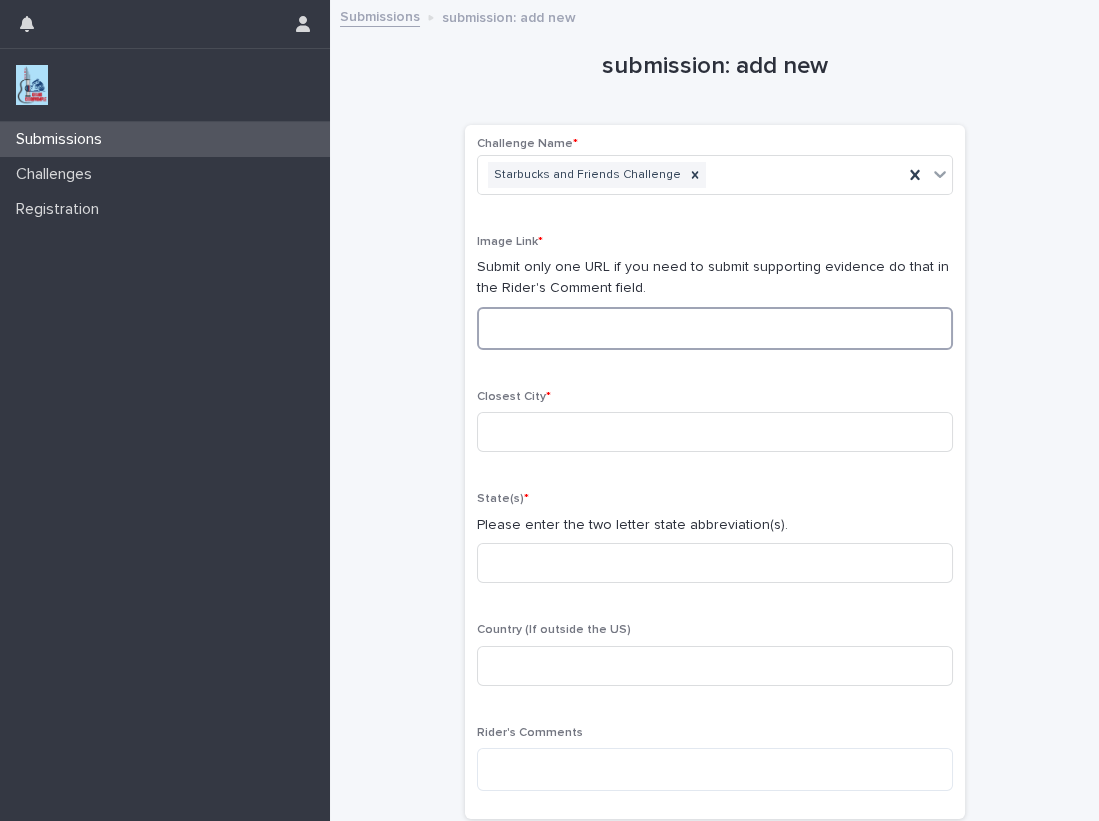 click at bounding box center [715, 328] 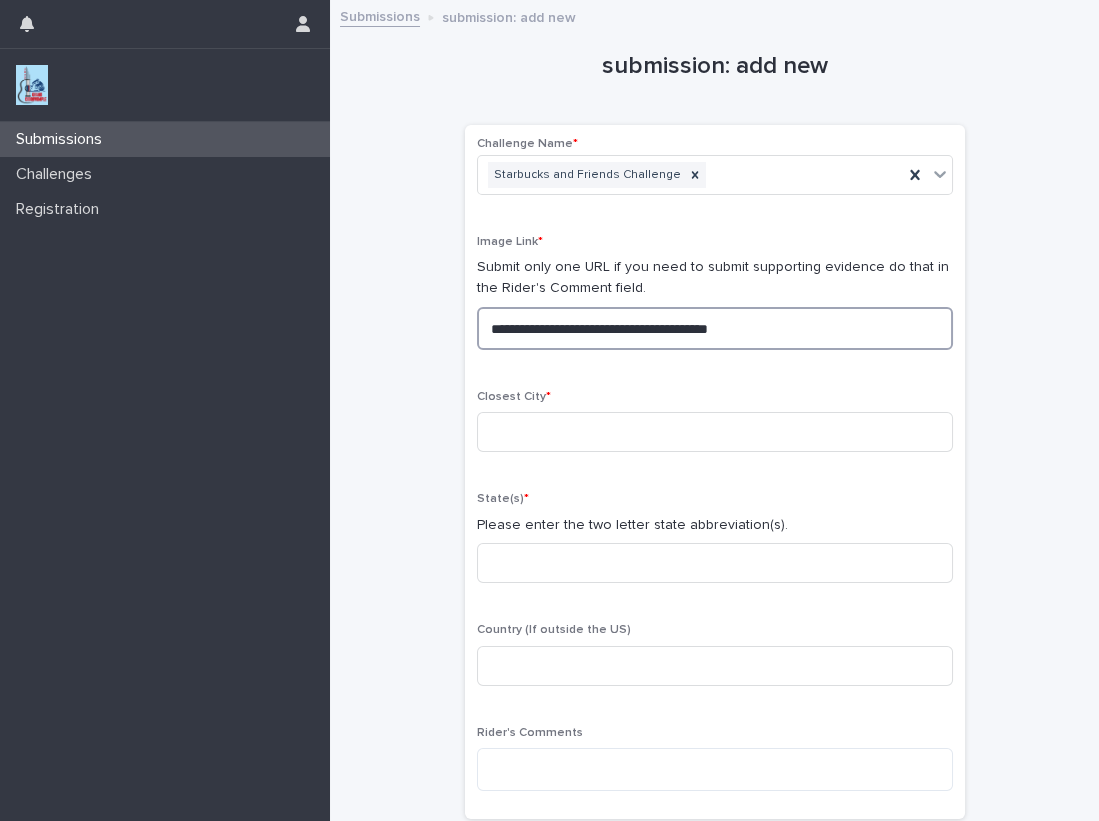 drag, startPoint x: 804, startPoint y: 323, endPoint x: 276, endPoint y: 311, distance: 528.13635 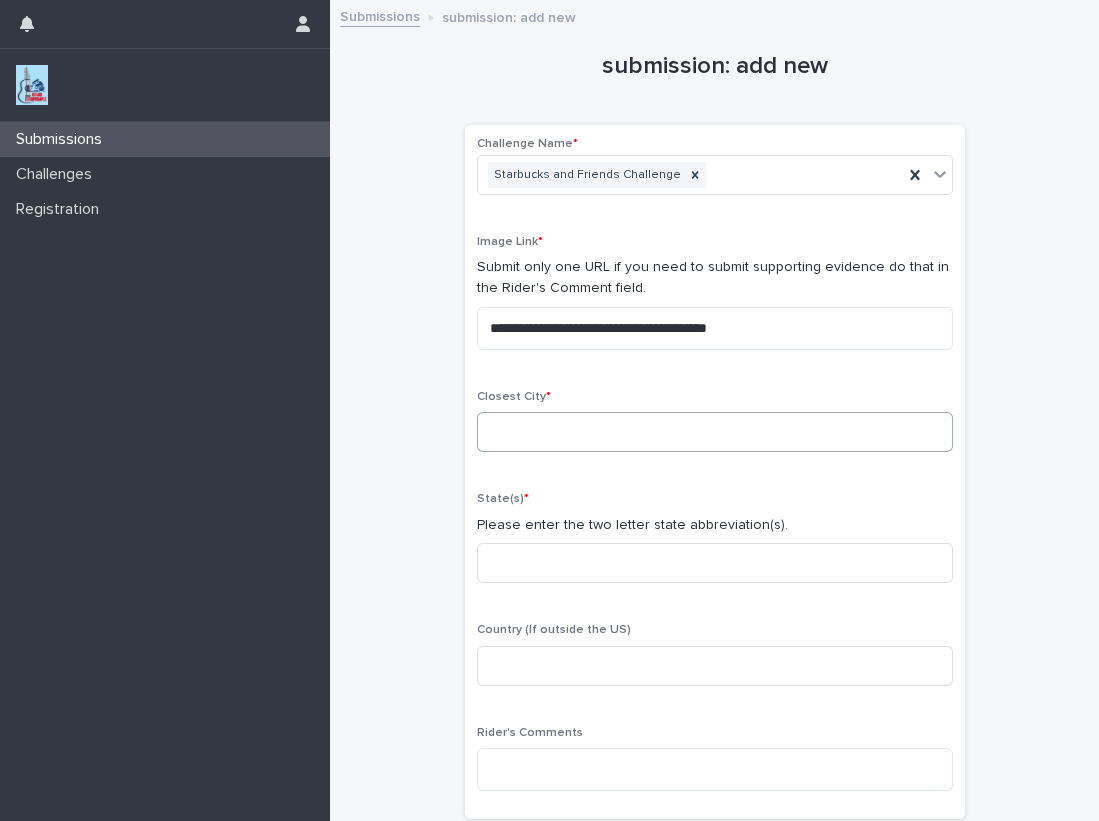 drag, startPoint x: 620, startPoint y: 453, endPoint x: 615, endPoint y: 444, distance: 10.29563 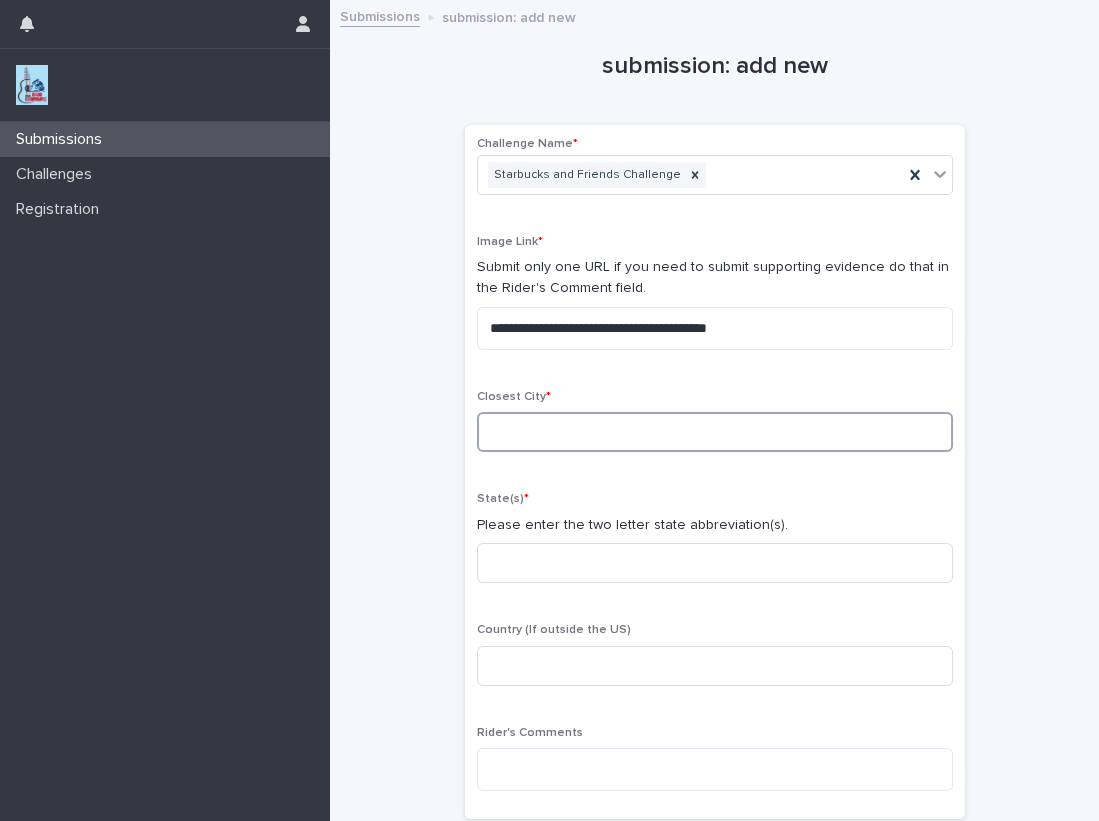 click at bounding box center [715, 432] 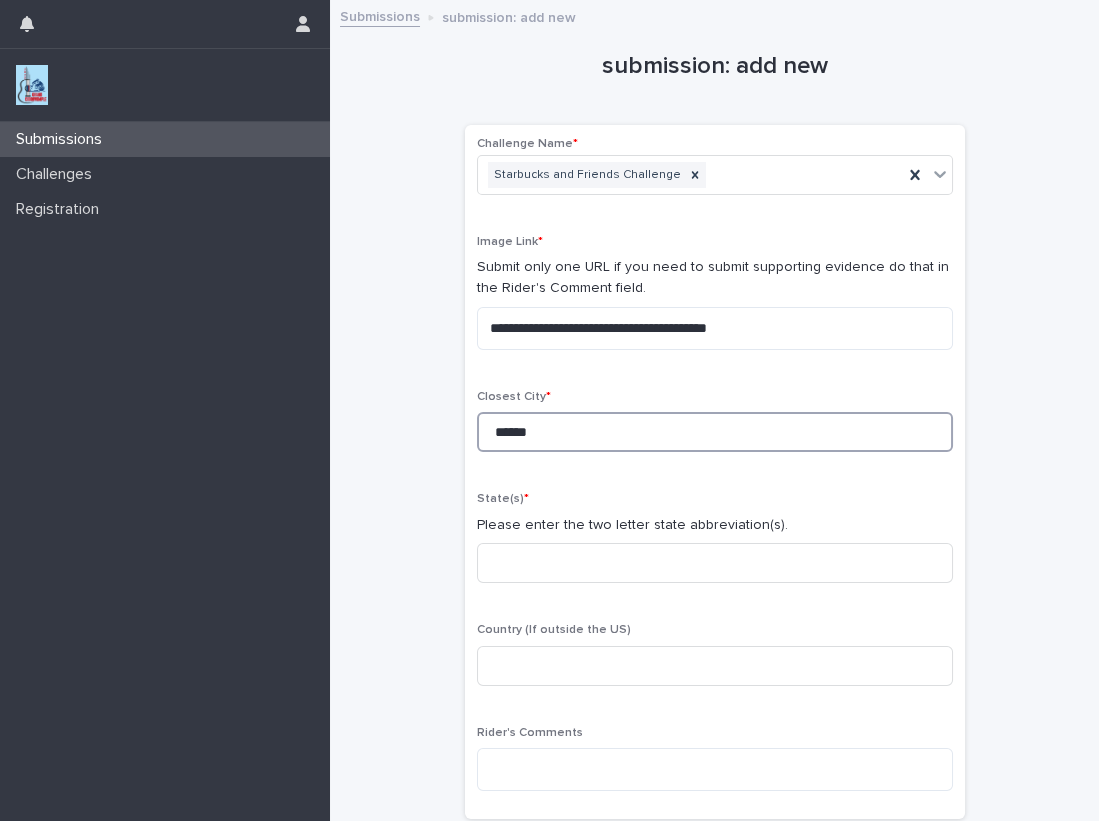 type on "******" 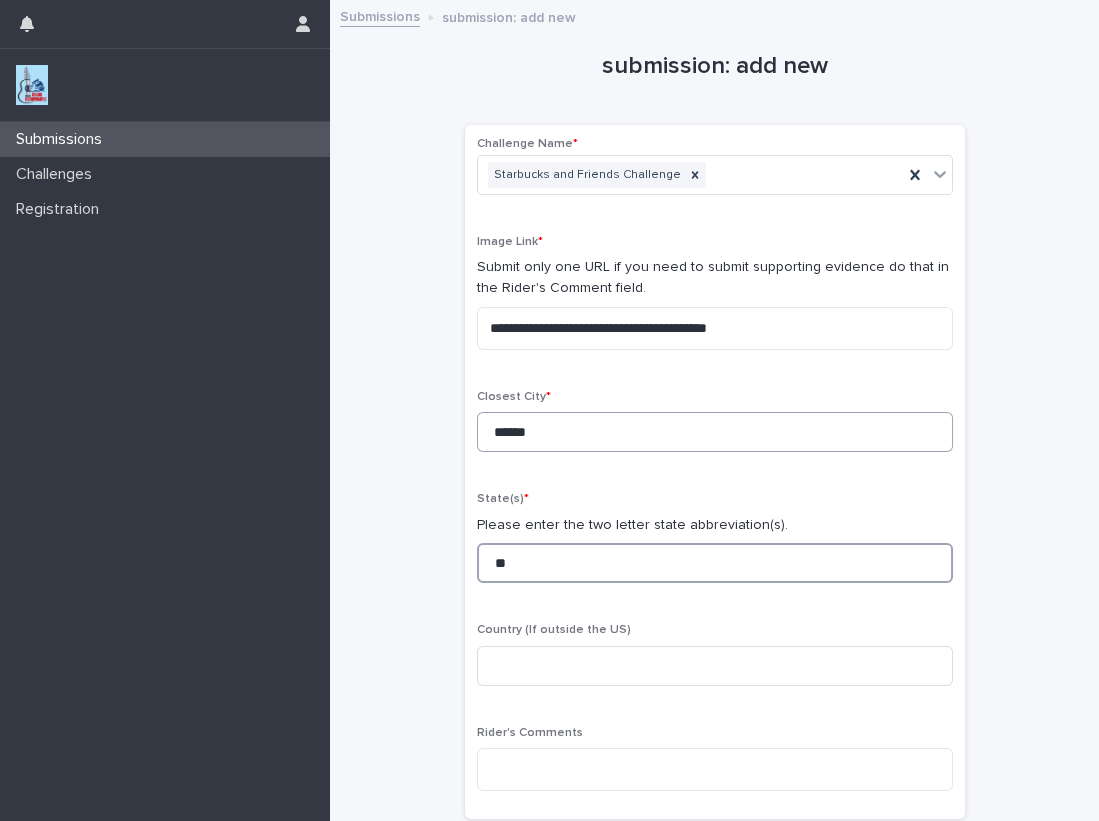 type on "**" 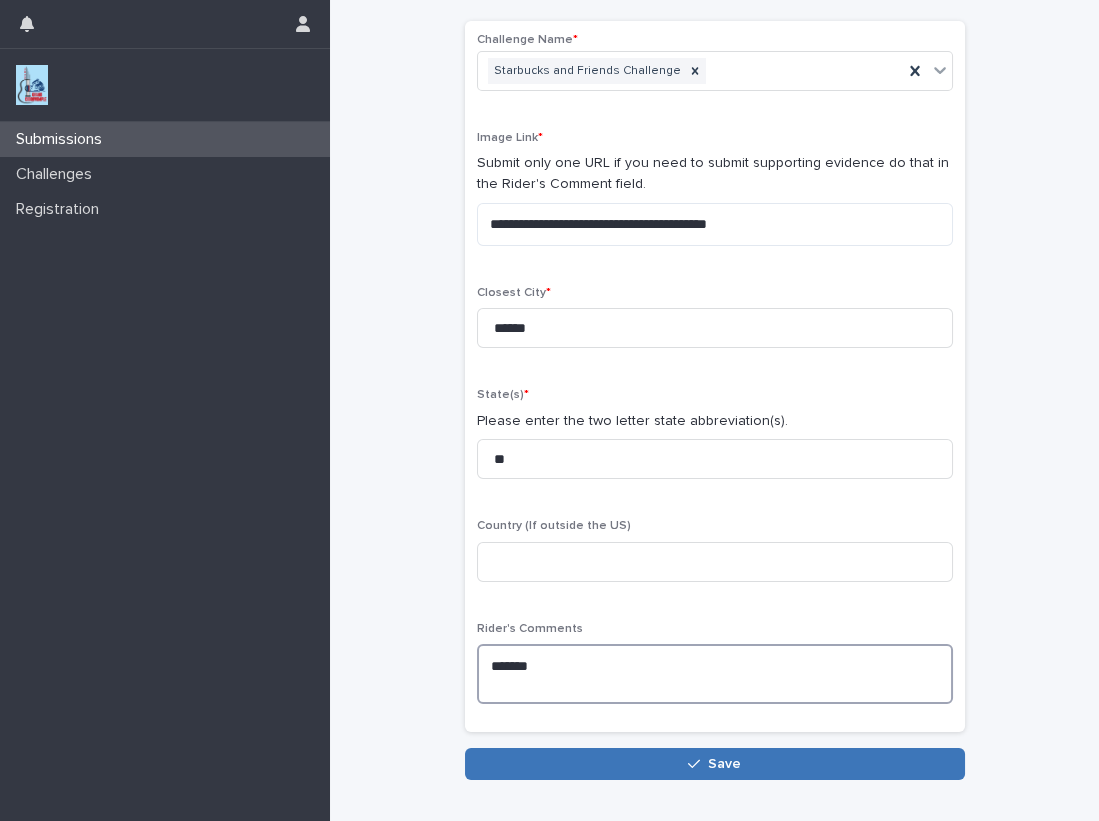 scroll, scrollTop: 121, scrollLeft: 0, axis: vertical 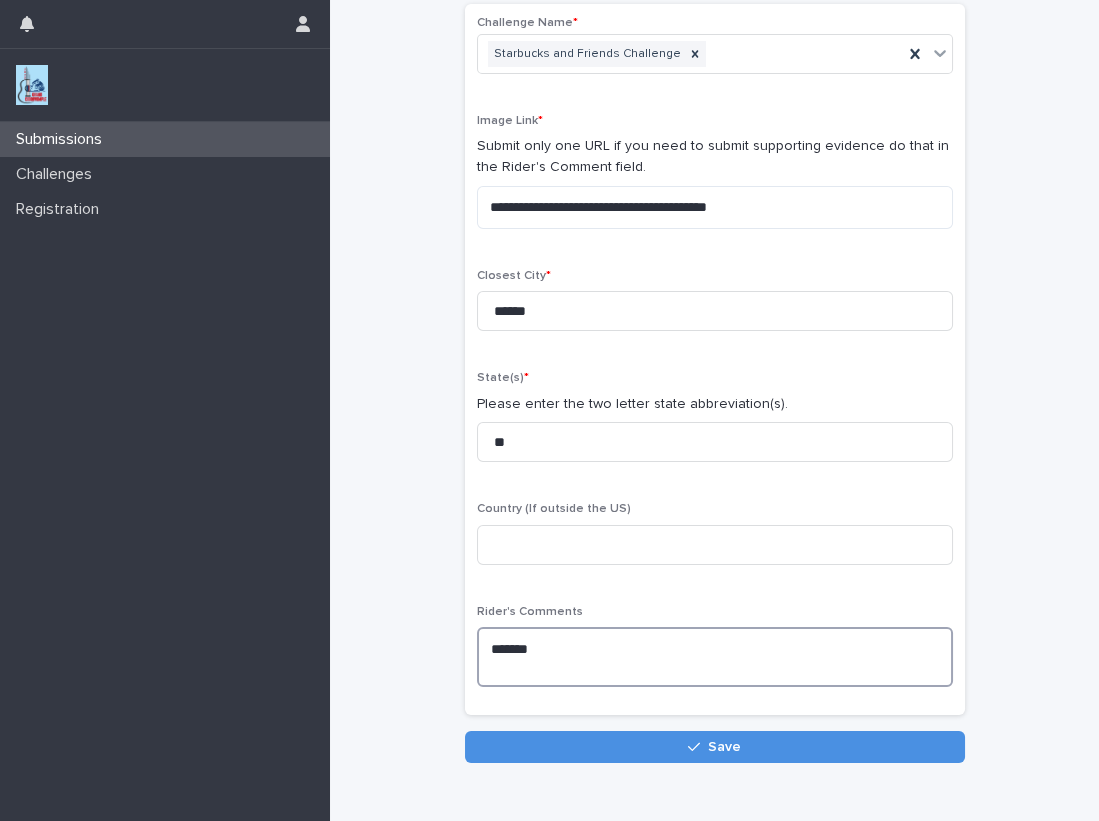 paste on "**********" 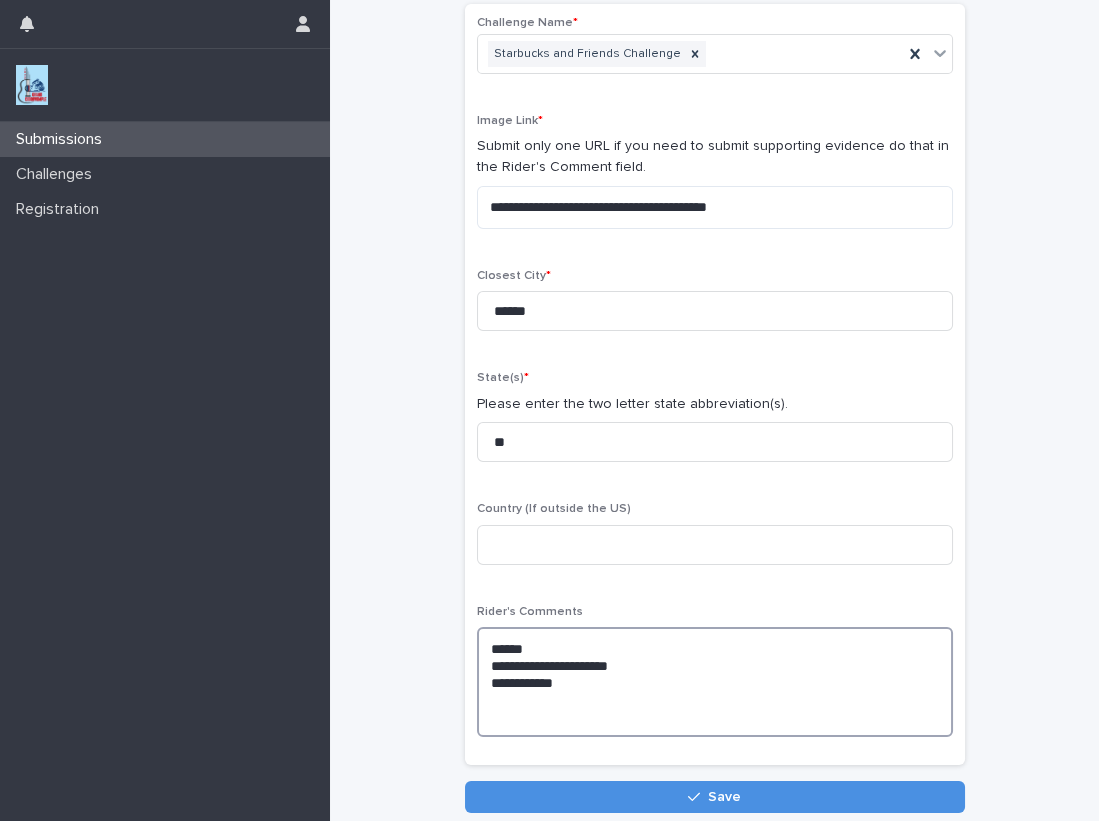 click on "**********" at bounding box center [715, 682] 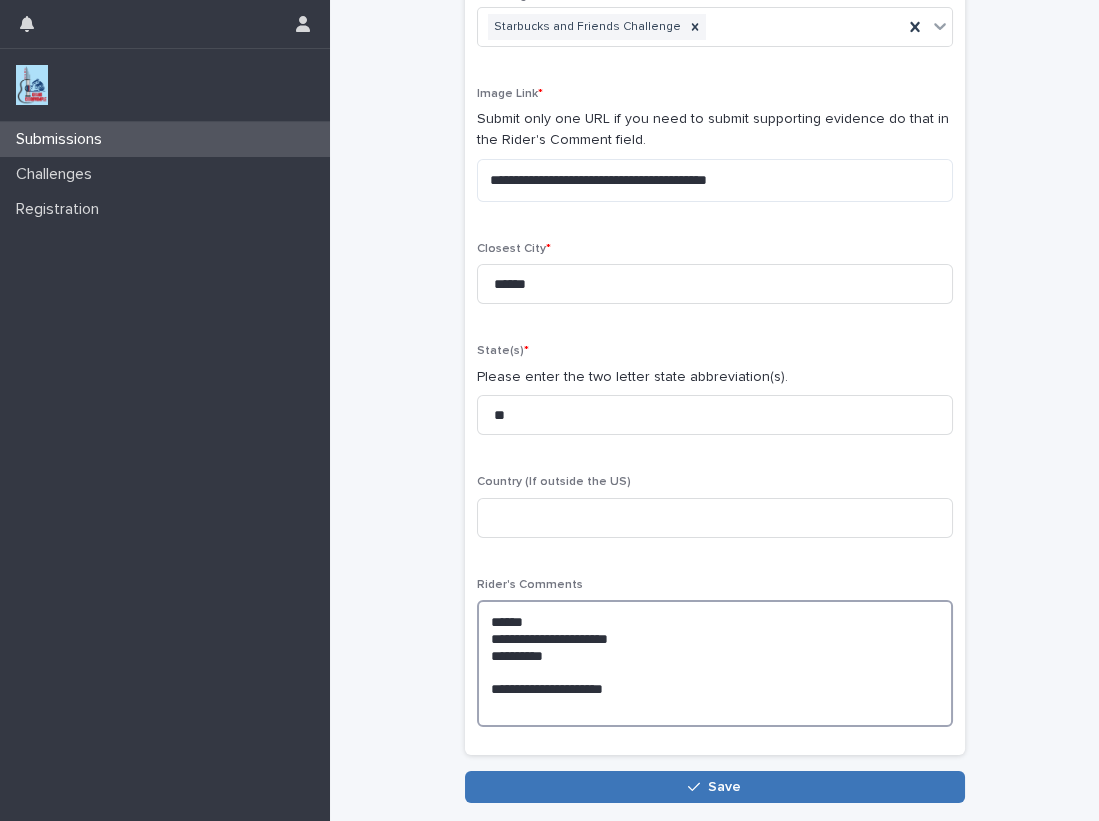 scroll, scrollTop: 181, scrollLeft: 0, axis: vertical 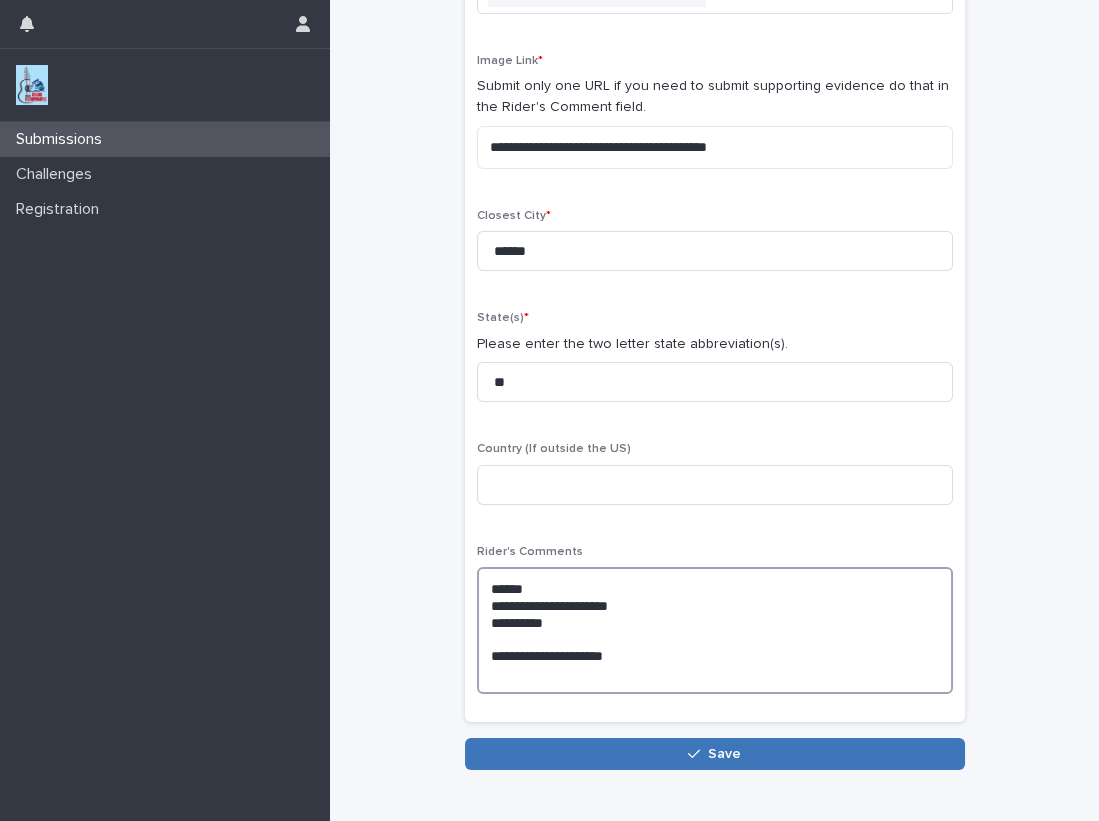 type on "**********" 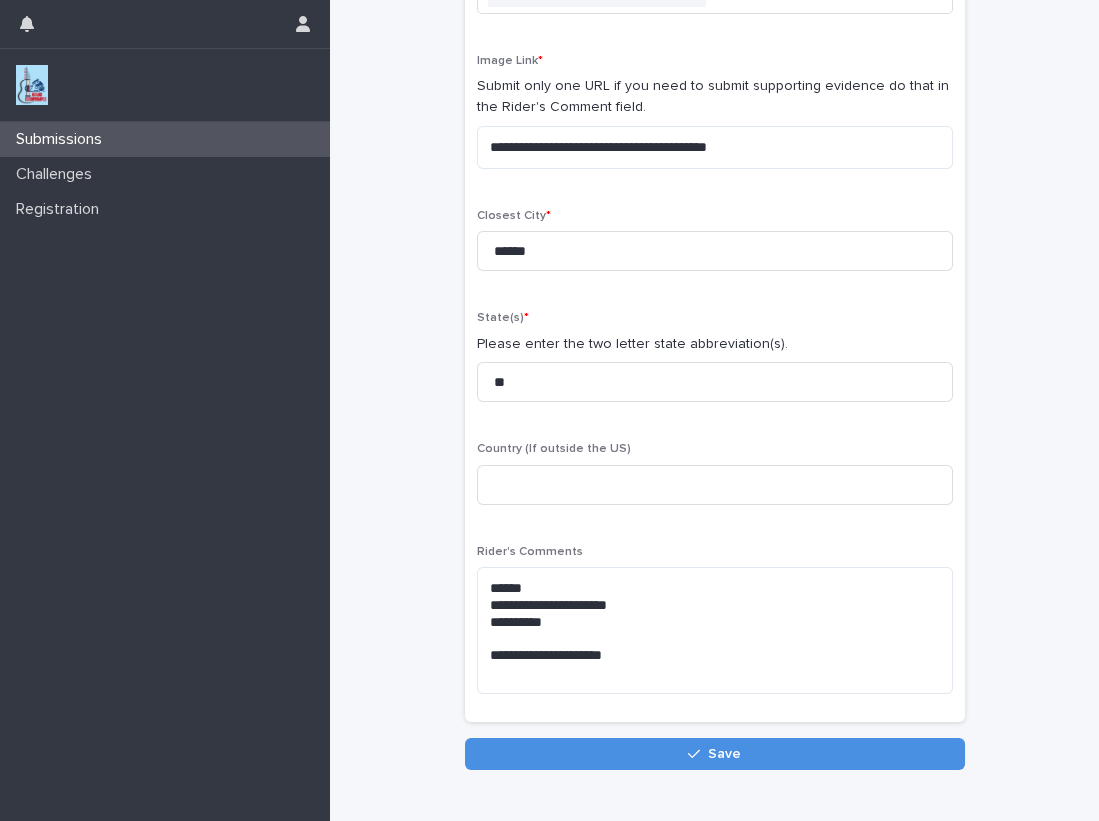 click on "Save" at bounding box center (724, 754) 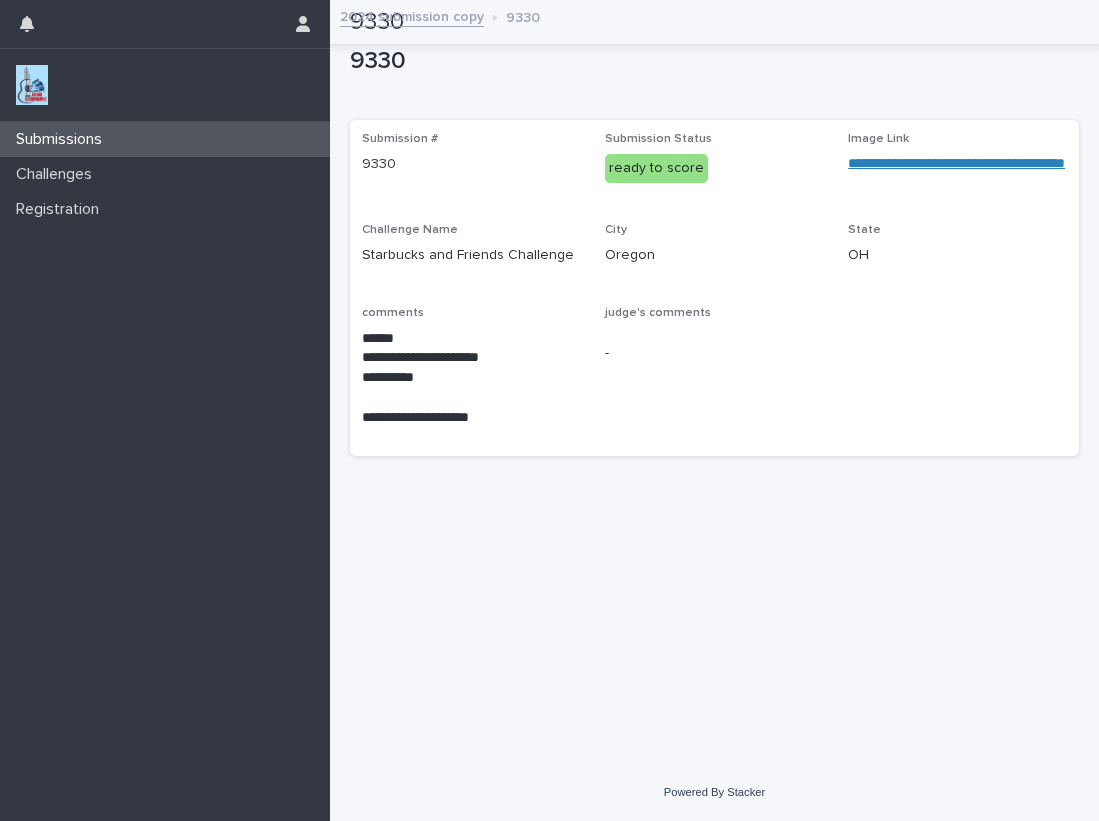 scroll, scrollTop: 0, scrollLeft: 0, axis: both 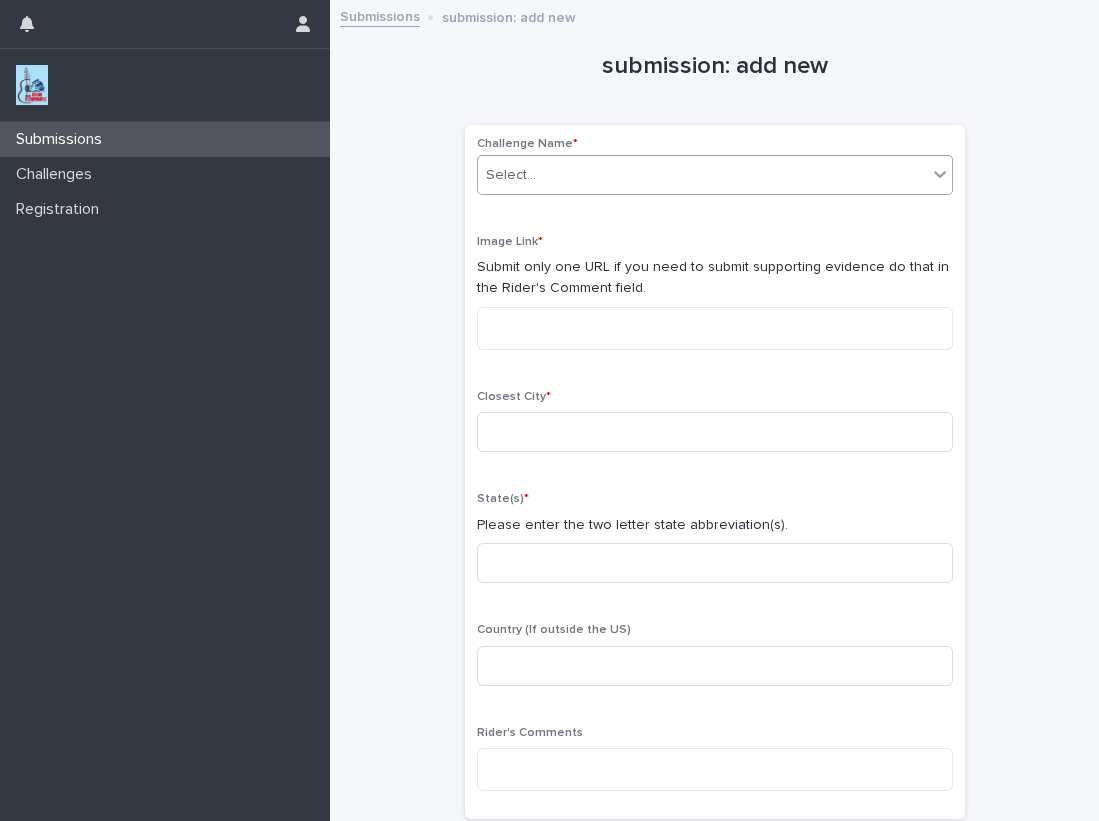 click on "Select..." at bounding box center (511, 175) 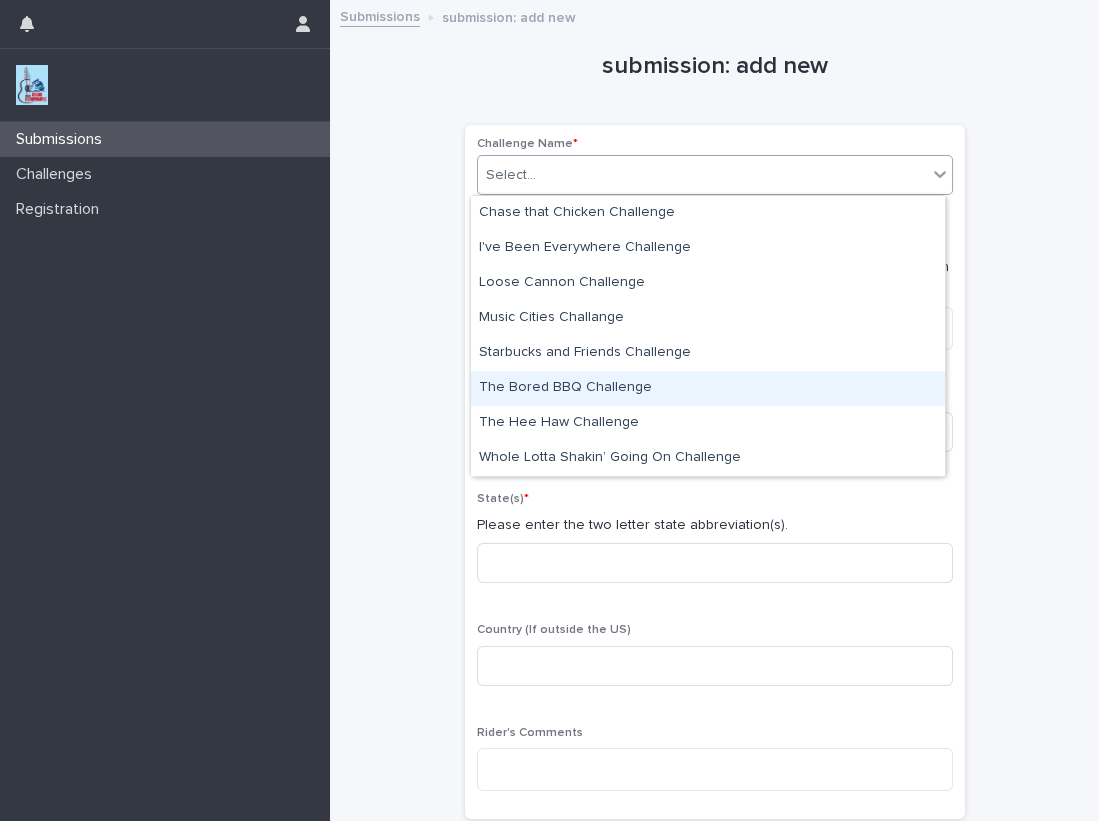 drag, startPoint x: 560, startPoint y: 366, endPoint x: 556, endPoint y: 389, distance: 23.345236 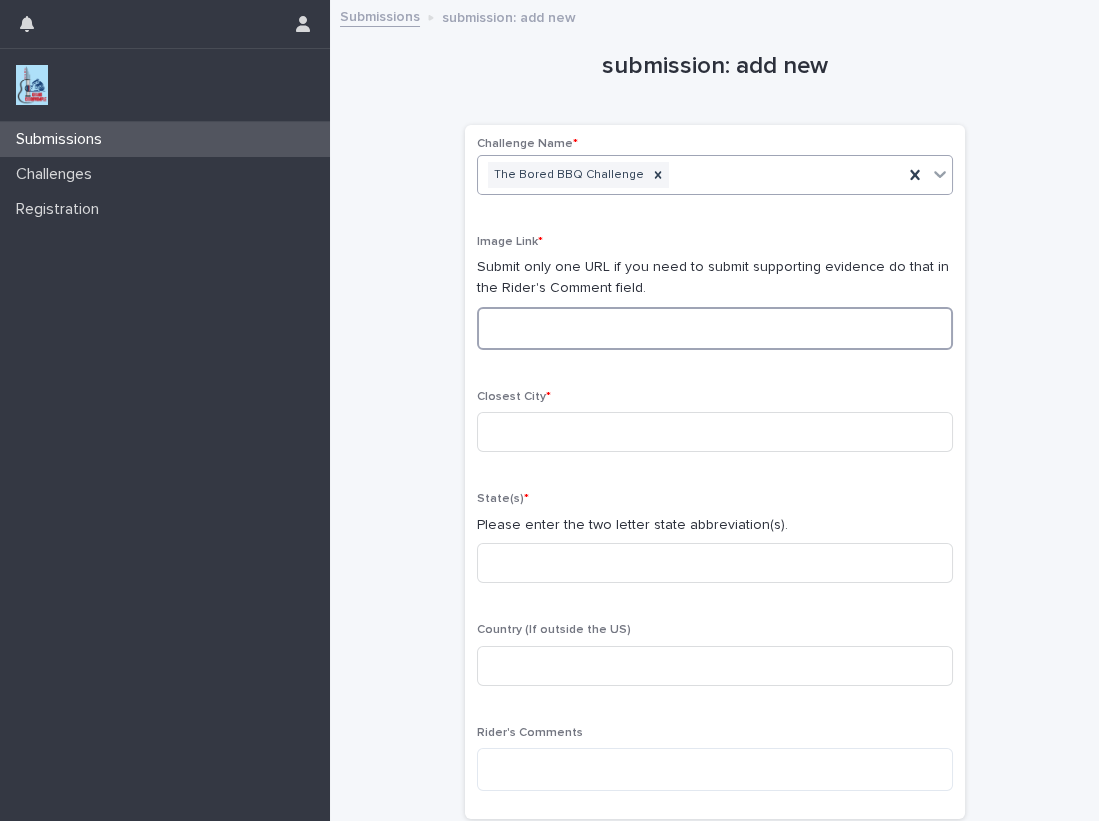 click at bounding box center (715, 328) 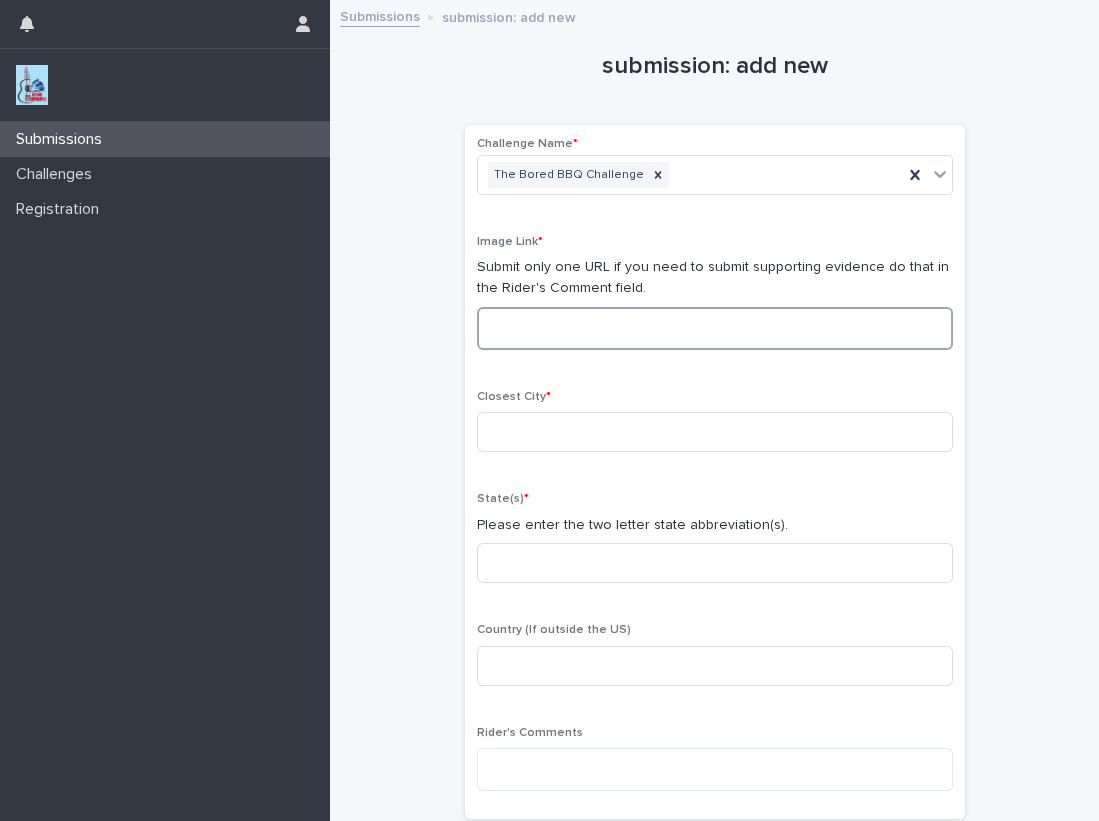 paste on "**********" 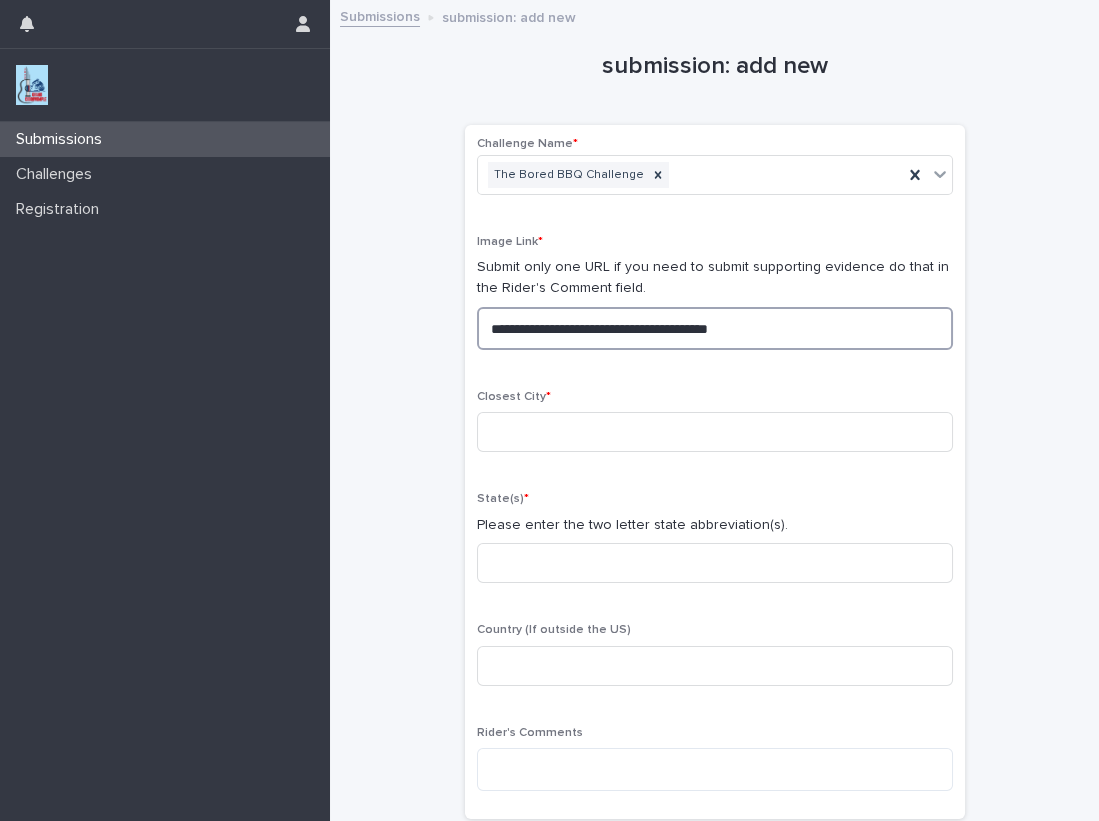 drag, startPoint x: 837, startPoint y: 332, endPoint x: 284, endPoint y: 300, distance: 553.9251 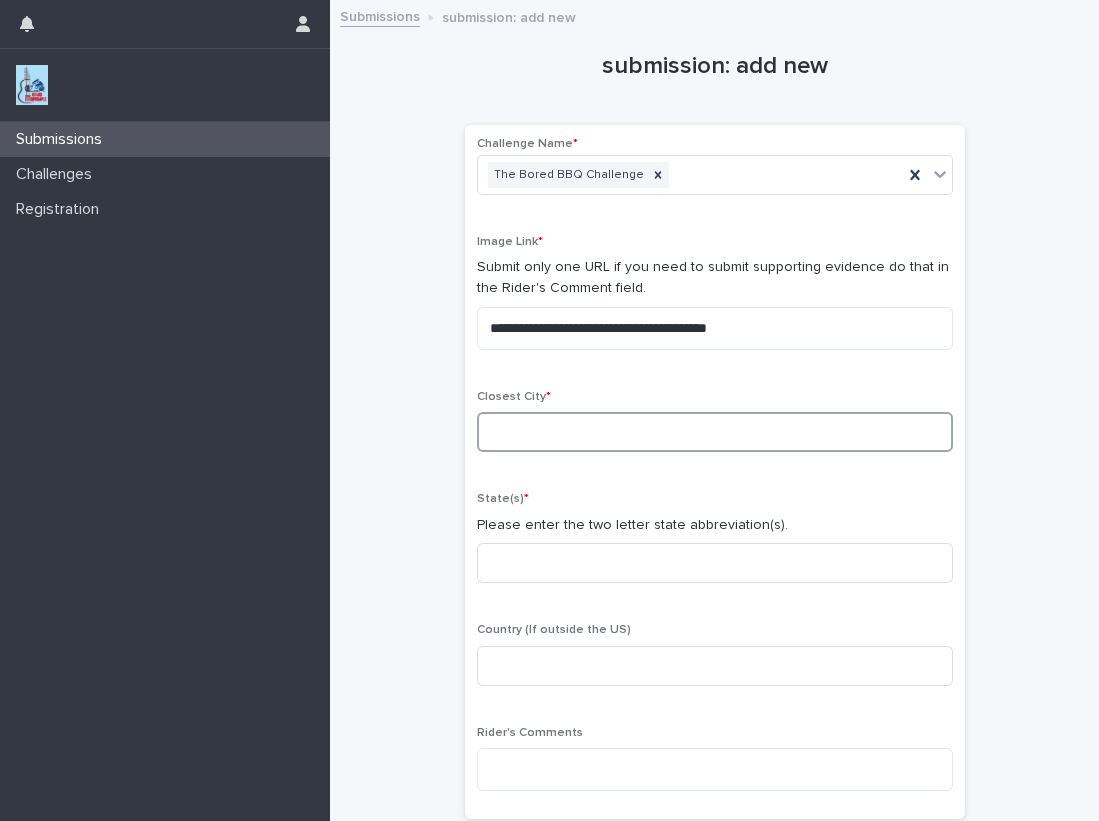 click at bounding box center (715, 432) 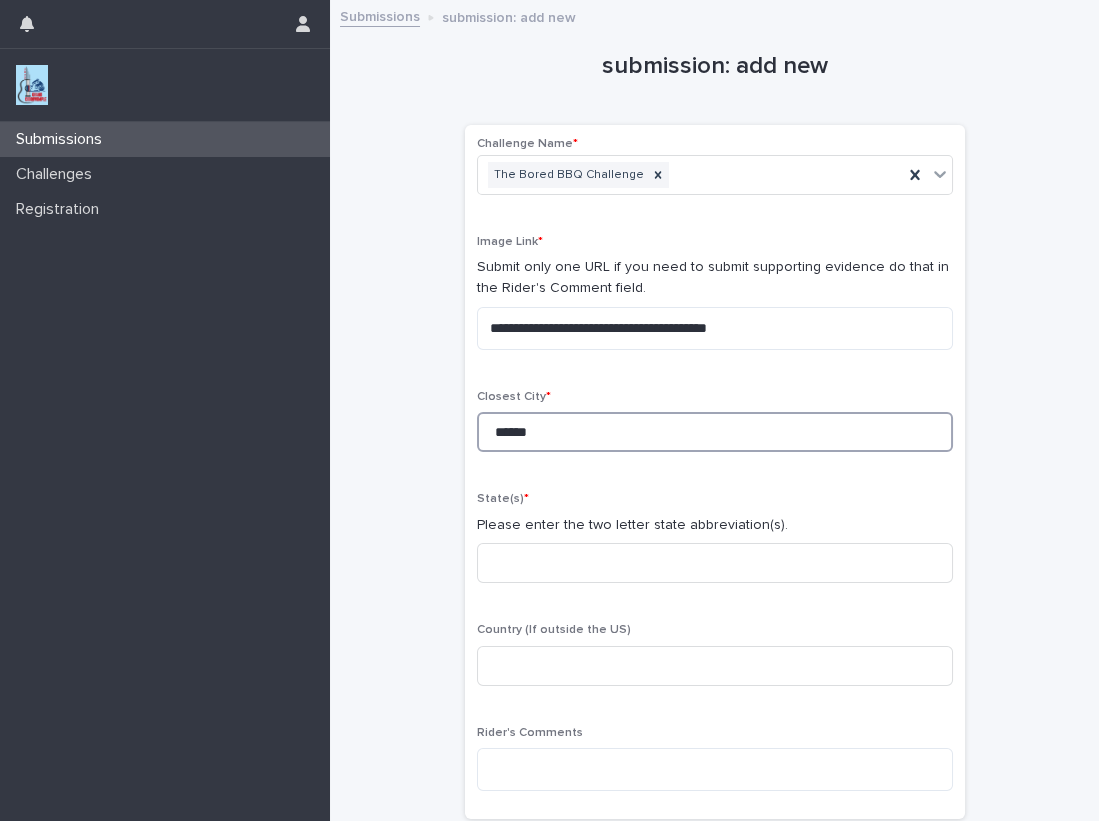type on "******" 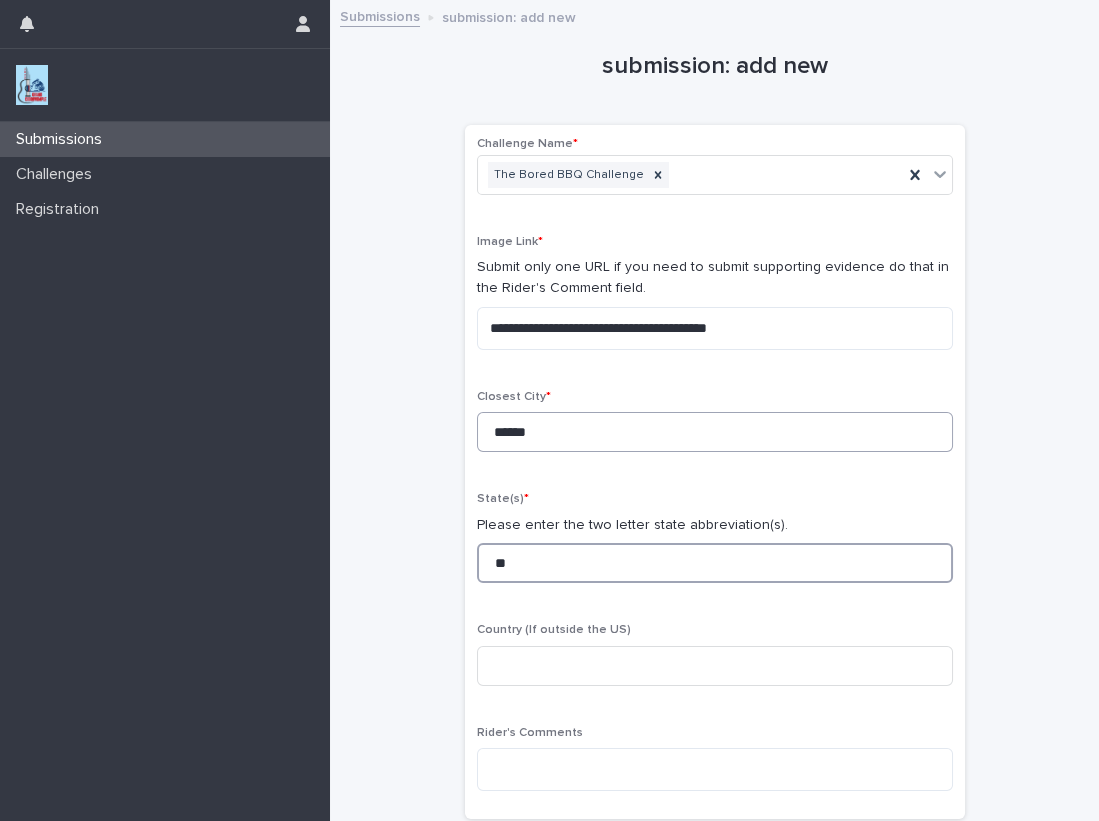 type on "**" 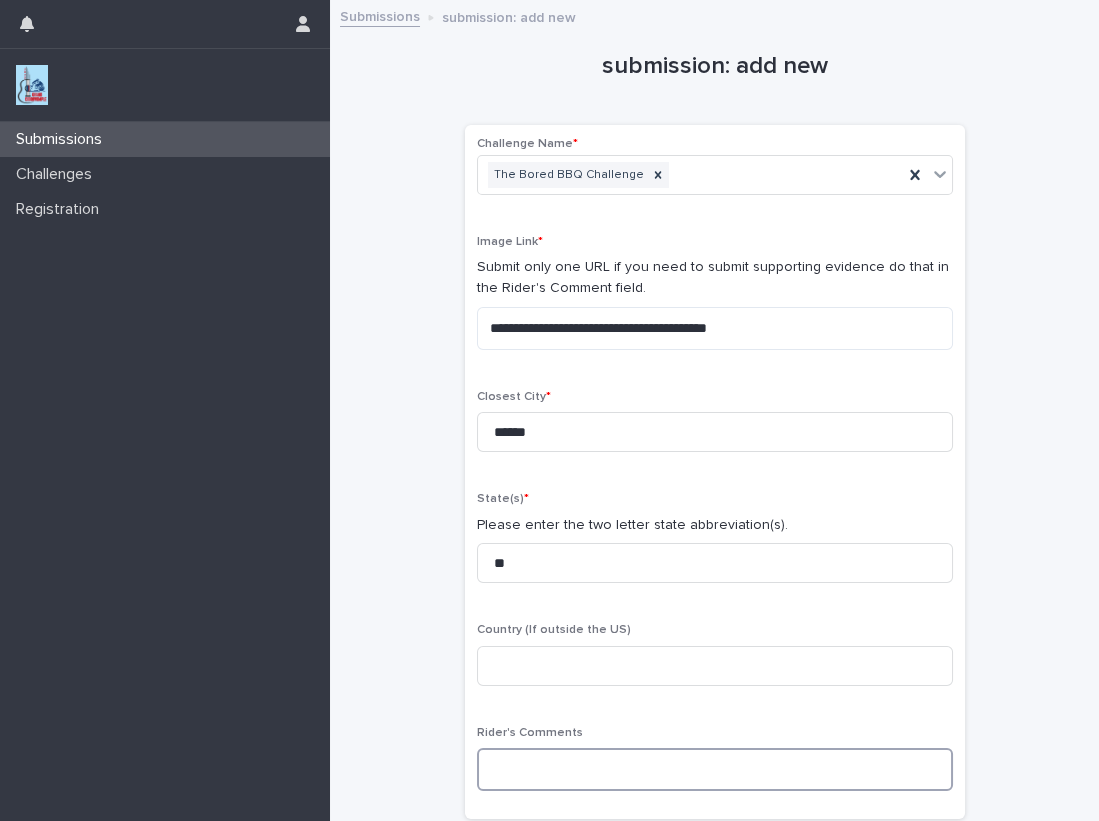 click at bounding box center [715, 769] 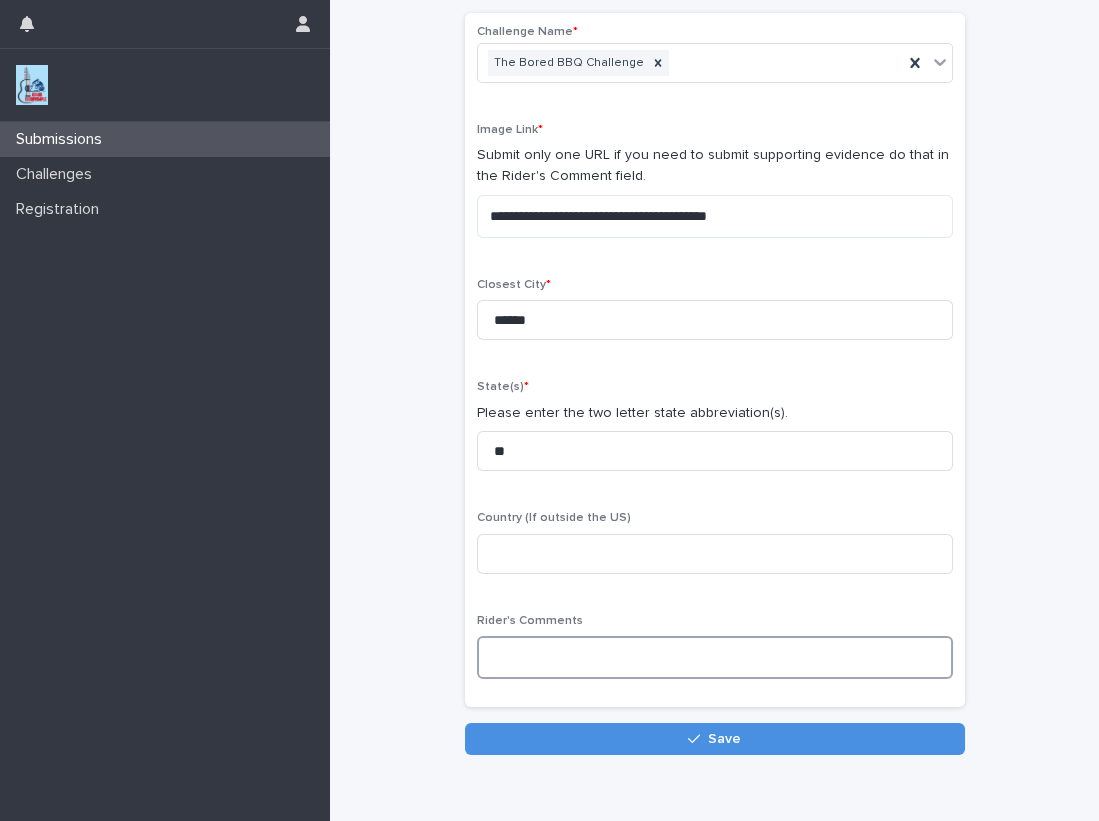 scroll, scrollTop: 121, scrollLeft: 0, axis: vertical 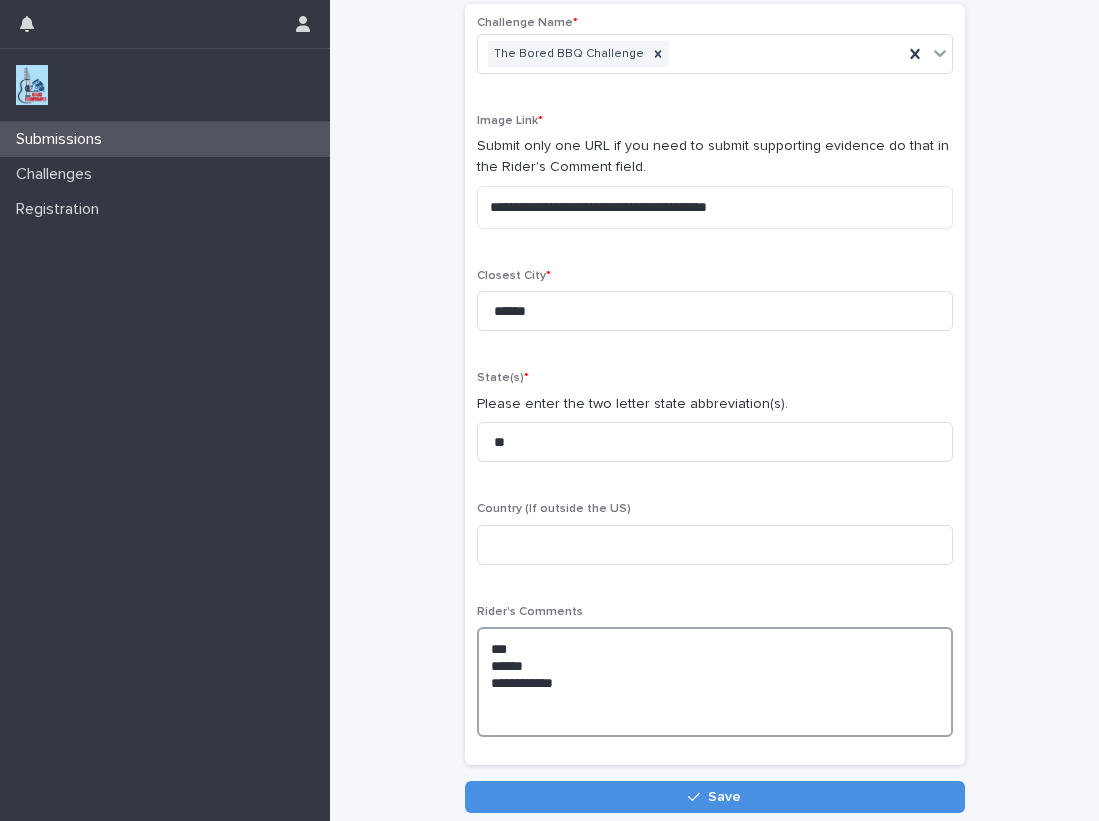 click on "**********" at bounding box center [715, 682] 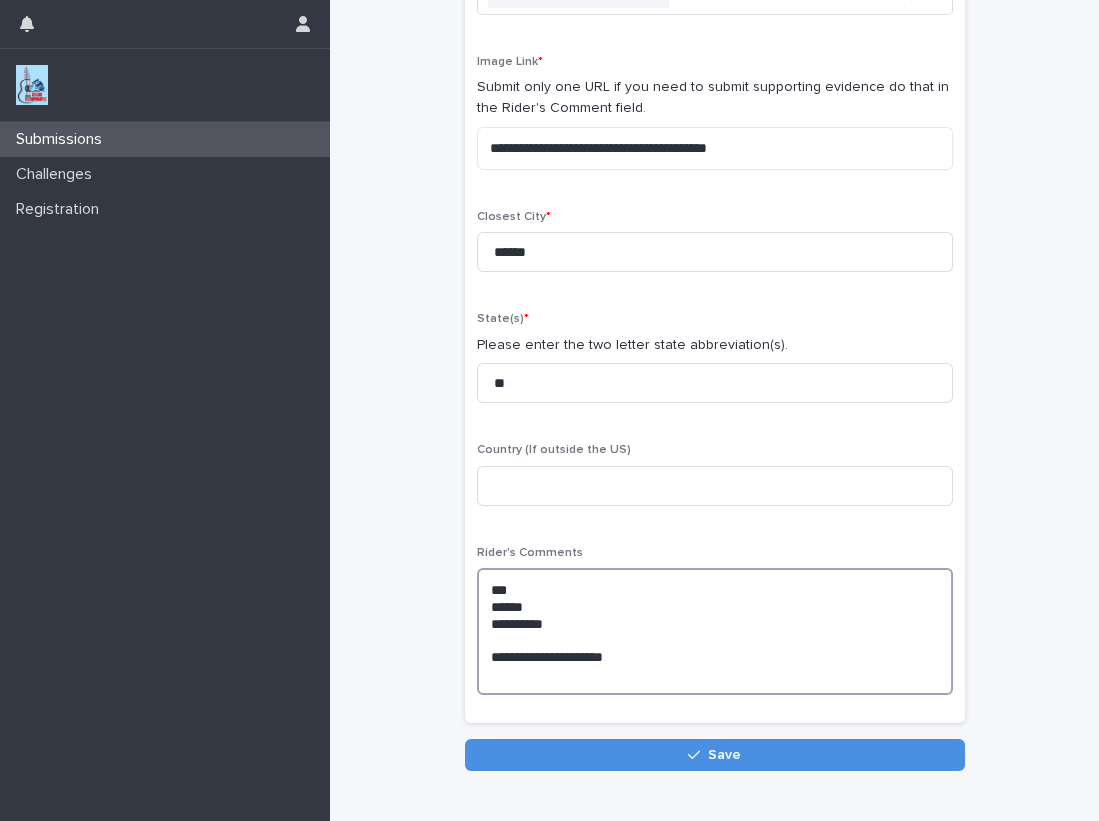 scroll, scrollTop: 181, scrollLeft: 0, axis: vertical 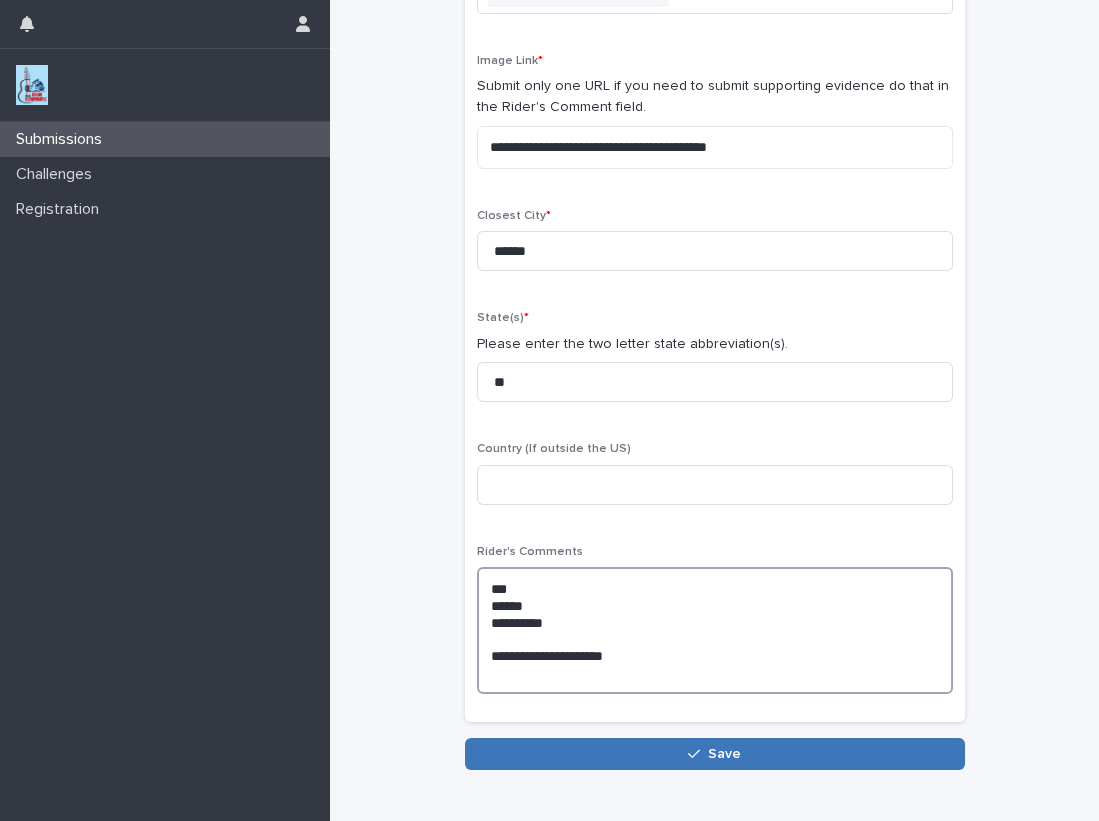 type on "**********" 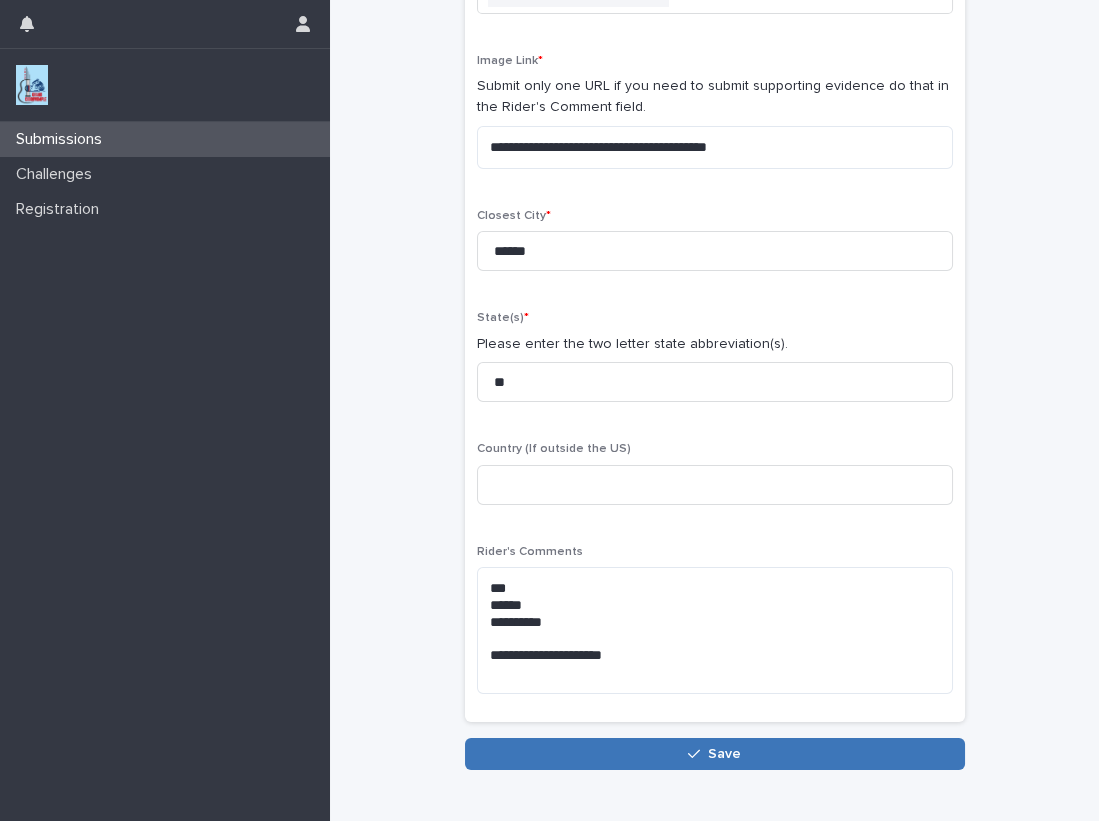 click on "Save" at bounding box center (715, 754) 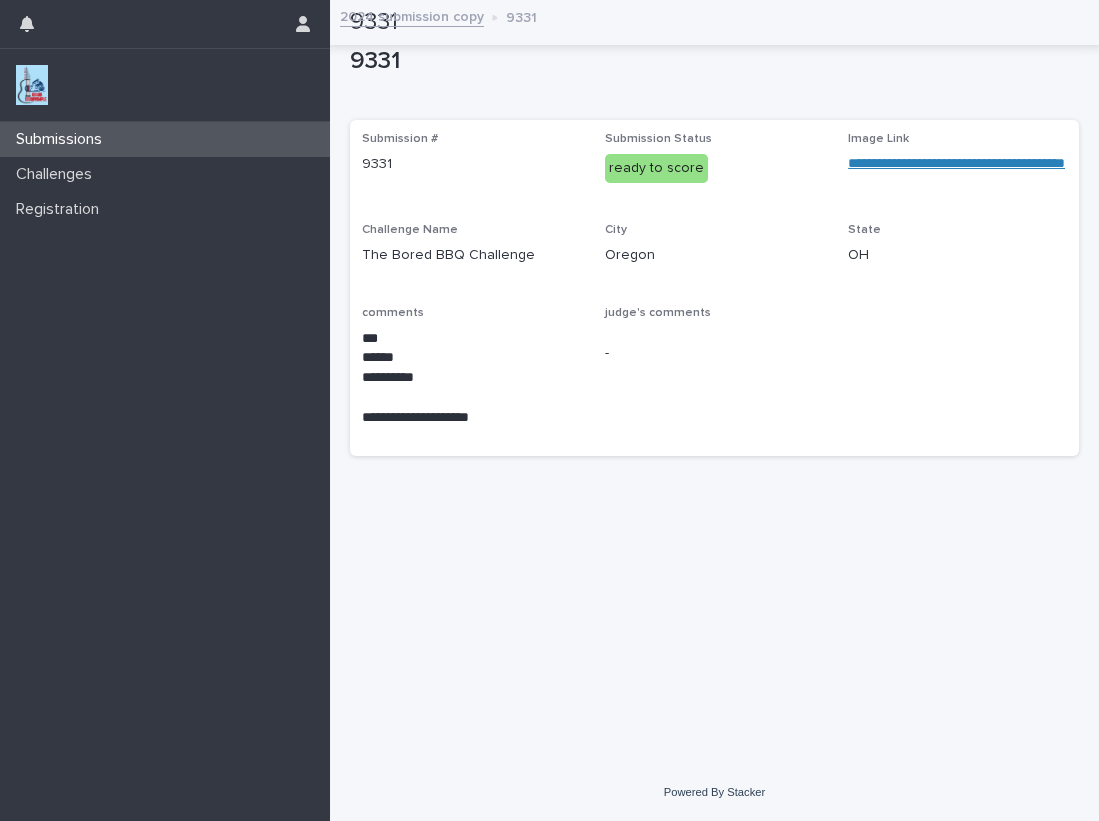 scroll, scrollTop: 0, scrollLeft: 0, axis: both 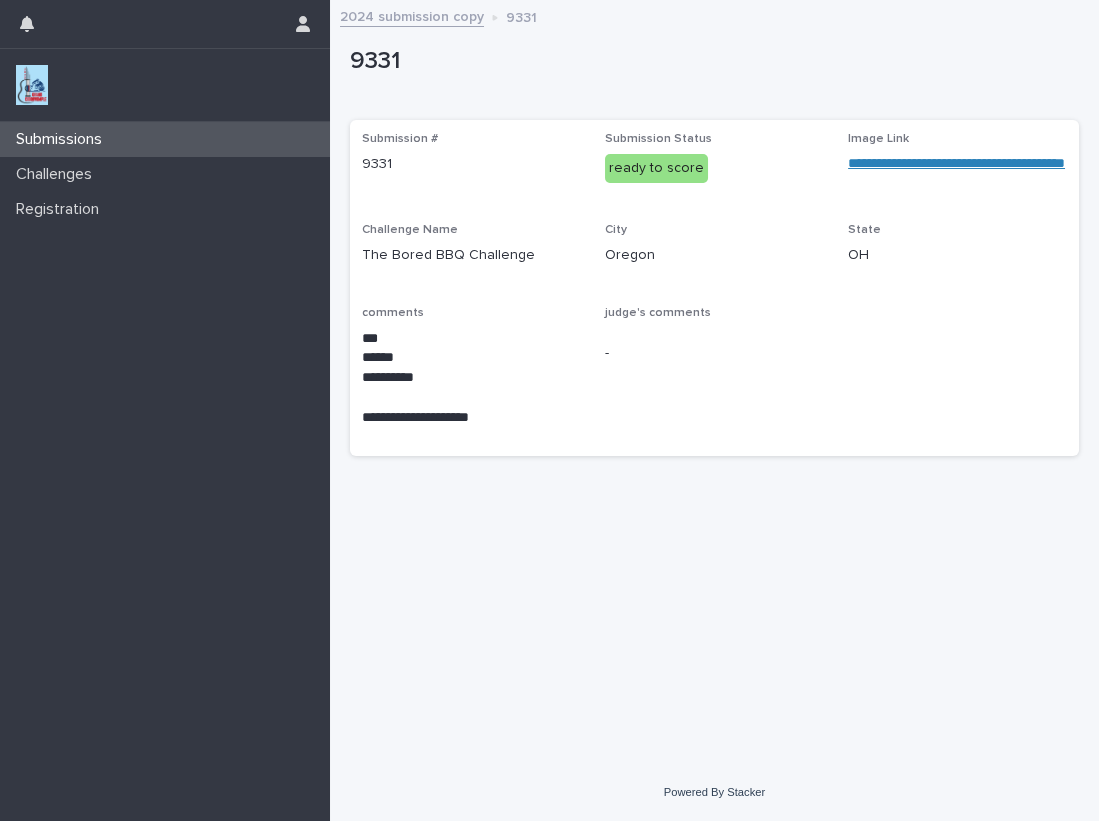 click at bounding box center [32, 85] 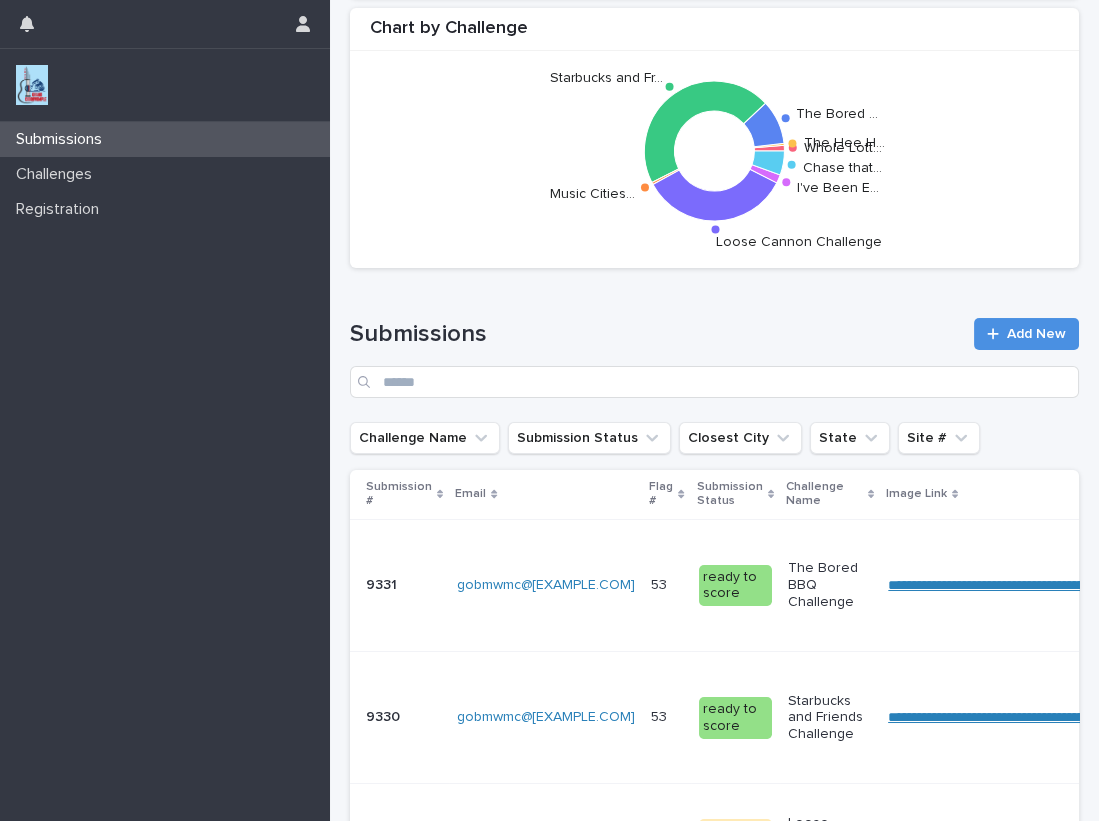 scroll, scrollTop: 181, scrollLeft: 0, axis: vertical 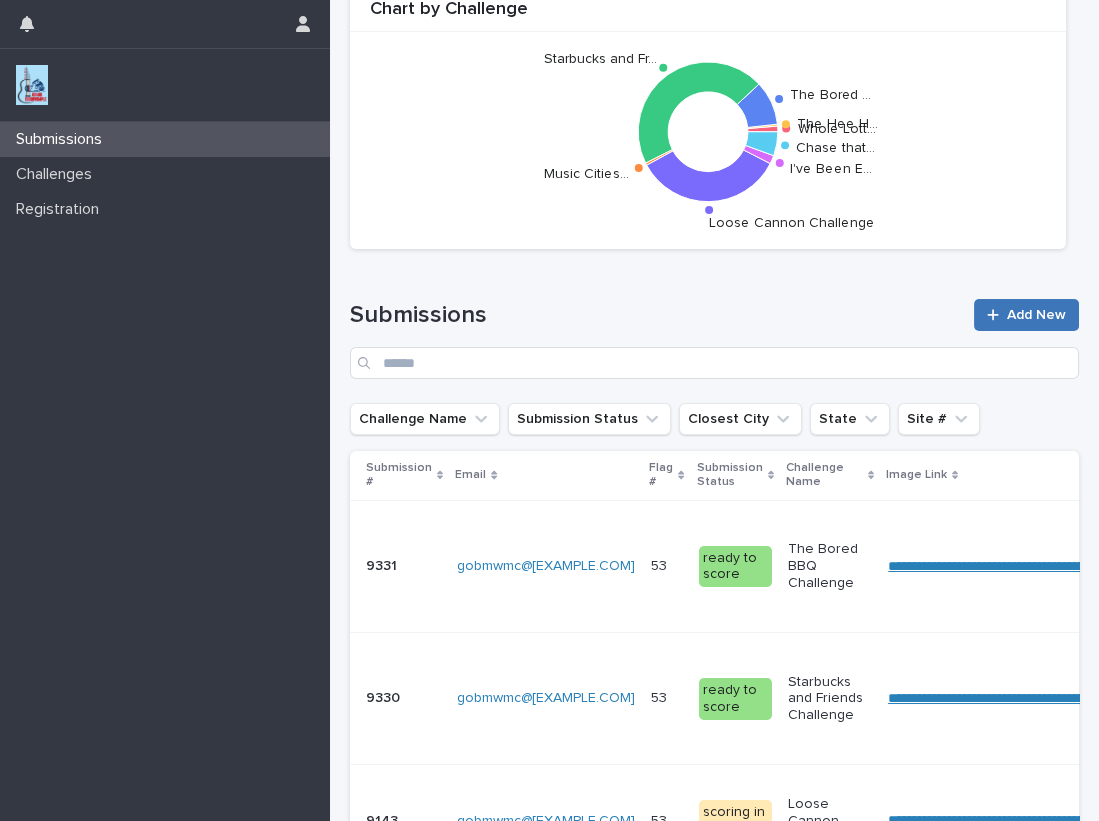 click on "Add New" at bounding box center (1036, 315) 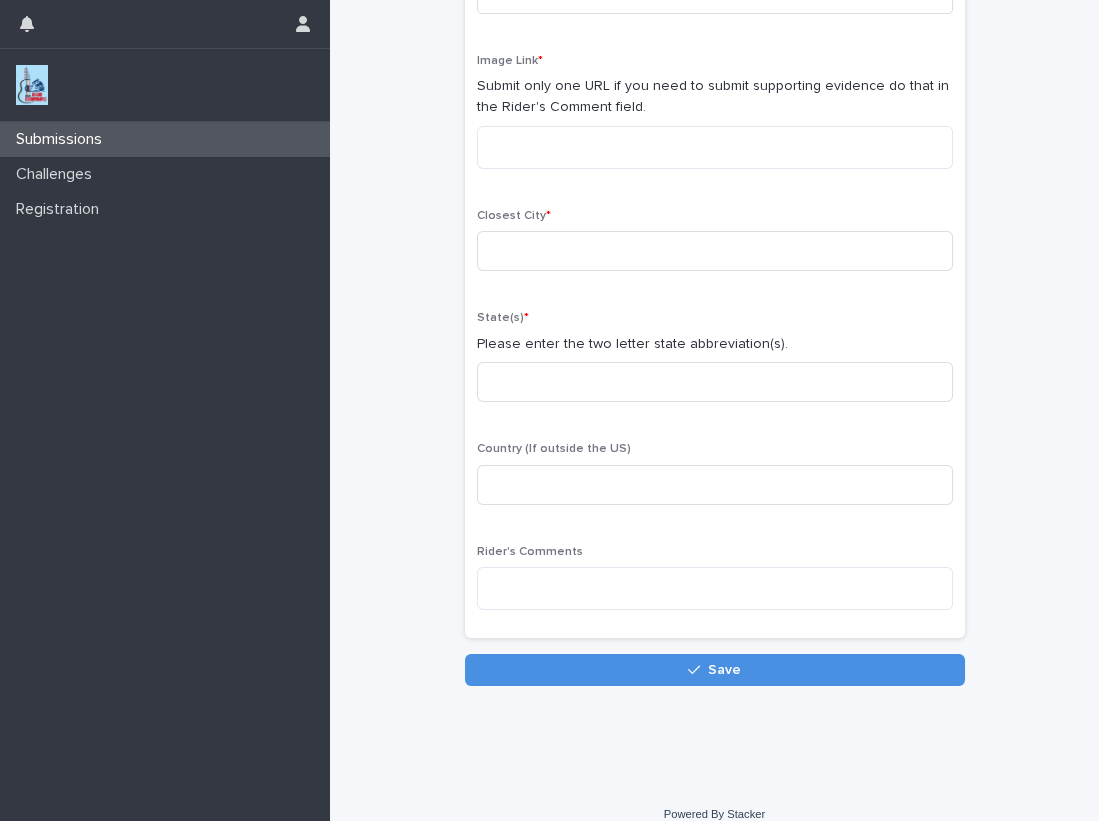 scroll, scrollTop: 193, scrollLeft: 0, axis: vertical 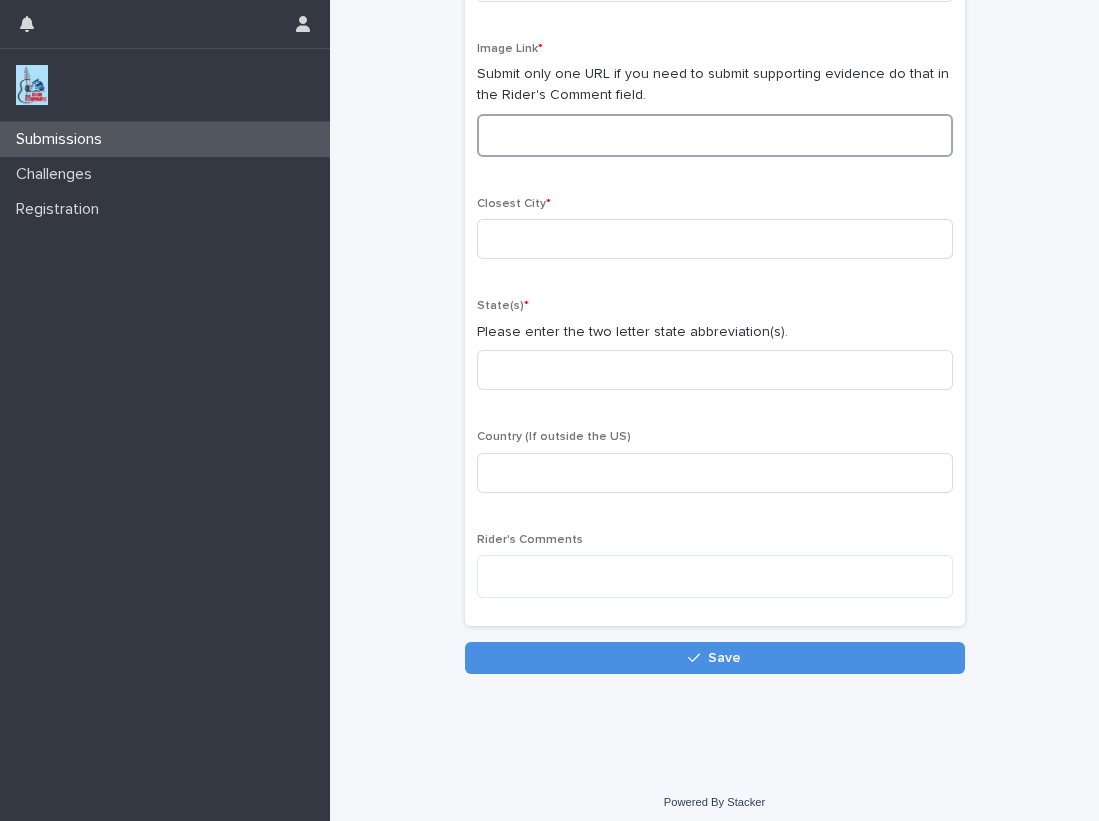 click at bounding box center (715, 135) 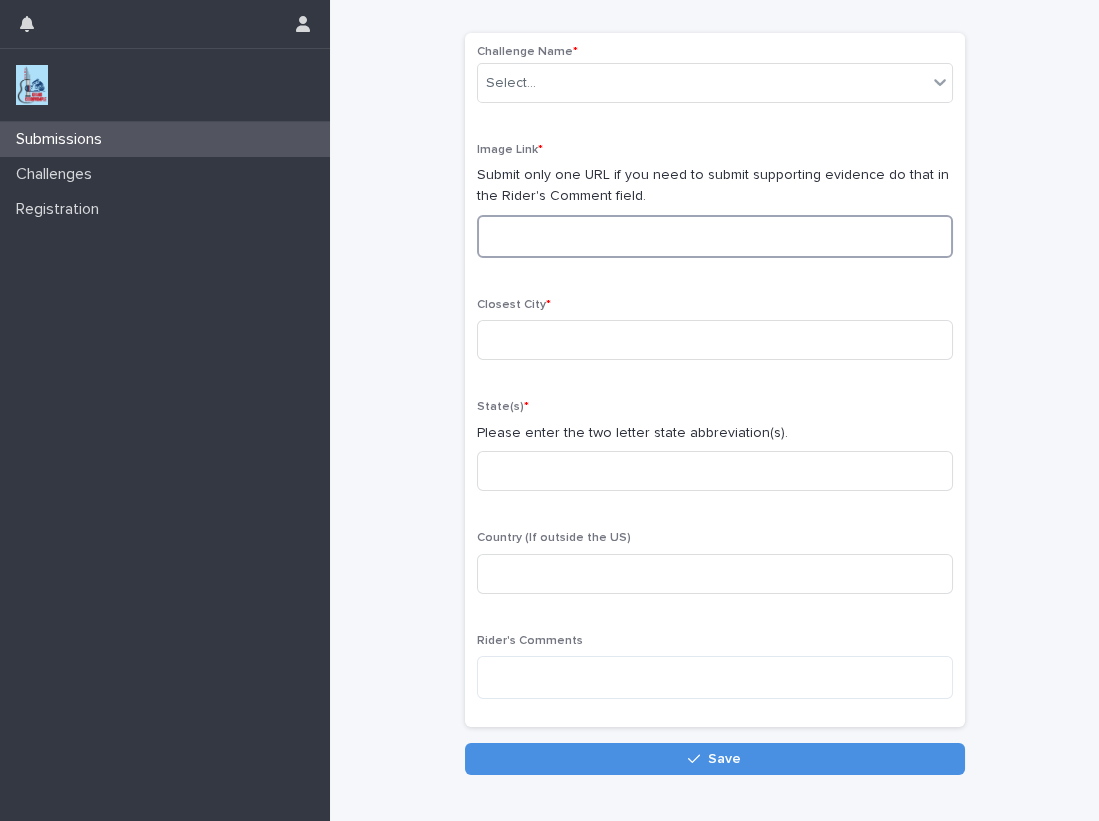 scroll, scrollTop: 72, scrollLeft: 0, axis: vertical 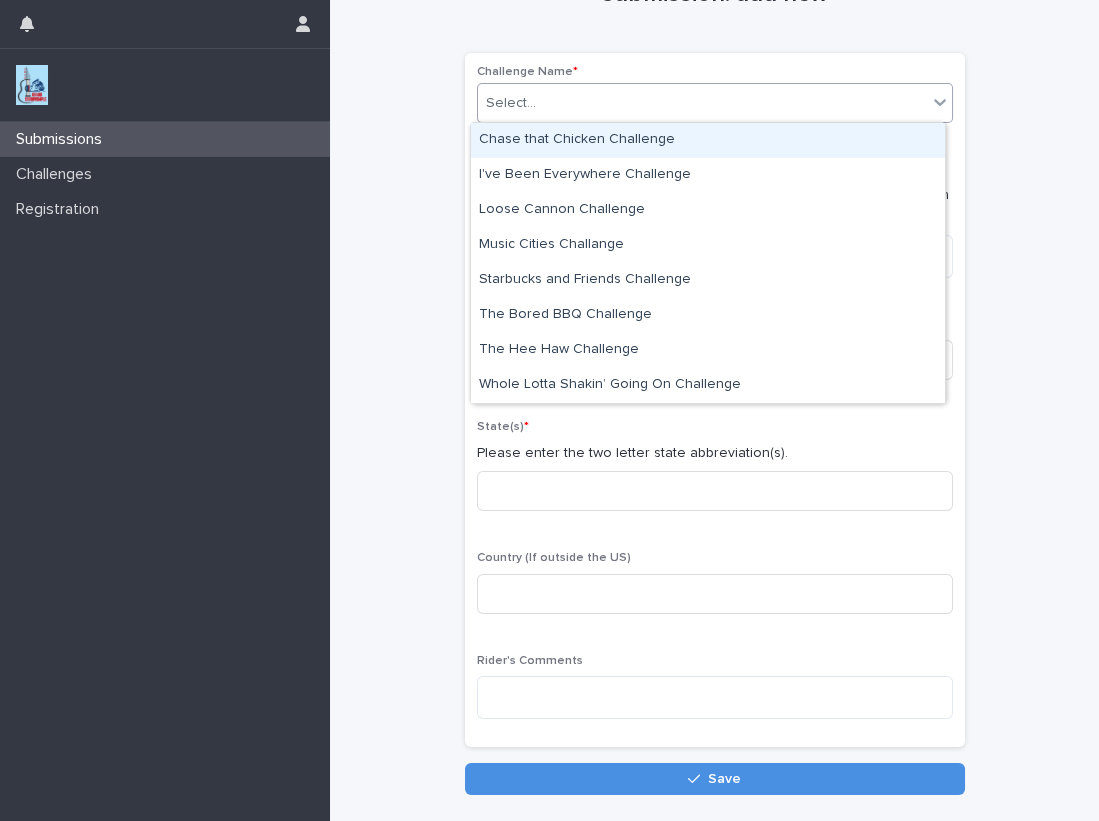 click on "Select..." at bounding box center [702, 103] 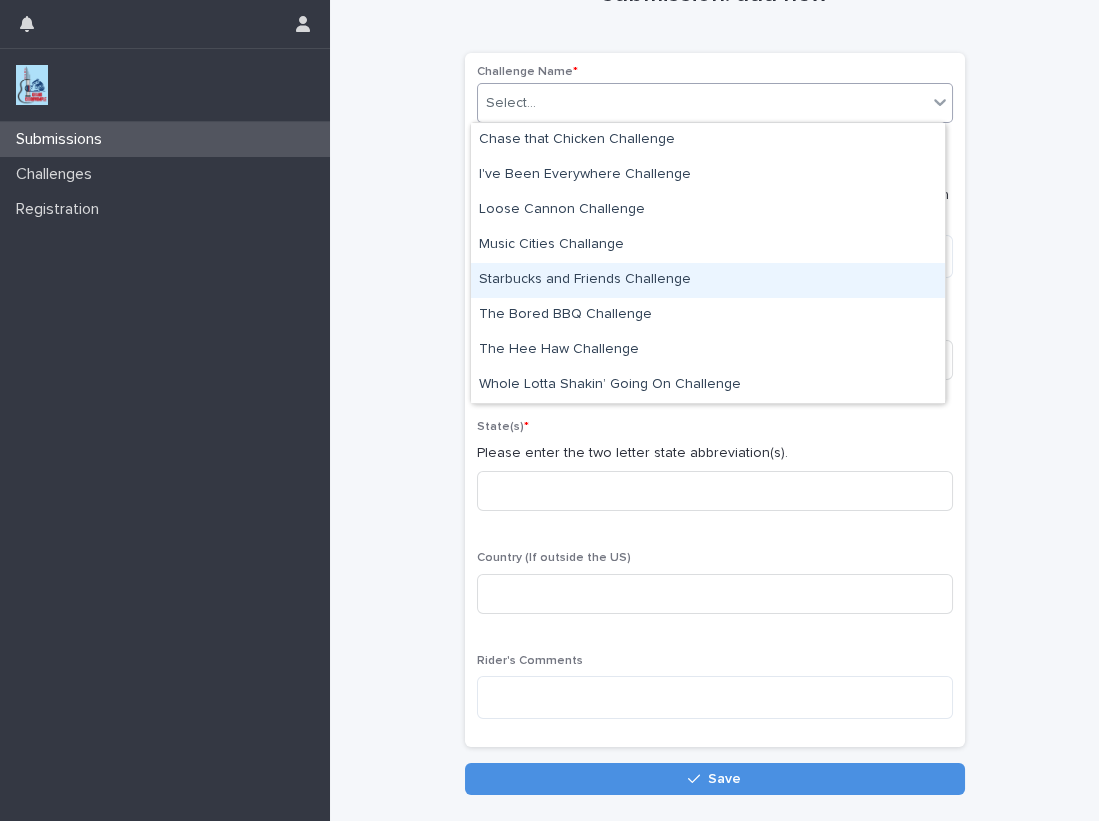 click on "Starbucks and Friends Challenge" at bounding box center [708, 280] 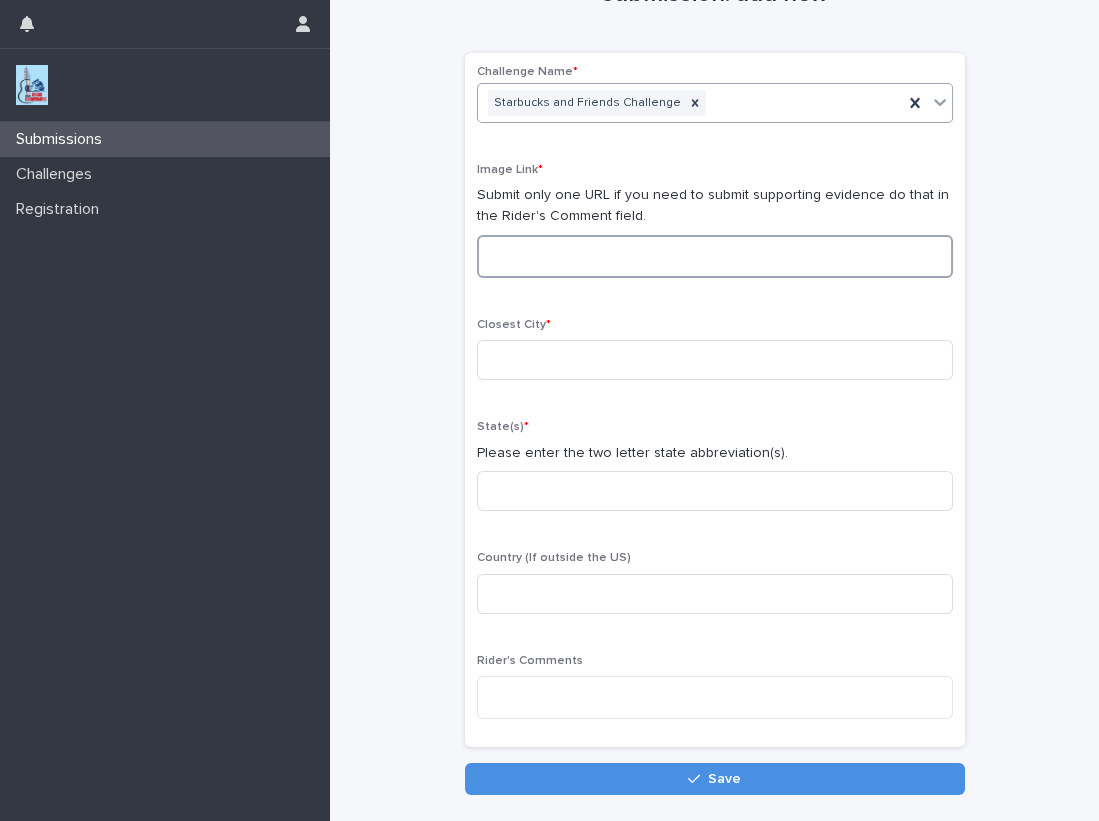 click at bounding box center (715, 256) 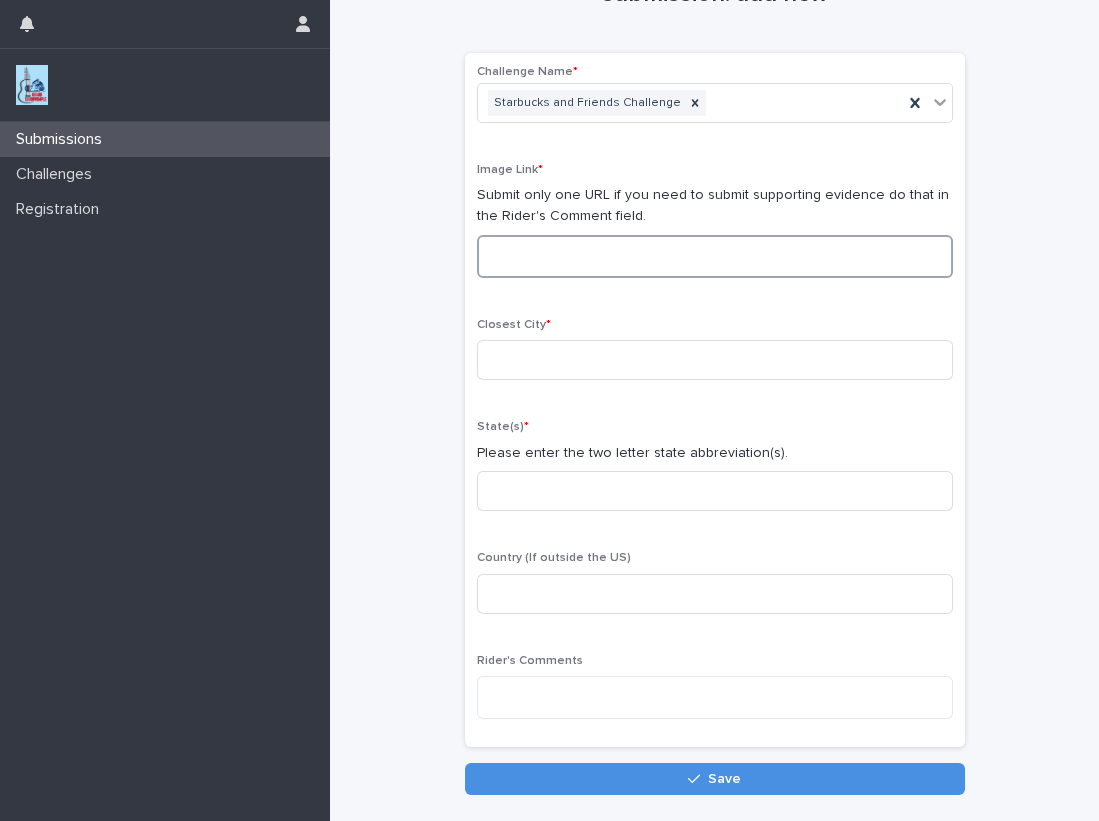paste on "**********" 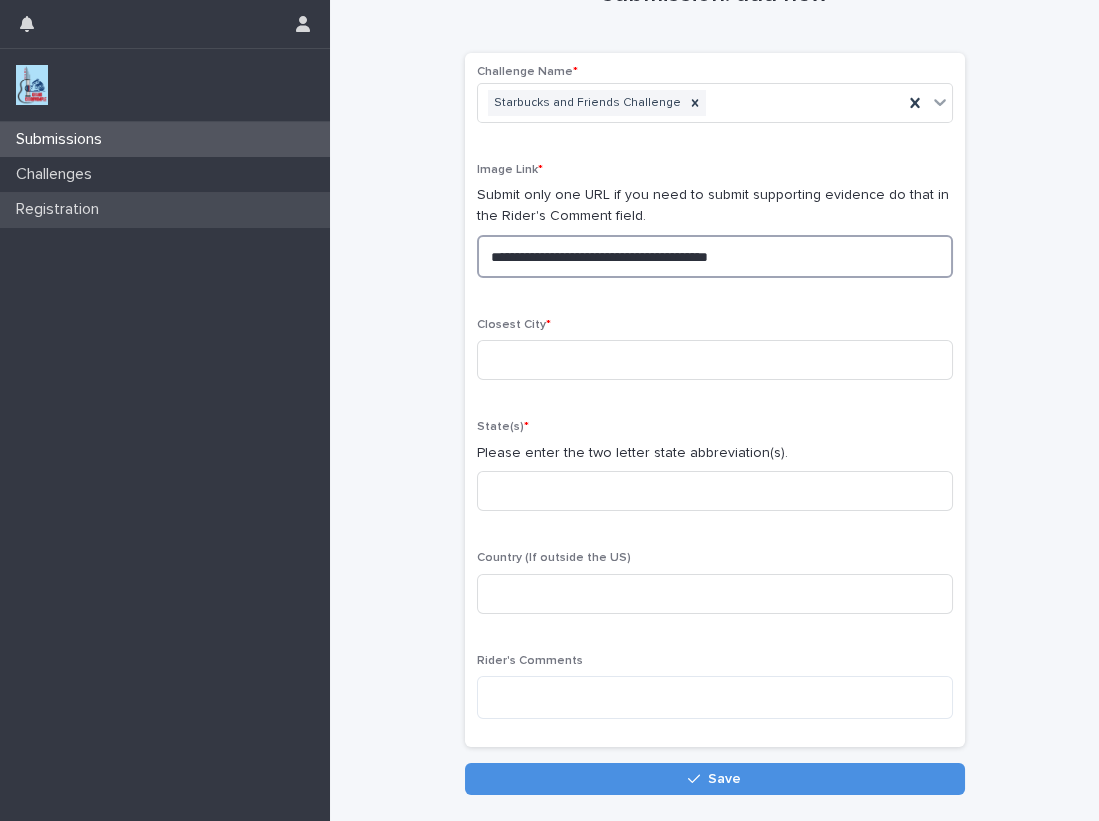 drag, startPoint x: 815, startPoint y: 257, endPoint x: 125, endPoint y: 213, distance: 691.4015 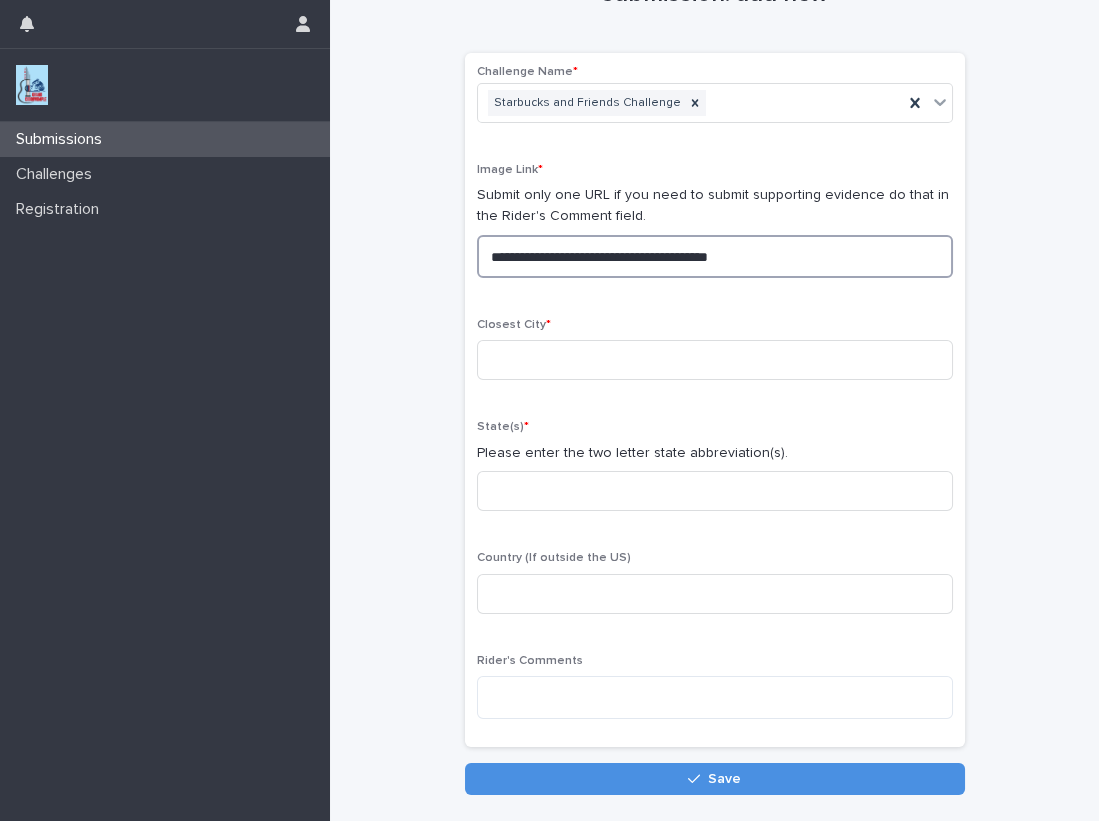 type on "**********" 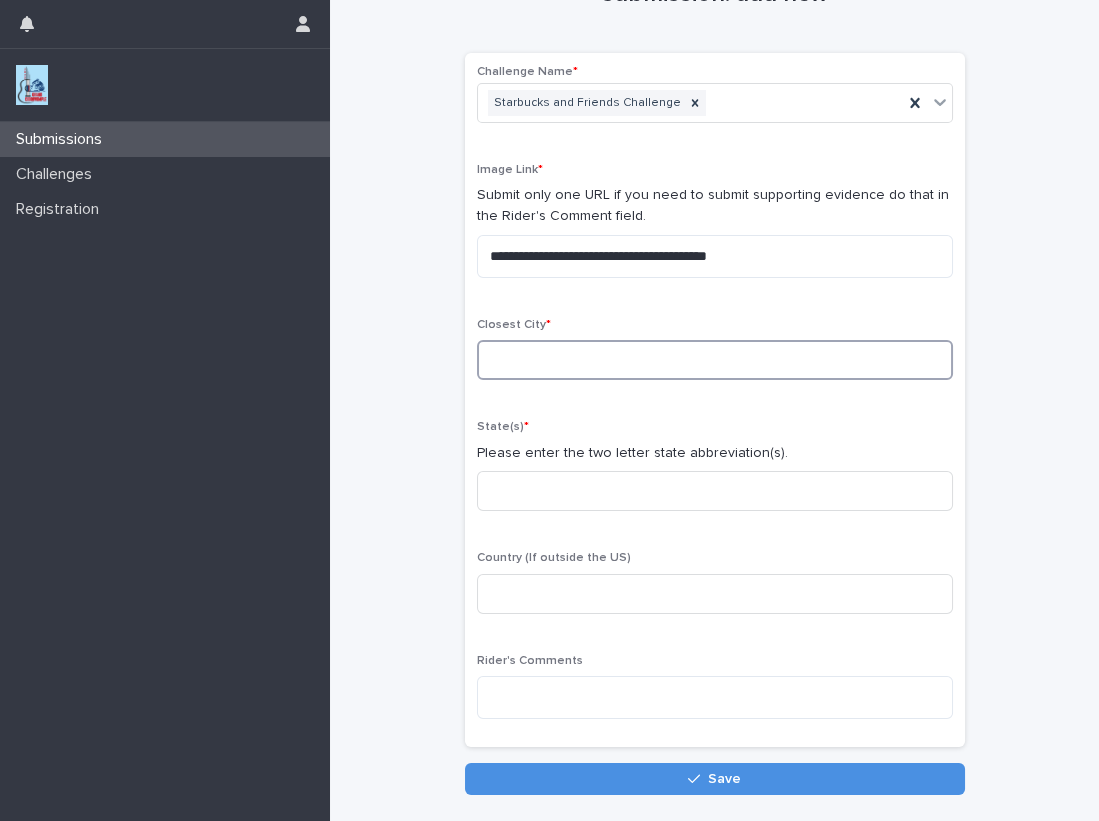 click at bounding box center [715, 360] 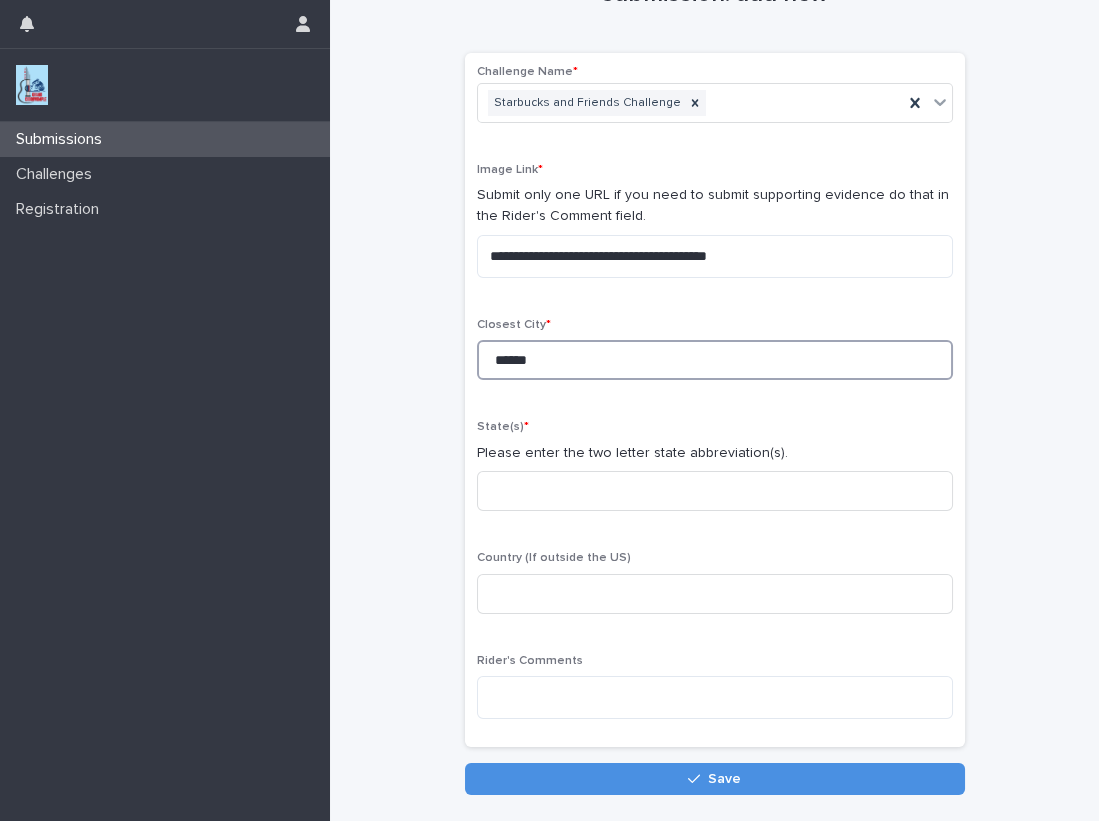 type on "******" 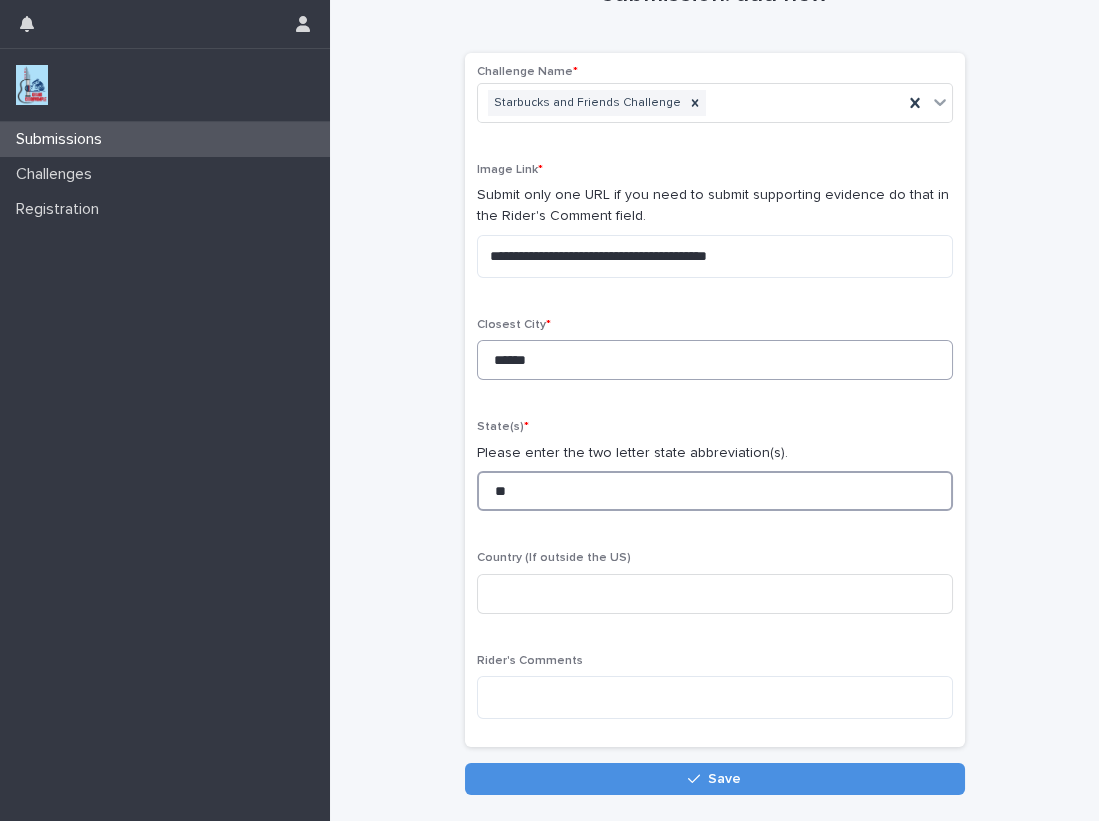 type on "**" 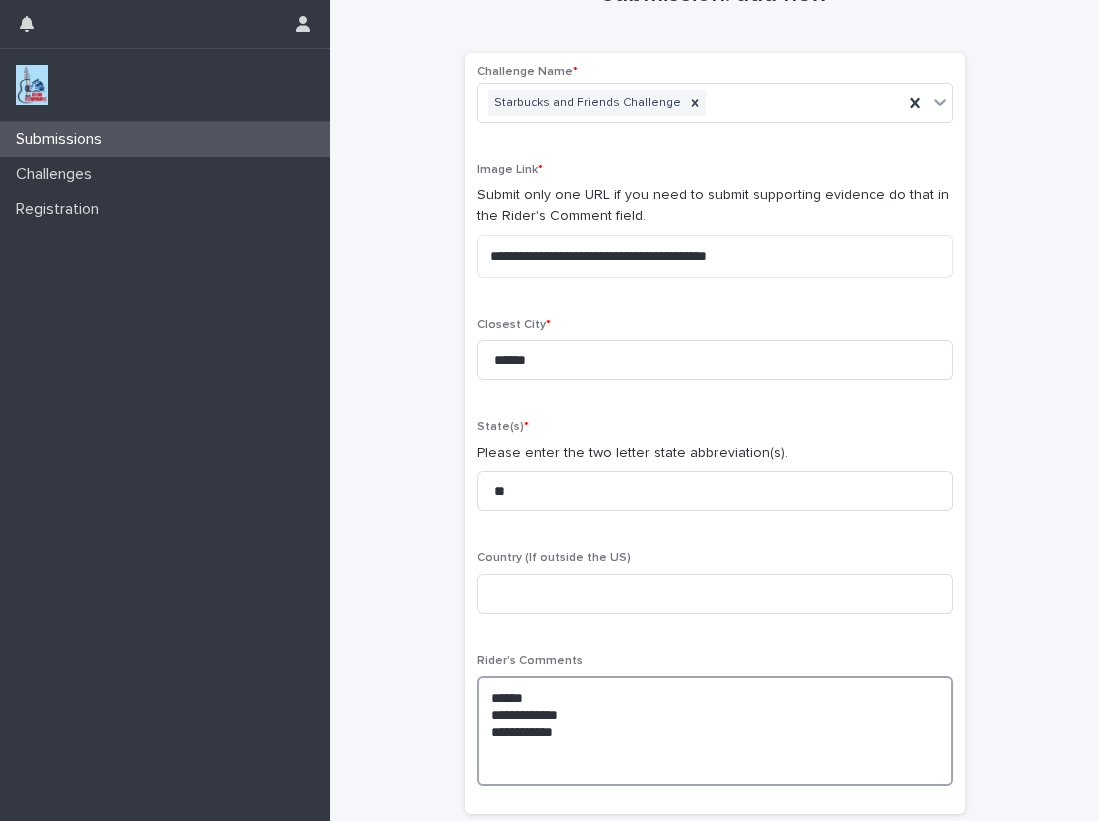 click on "**********" at bounding box center (715, 731) 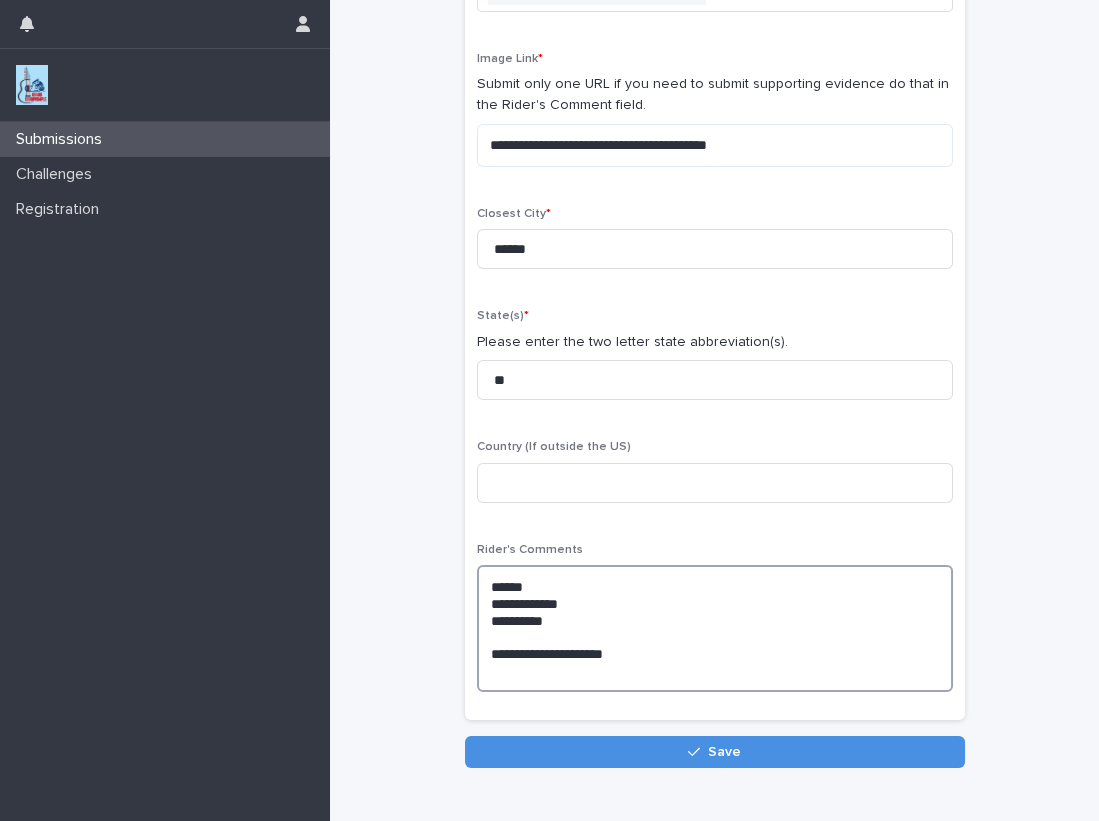 scroll, scrollTop: 193, scrollLeft: 0, axis: vertical 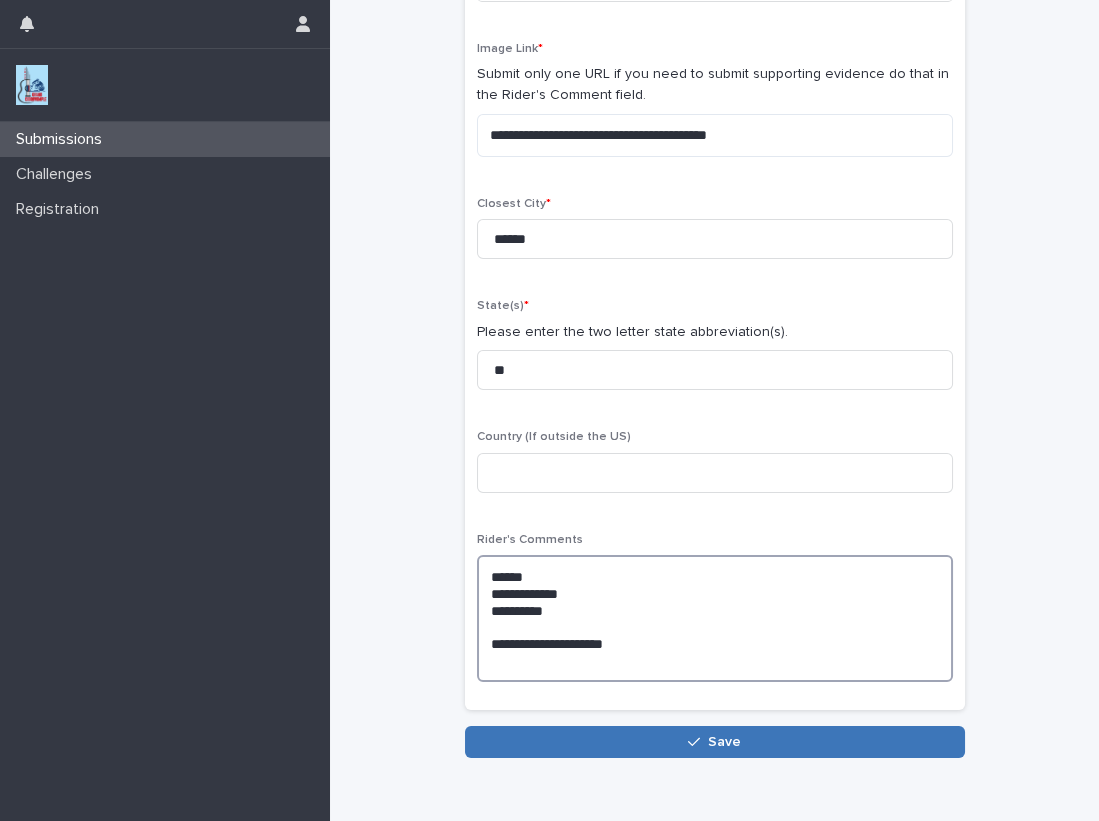 type on "**********" 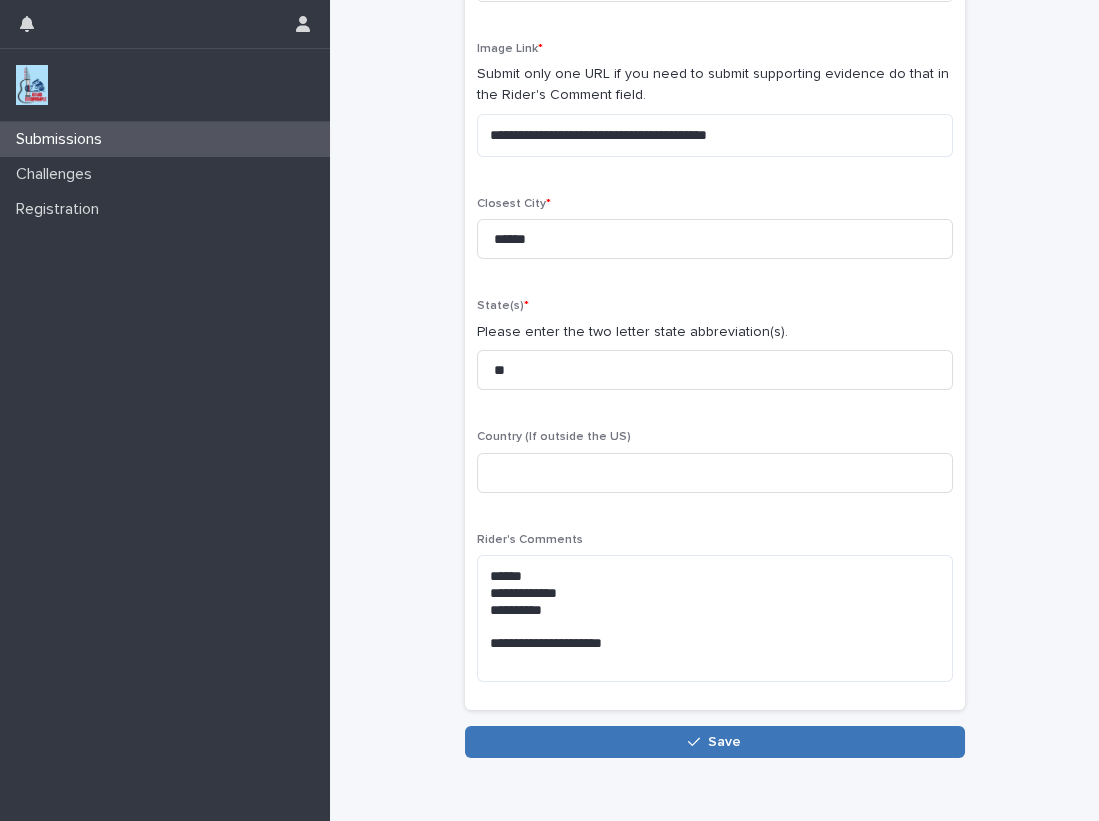 click on "Save" at bounding box center [715, 742] 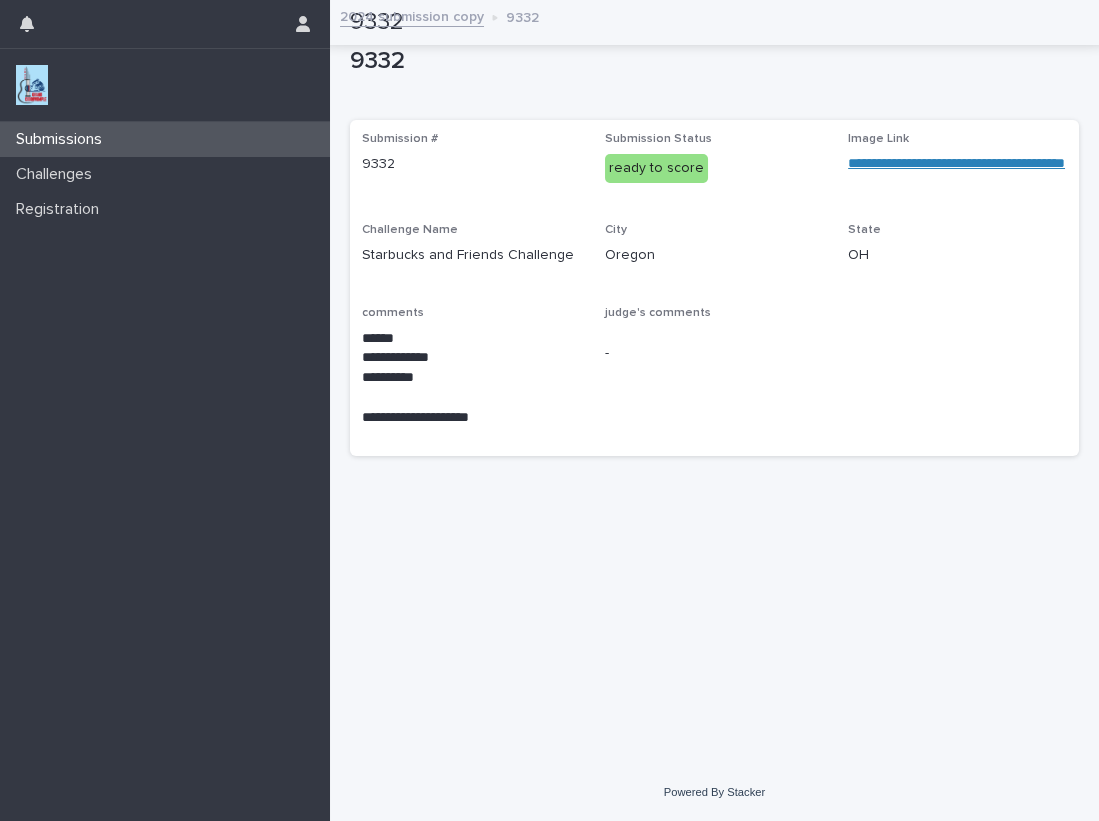 scroll, scrollTop: 0, scrollLeft: 0, axis: both 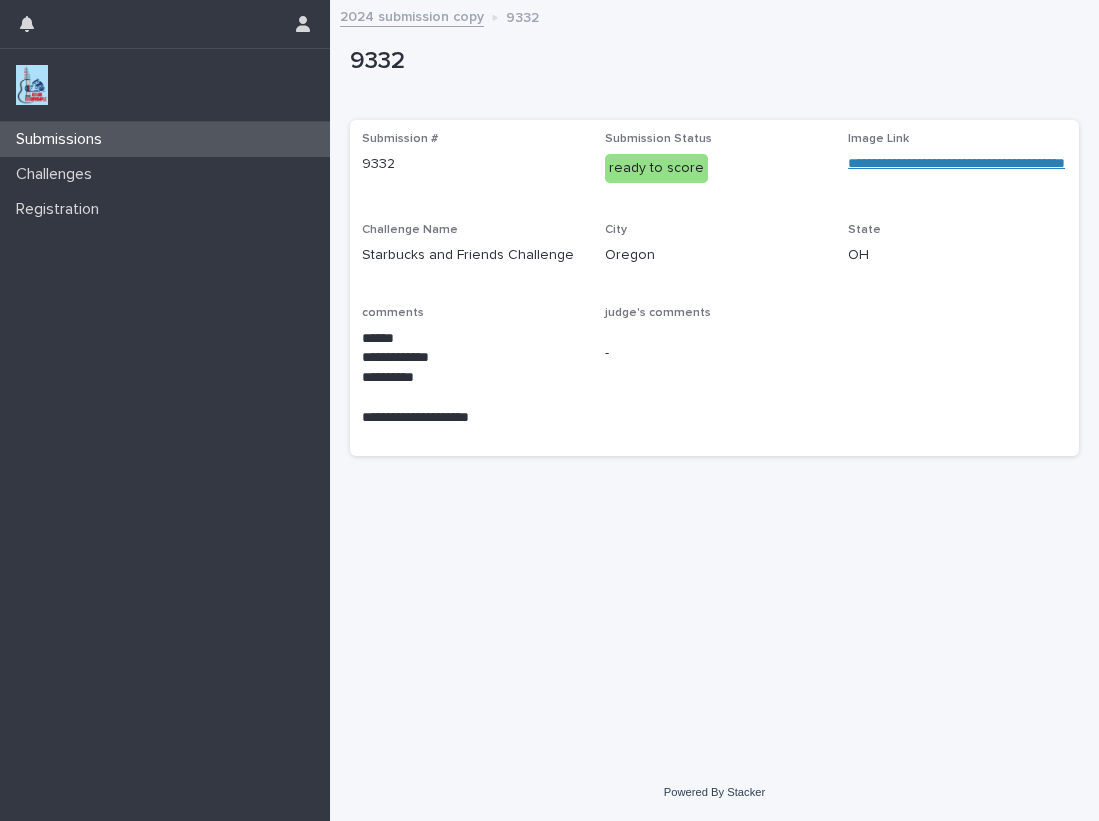 click at bounding box center [32, 85] 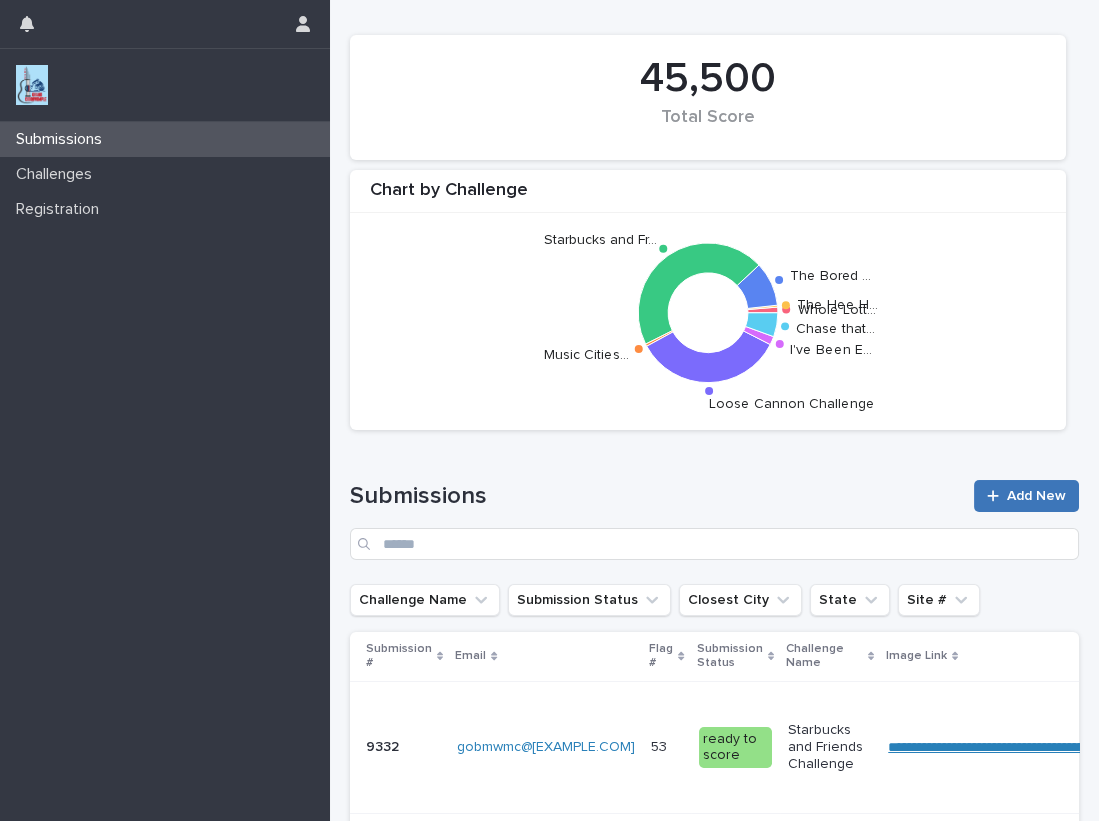 click on "Add New" at bounding box center (1026, 496) 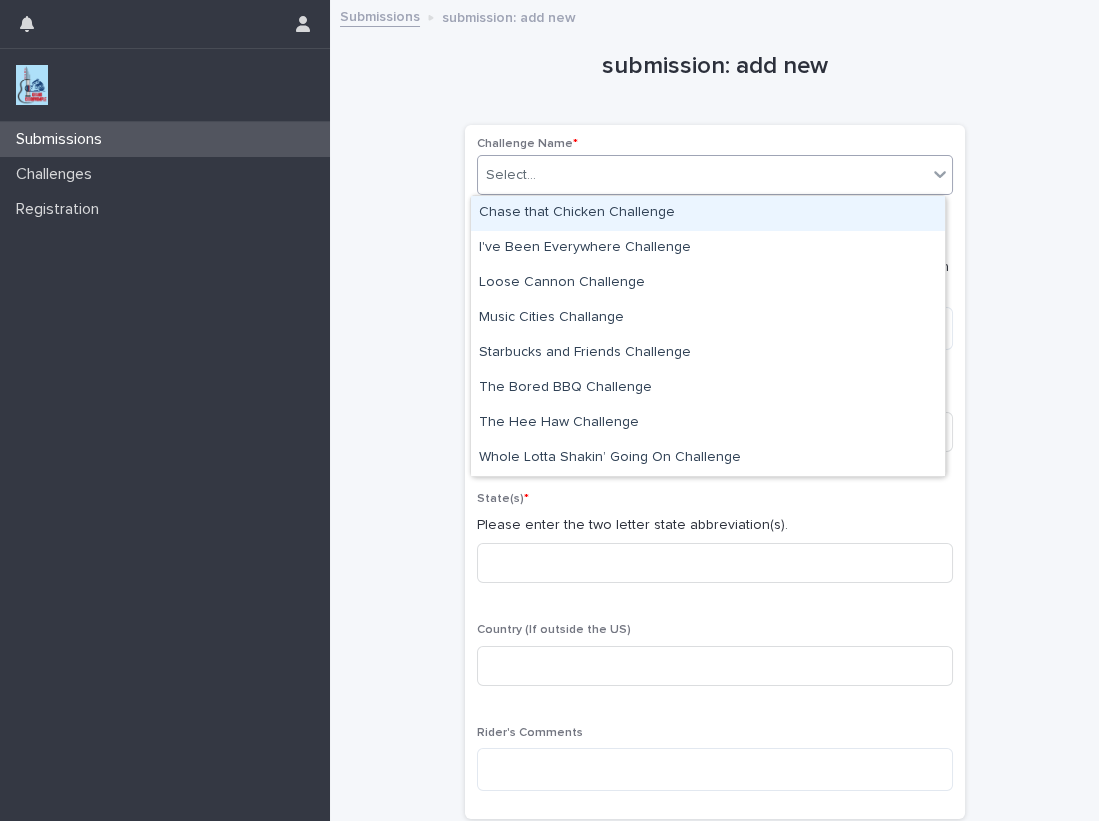 click on "Select..." at bounding box center [702, 175] 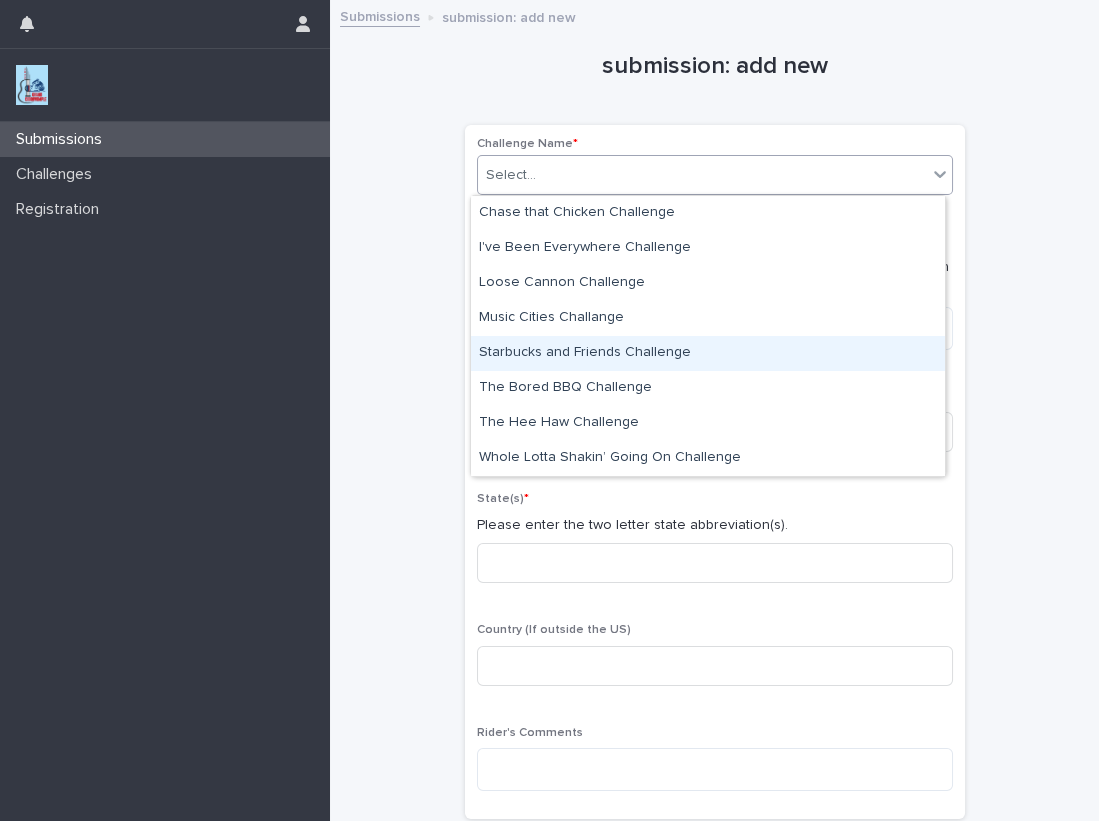 click on "Starbucks and Friends Challenge" at bounding box center (708, 353) 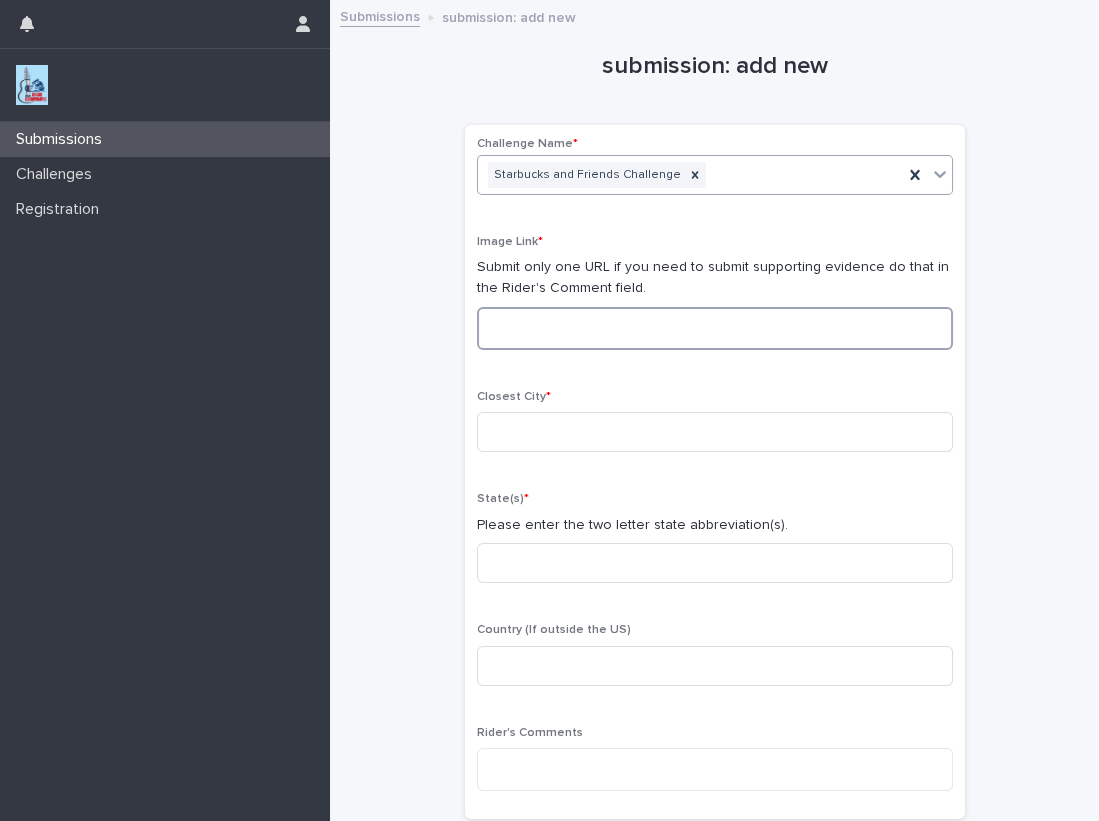 click at bounding box center (715, 328) 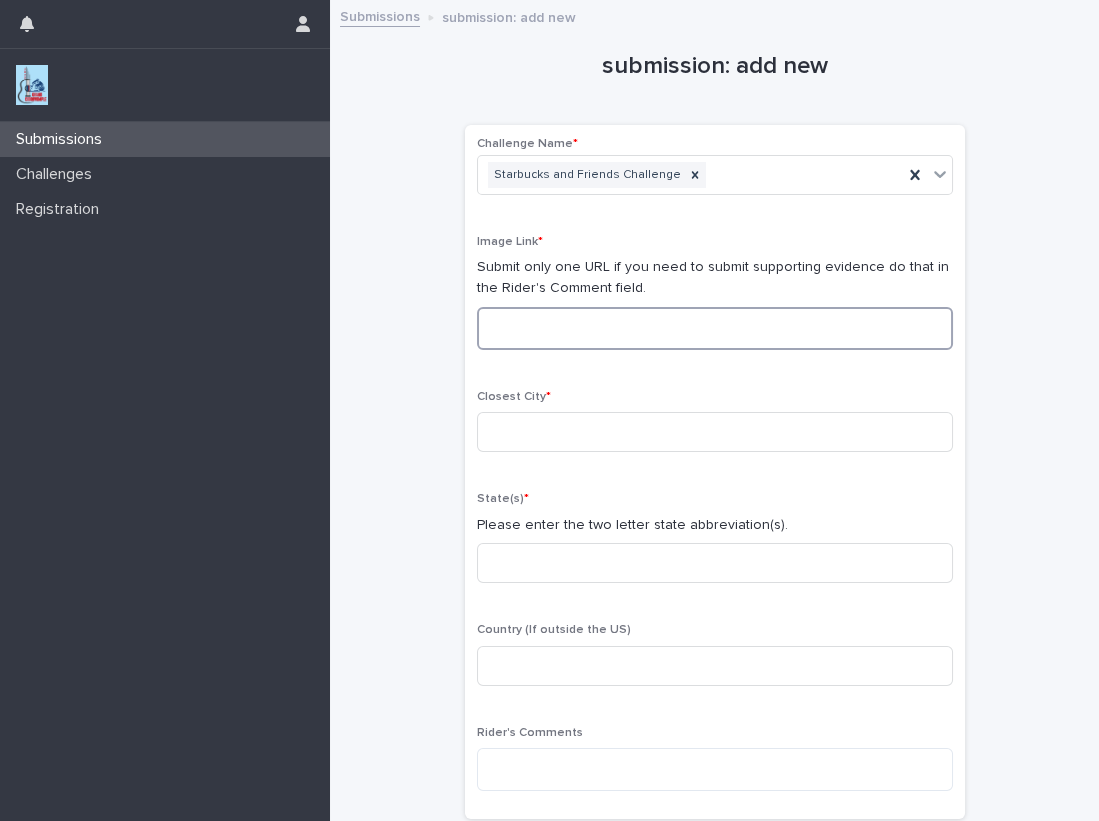 paste on "**********" 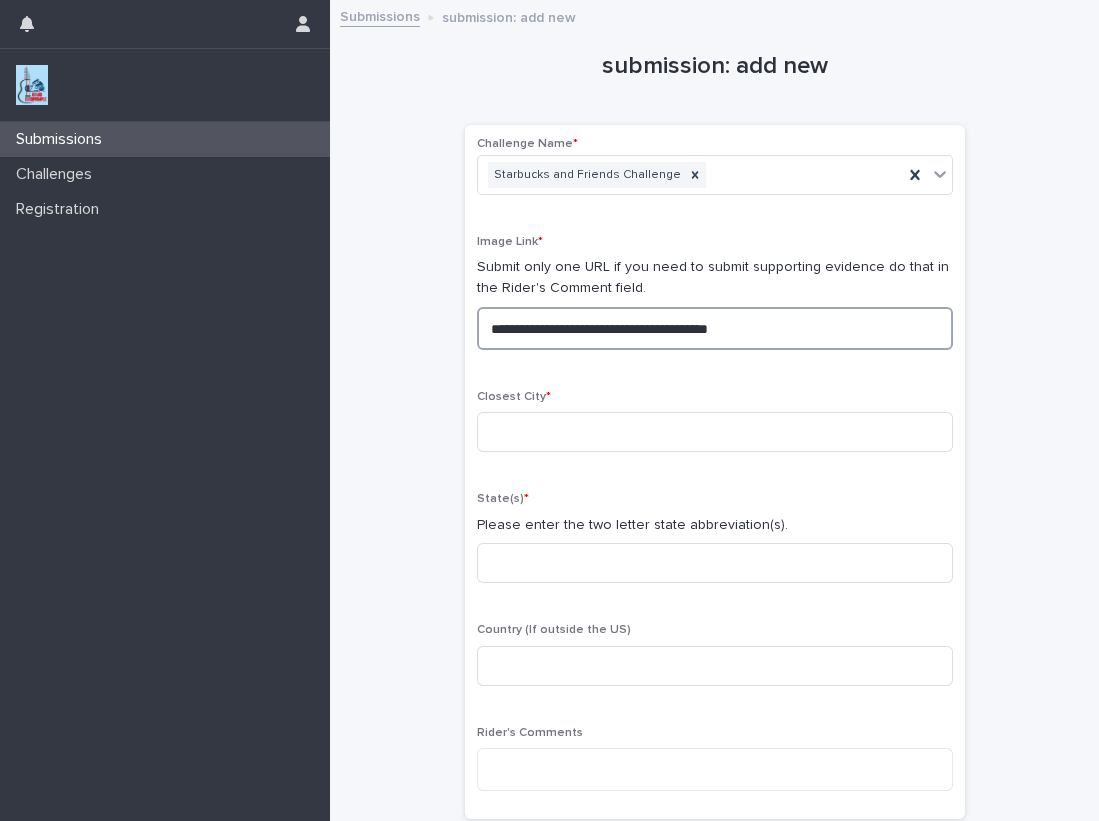 drag, startPoint x: 592, startPoint y: 321, endPoint x: 157, endPoint y: 306, distance: 435.25854 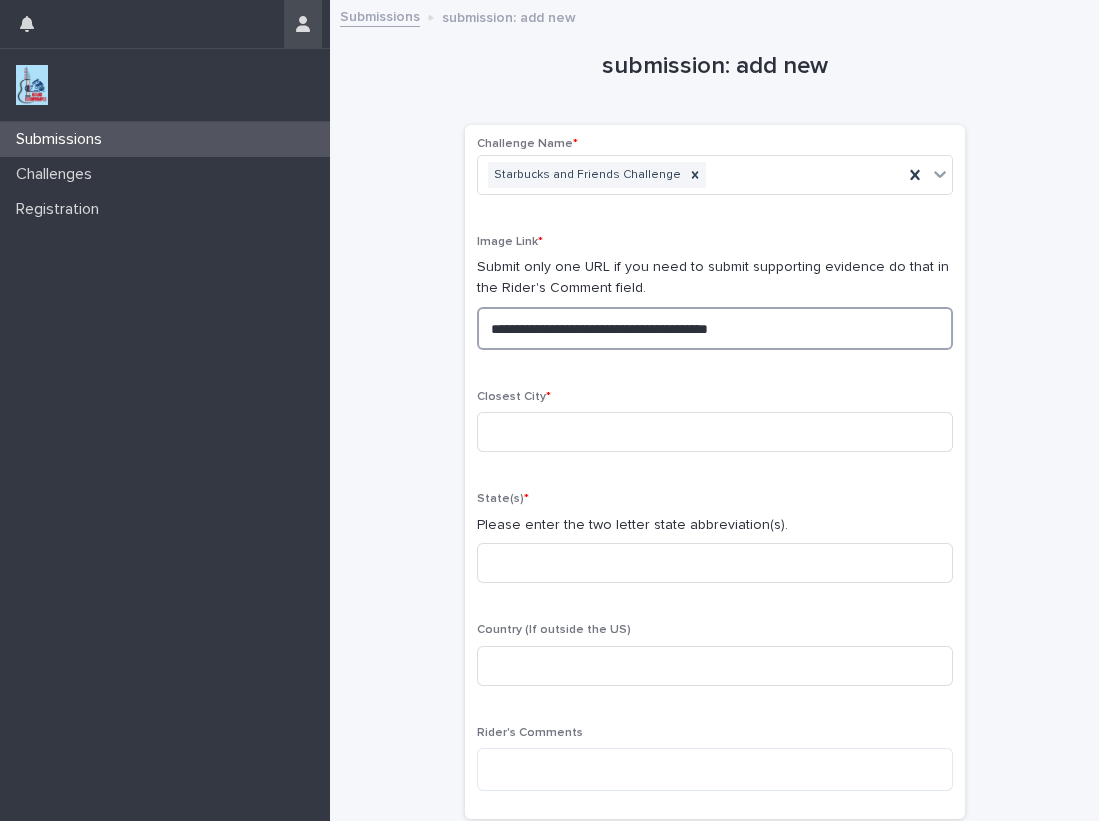 type on "**********" 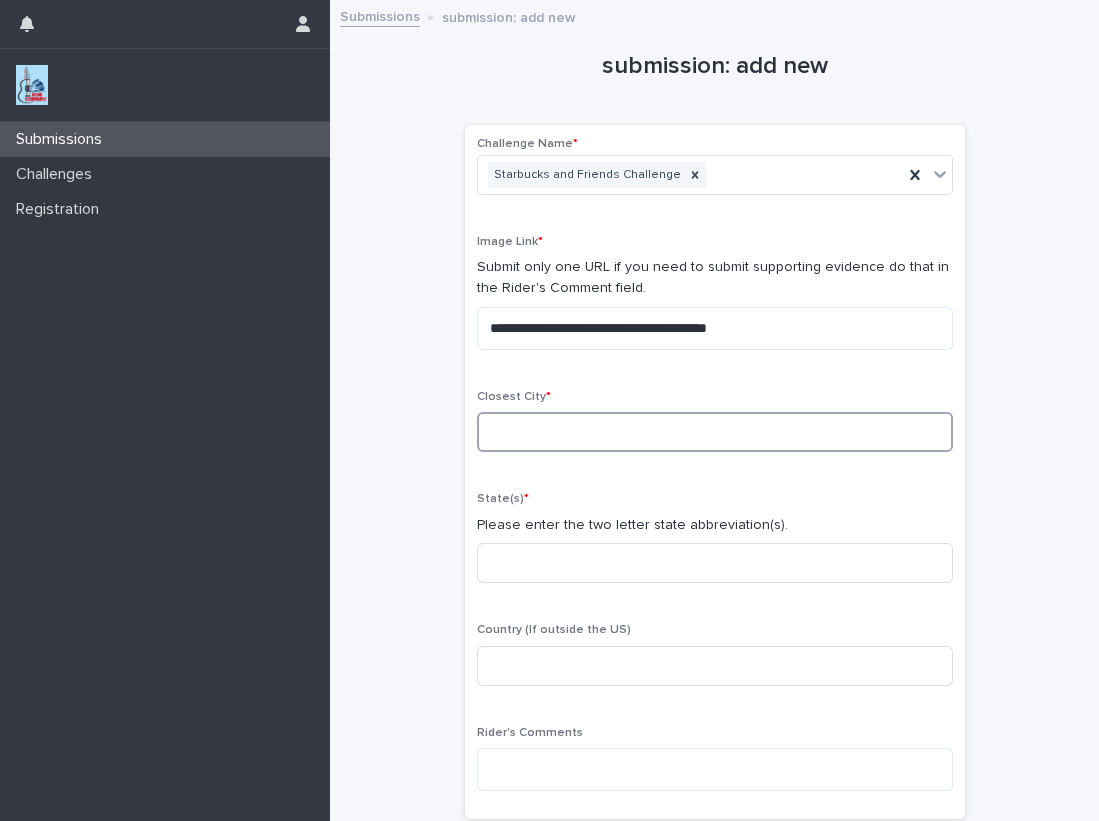 click at bounding box center [715, 432] 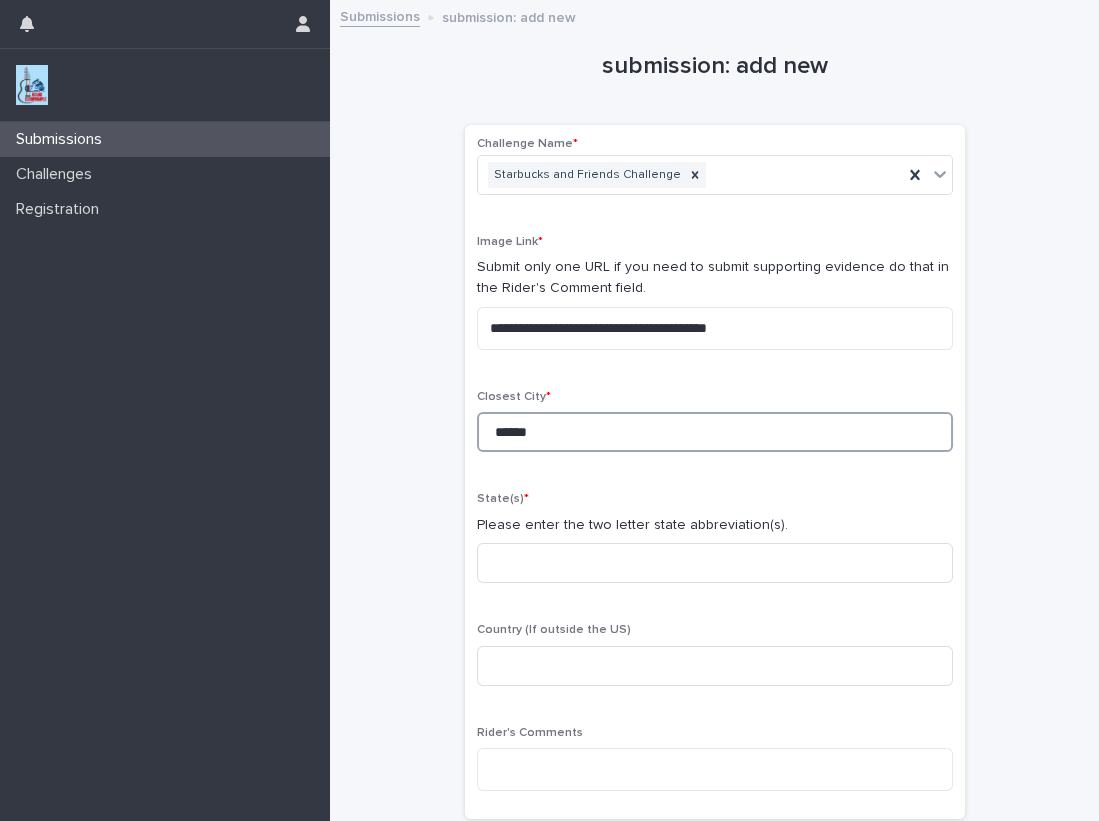 type on "******" 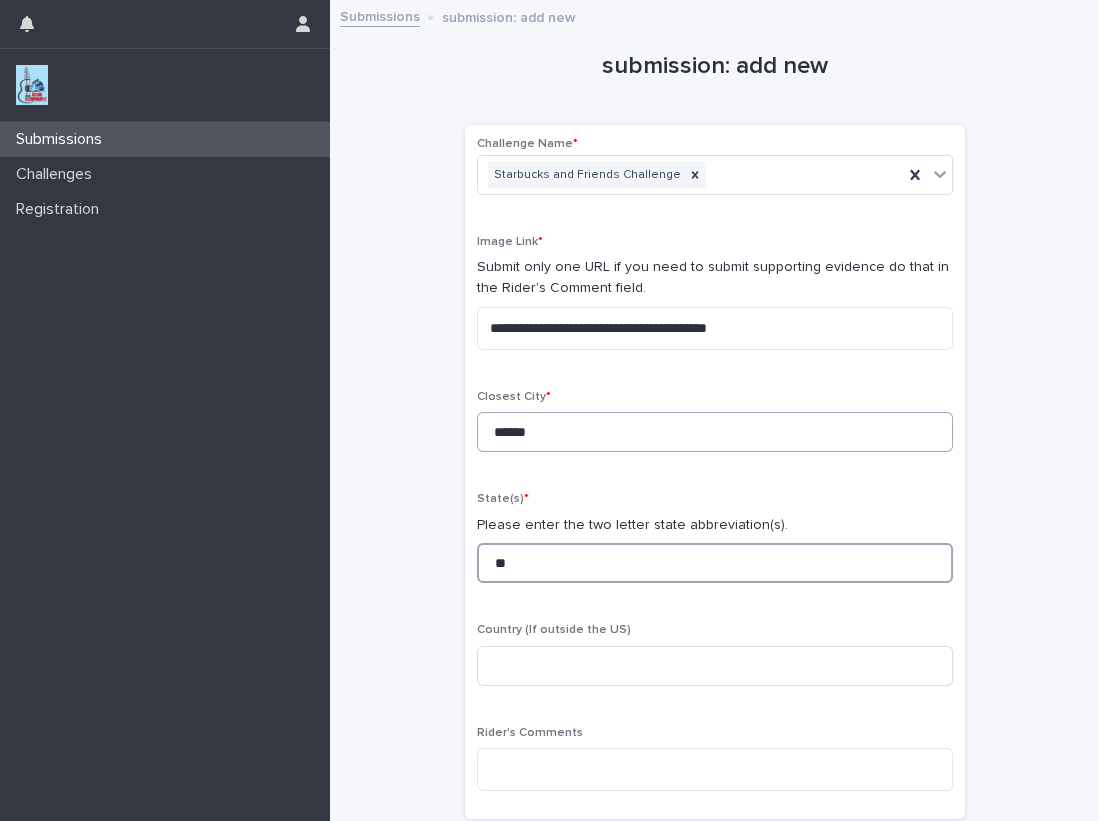 type on "**" 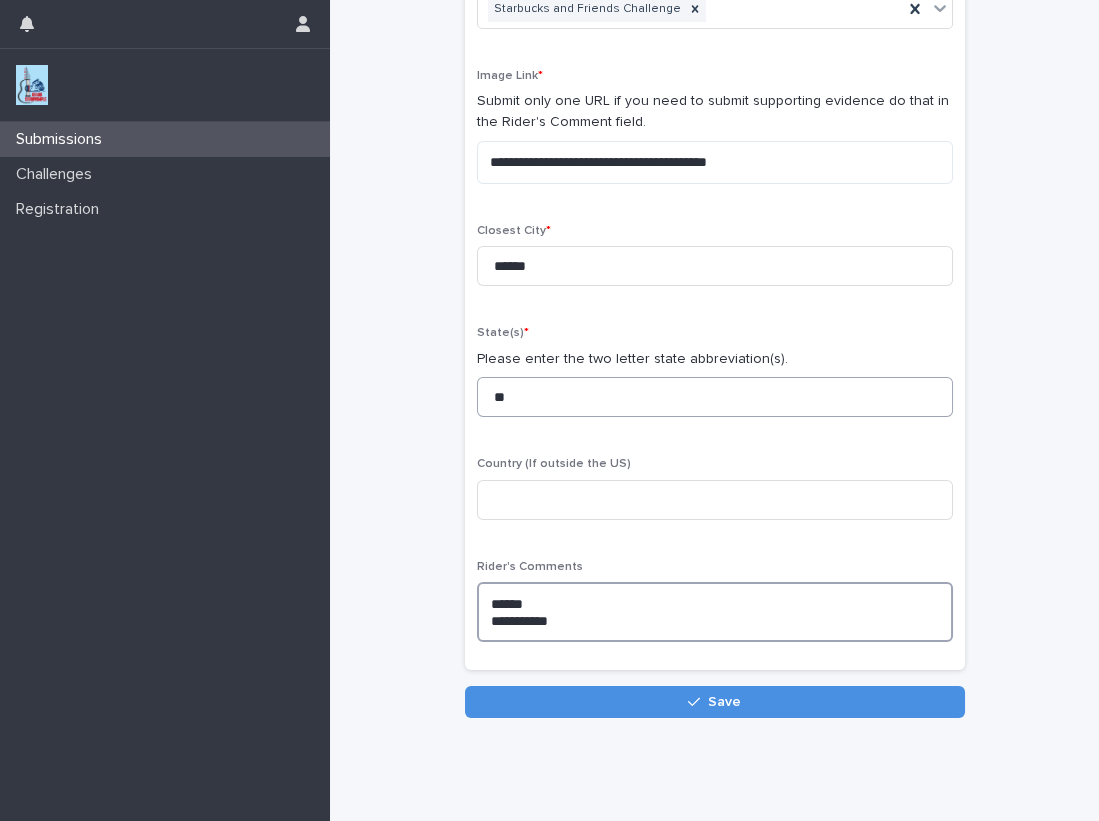 scroll, scrollTop: 181, scrollLeft: 0, axis: vertical 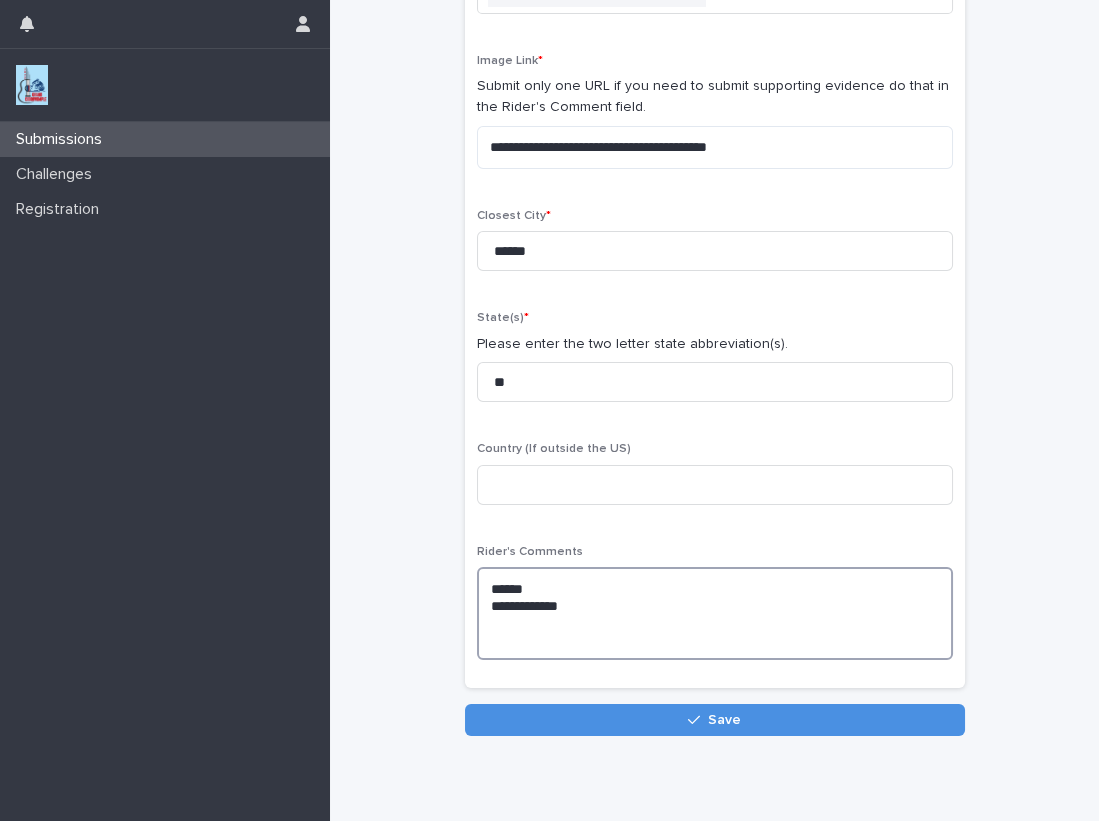click on "**********" at bounding box center (715, 613) 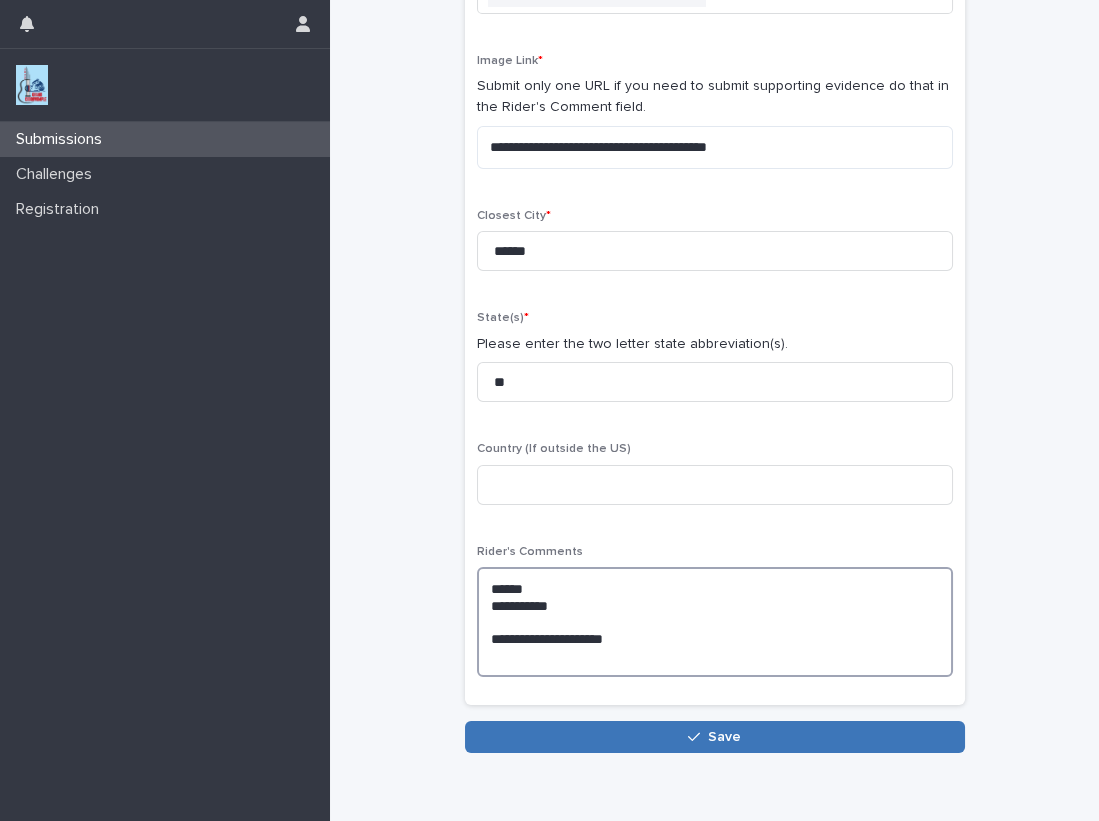 type on "**********" 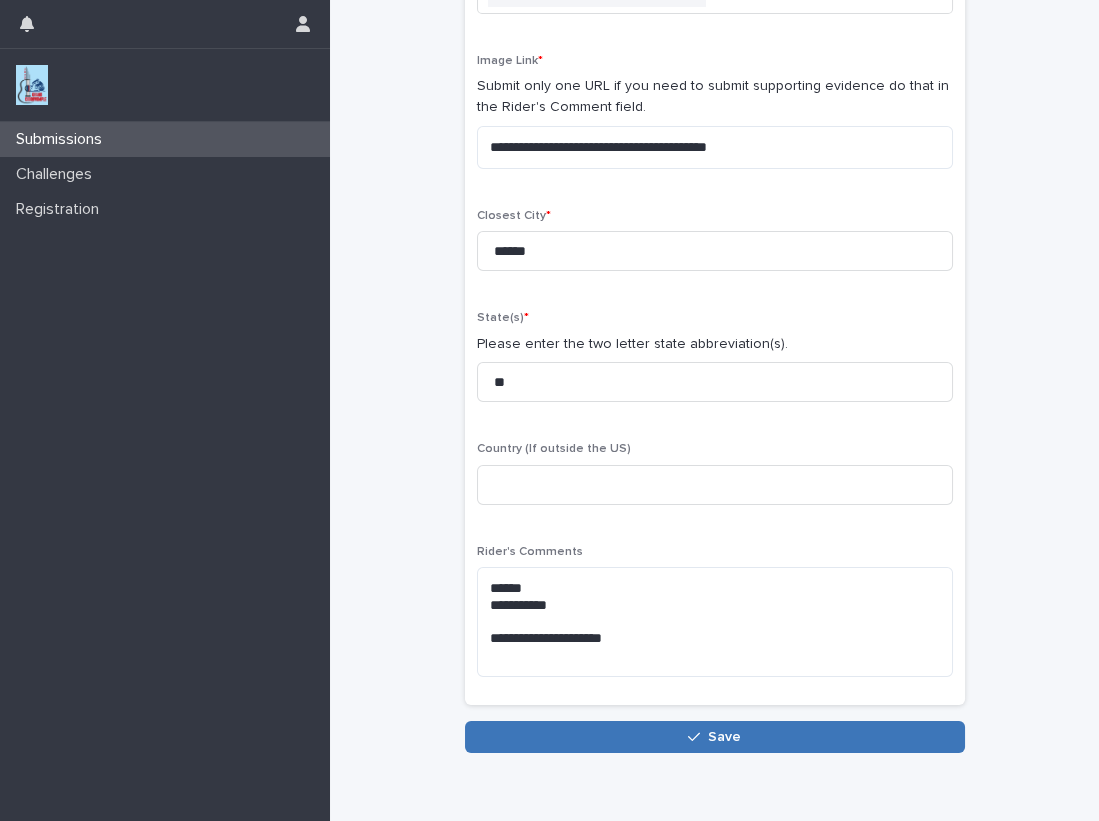 click on "Save" at bounding box center [724, 737] 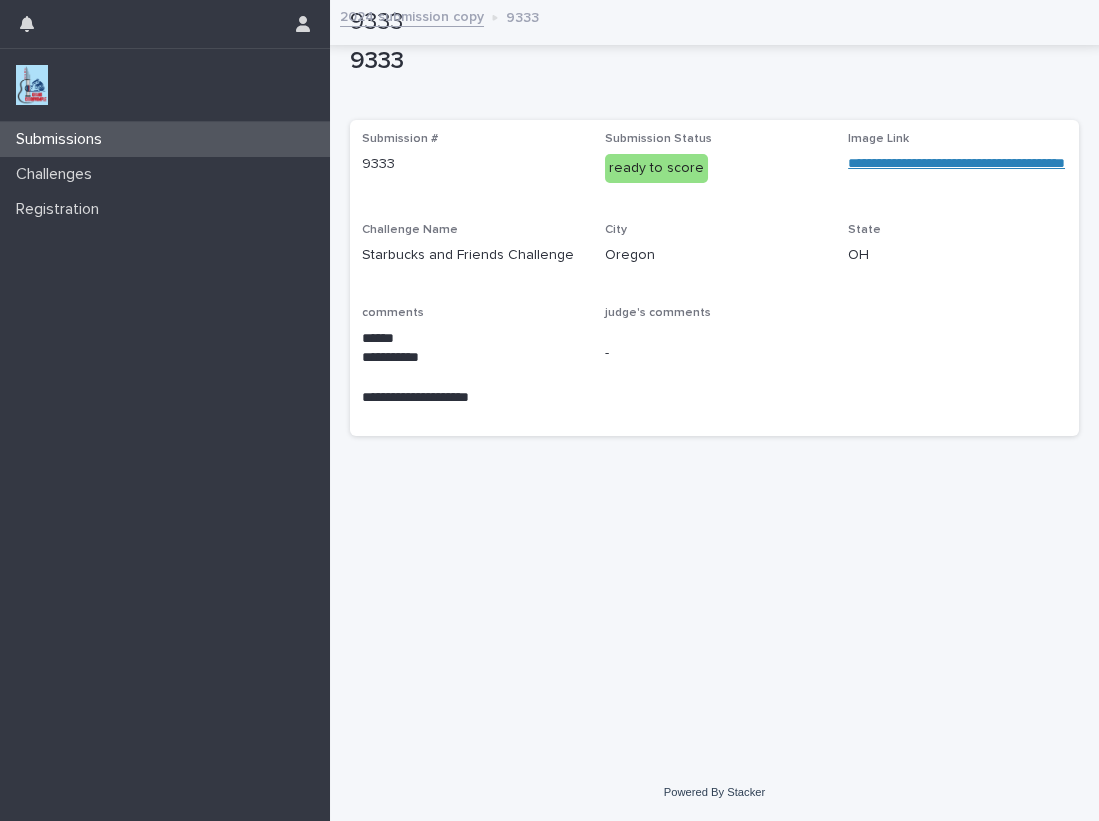 scroll, scrollTop: 0, scrollLeft: 0, axis: both 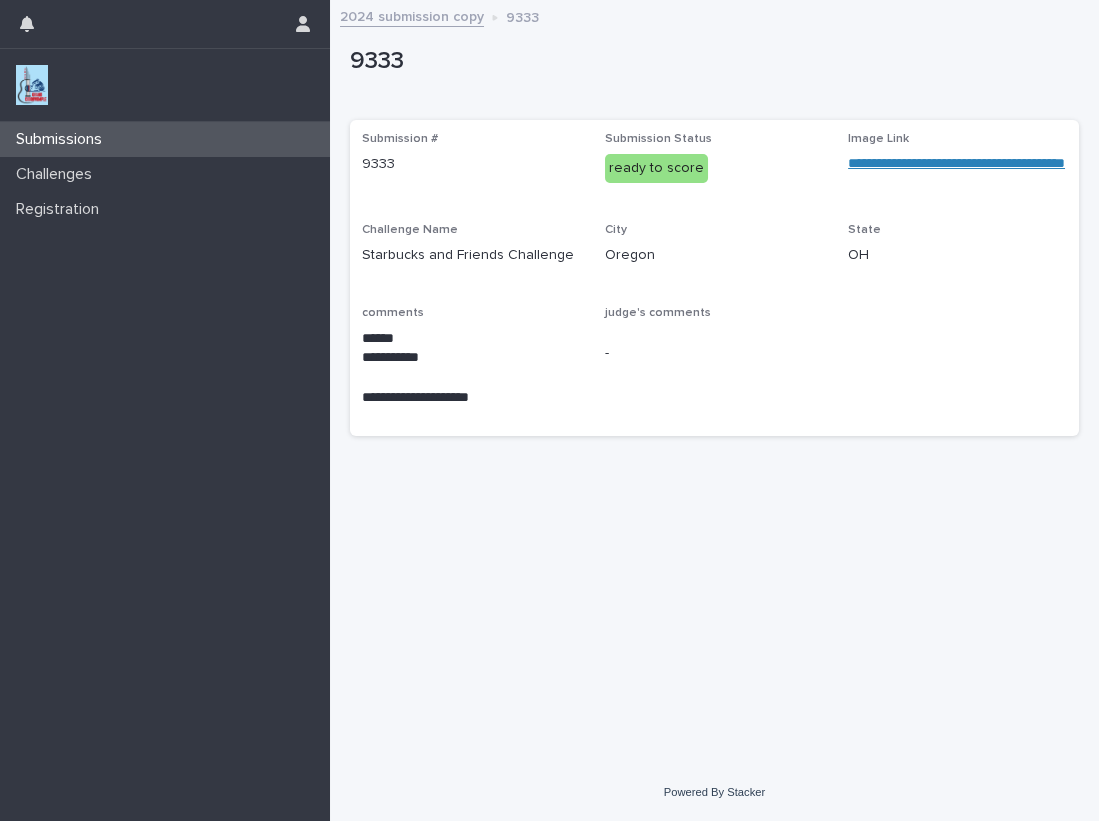 click at bounding box center (32, 85) 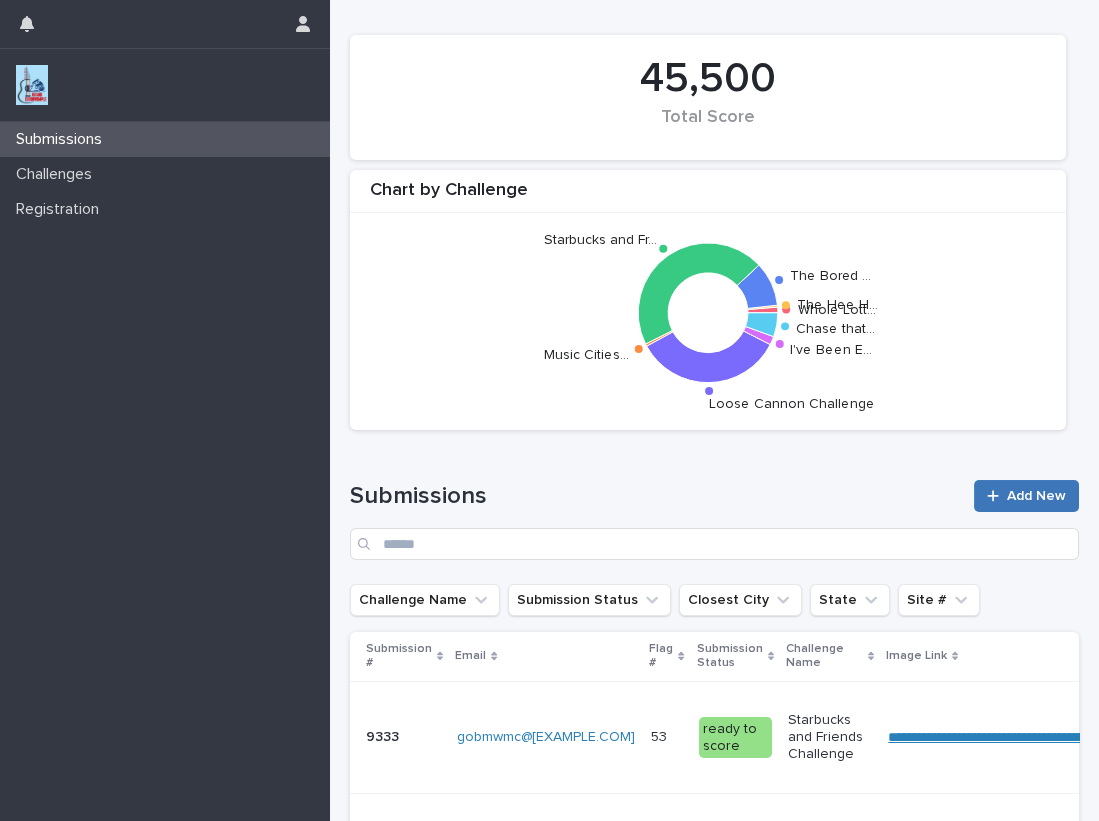 click on "Add New" at bounding box center (1036, 496) 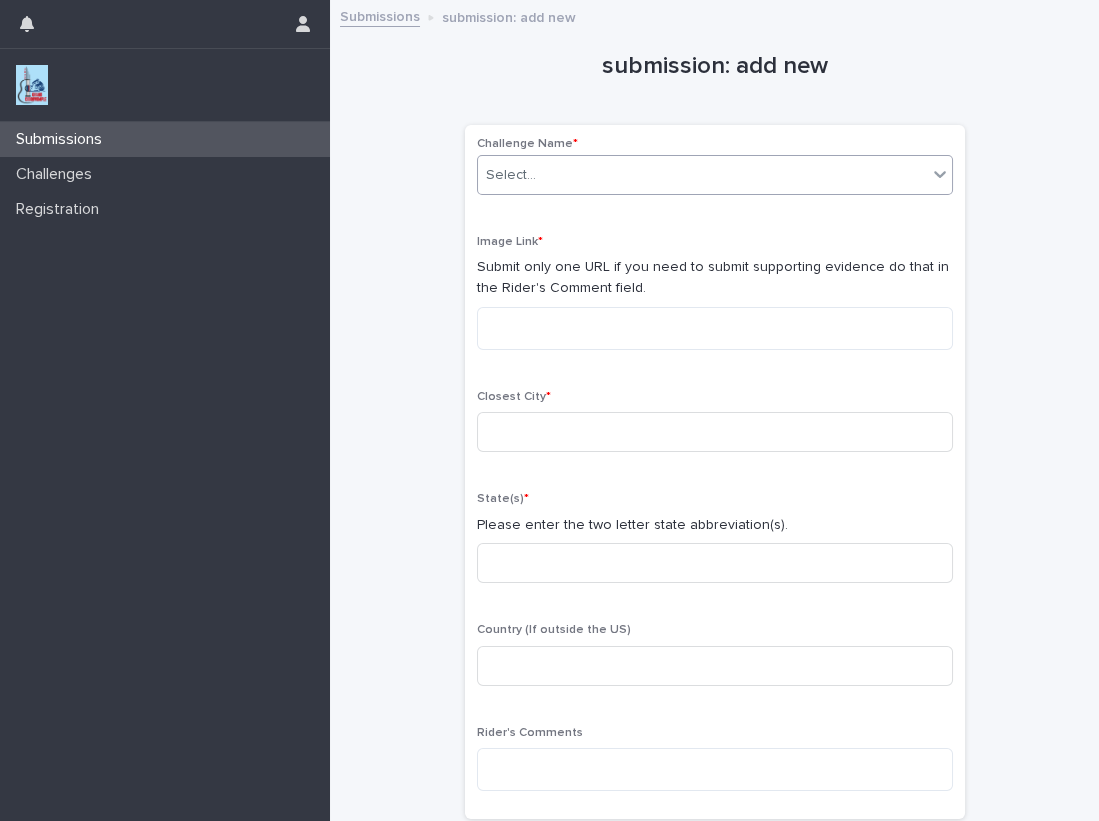 click on "Select..." at bounding box center (715, 175) 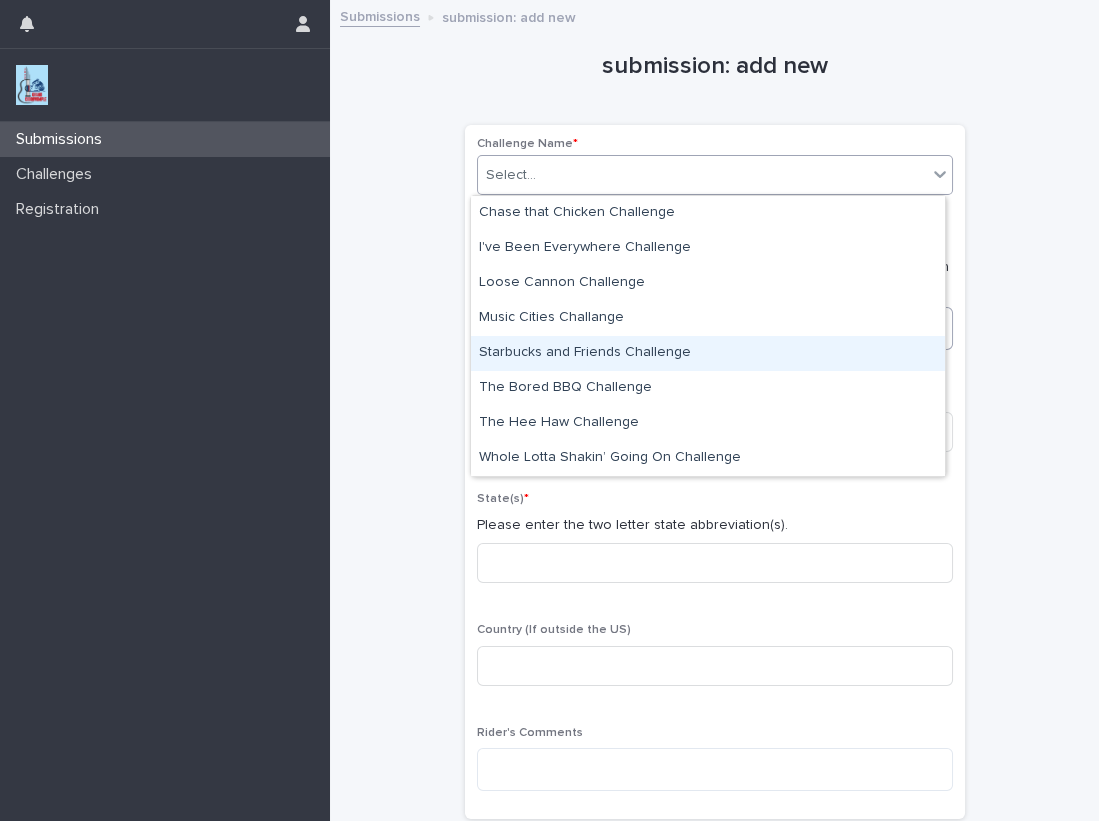 click on "Starbucks and Friends Challenge" at bounding box center (708, 353) 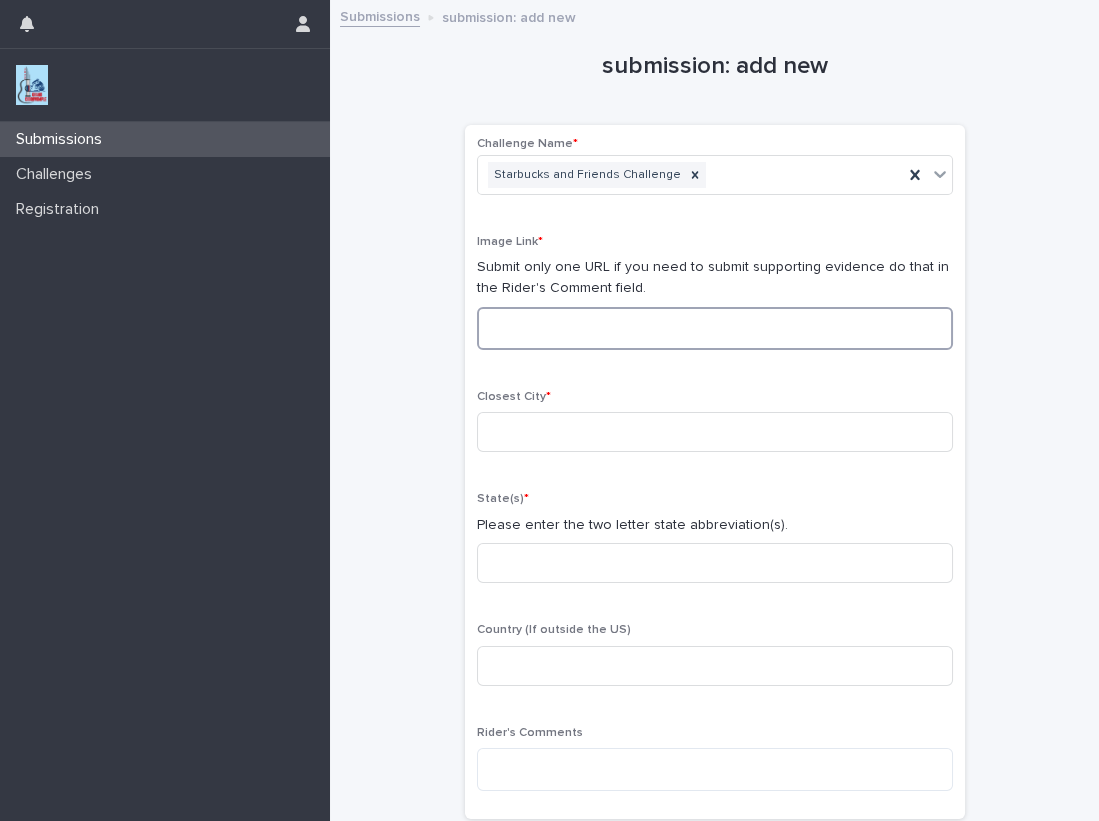 click at bounding box center [715, 328] 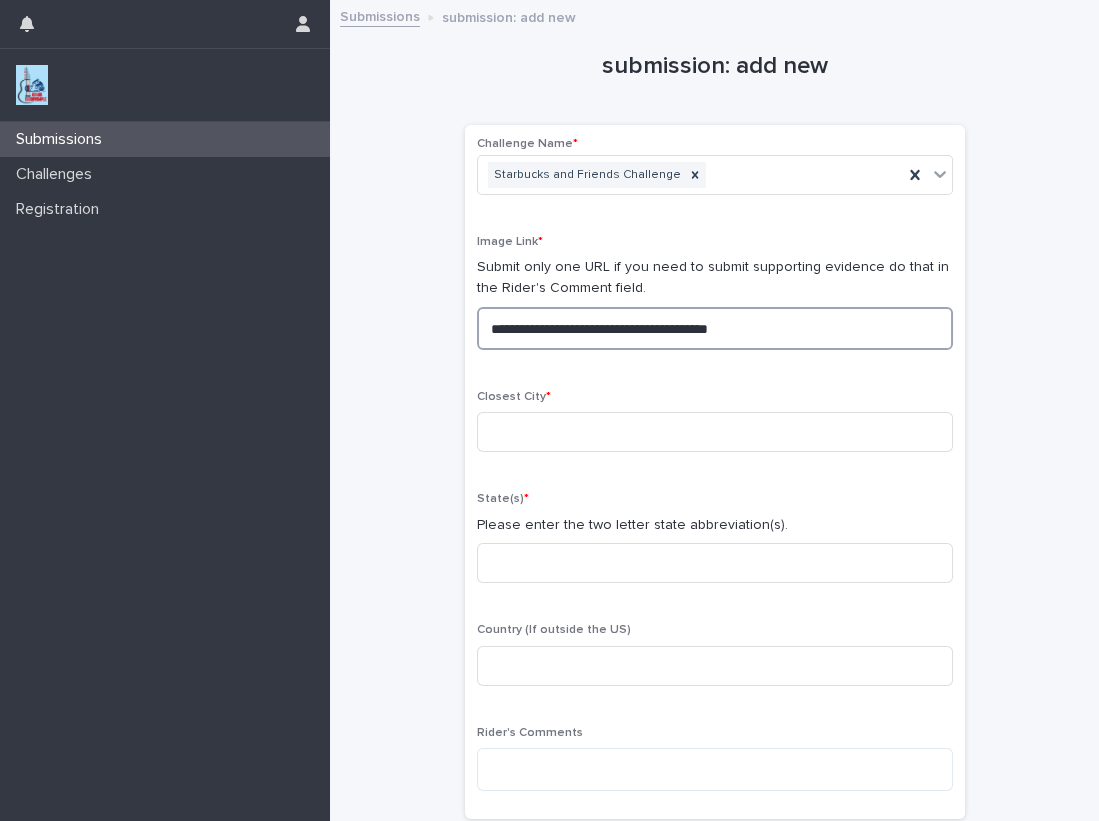 drag, startPoint x: 804, startPoint y: 338, endPoint x: 342, endPoint y: 322, distance: 462.27698 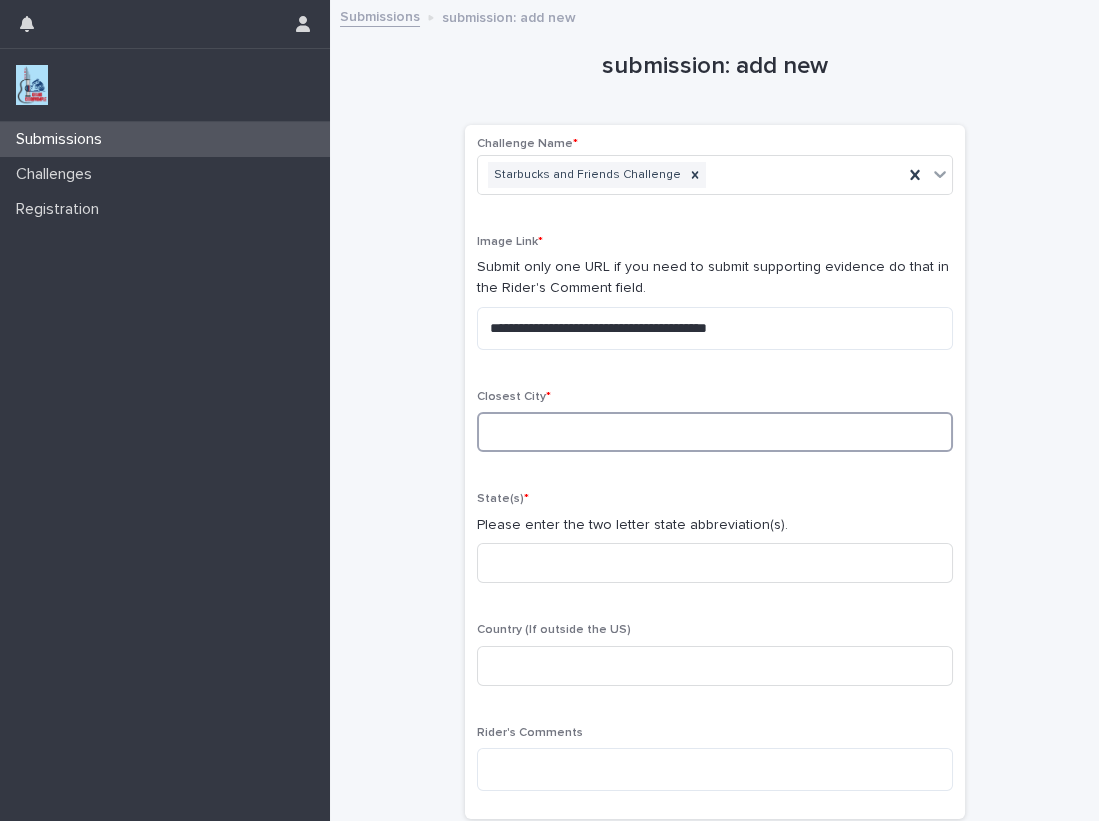 click at bounding box center (715, 432) 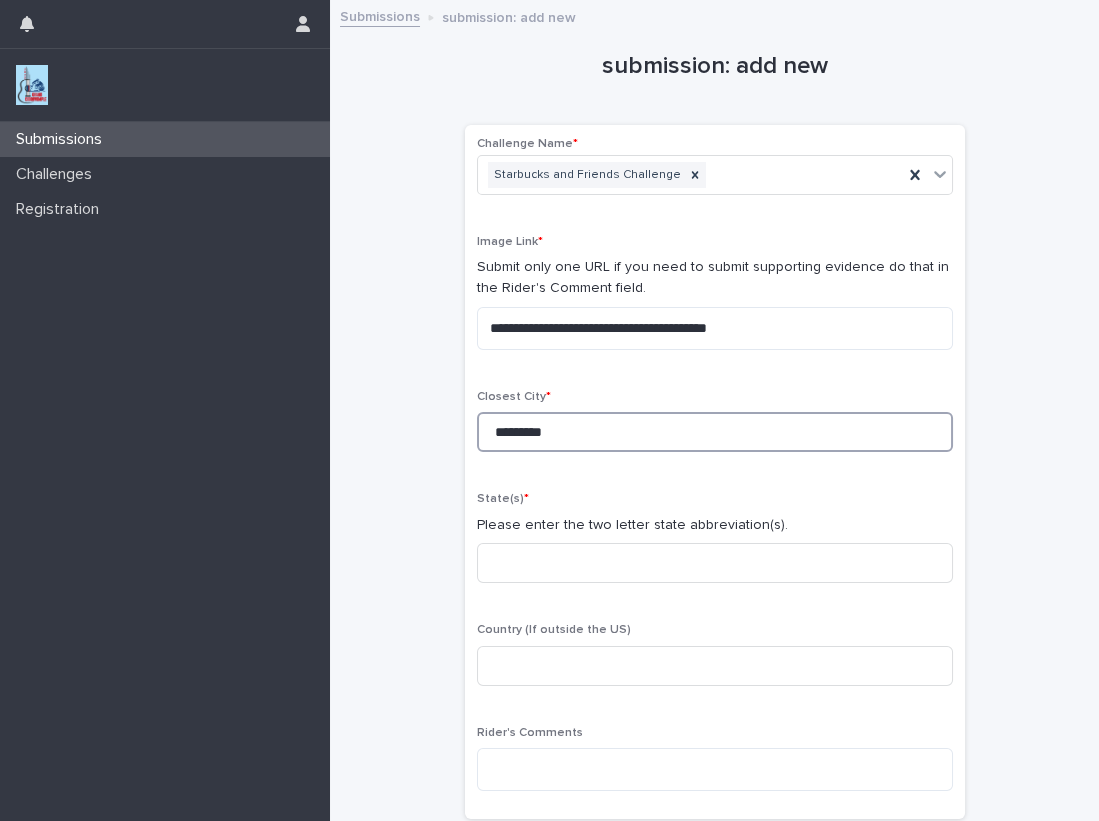 type on "*********" 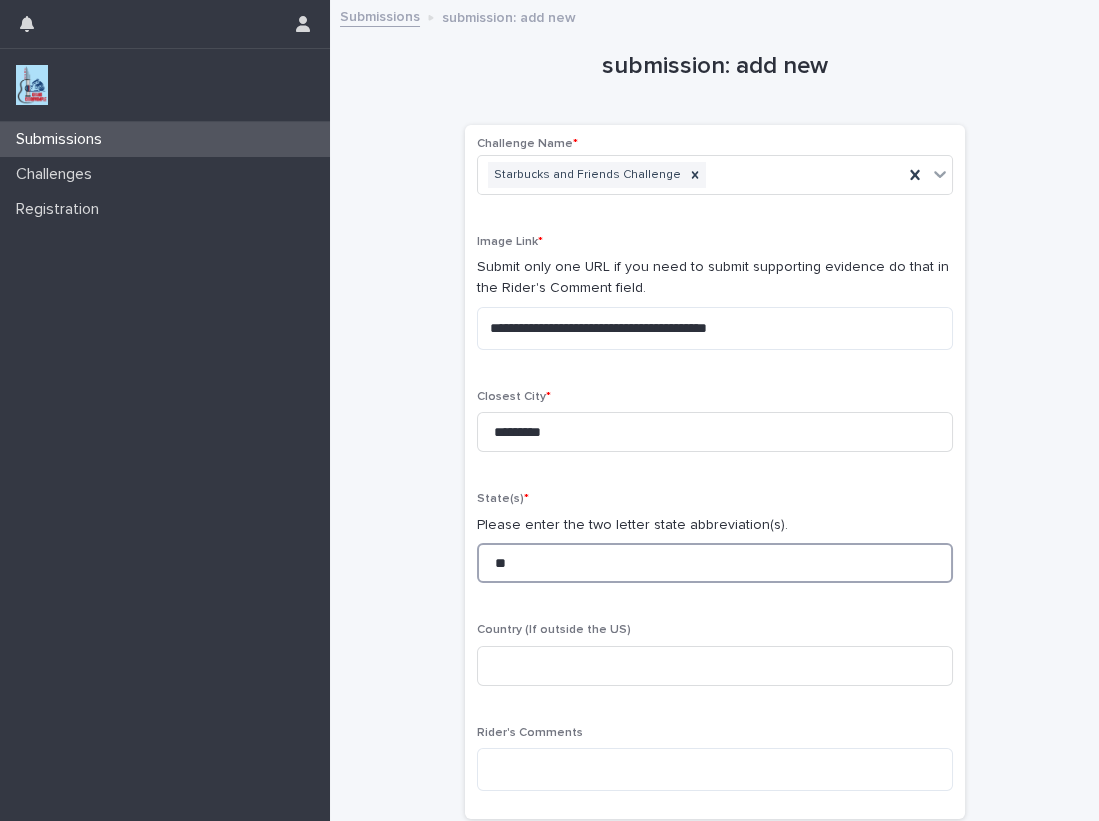 type on "**" 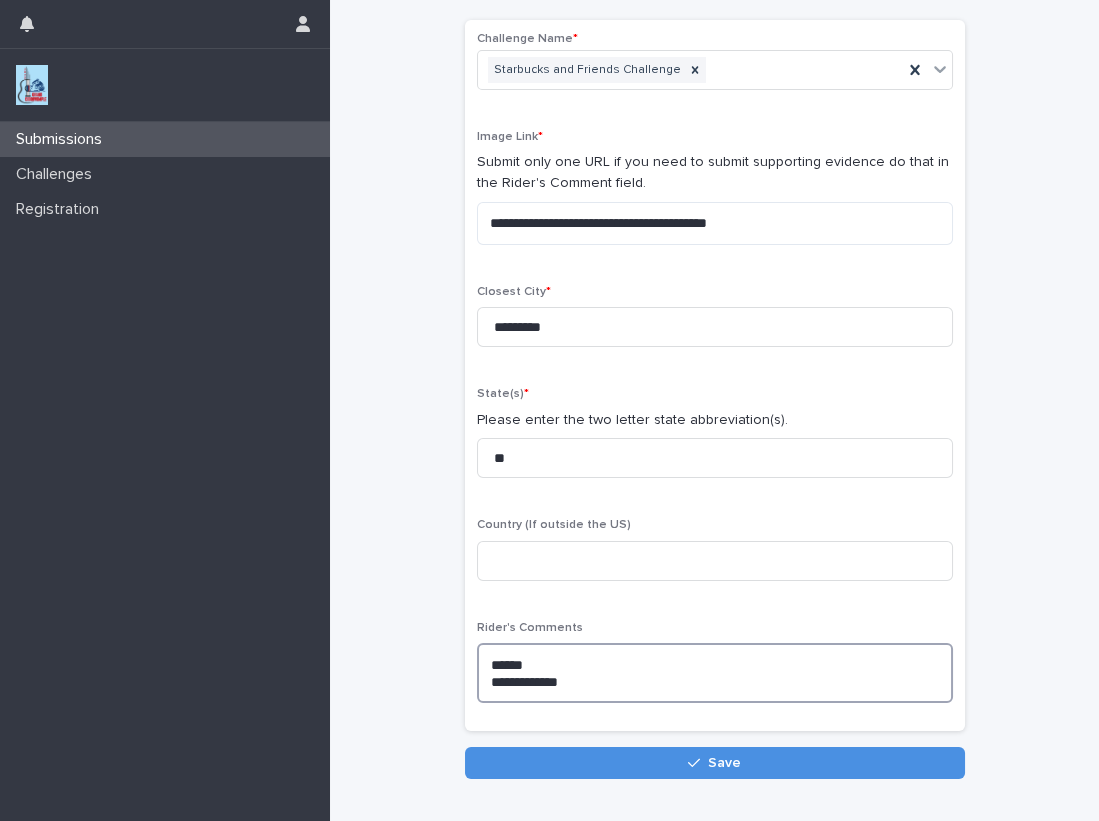 scroll, scrollTop: 121, scrollLeft: 0, axis: vertical 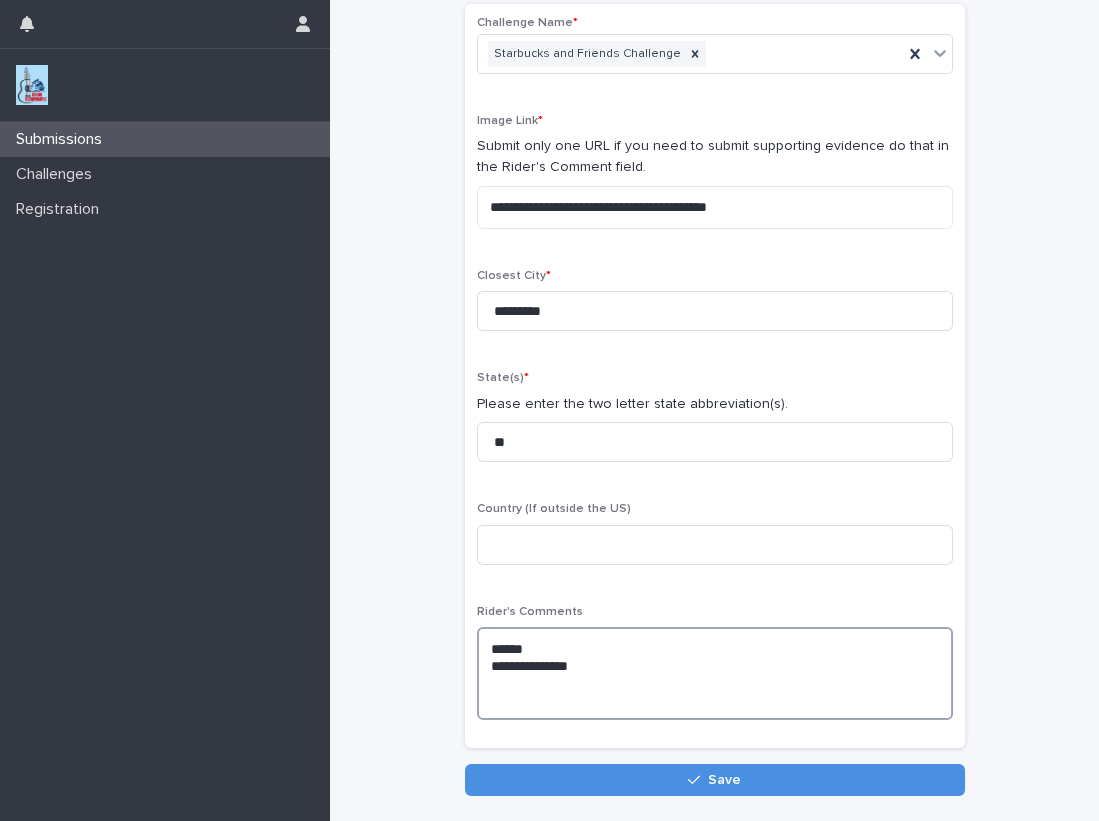click on "**********" at bounding box center (715, 673) 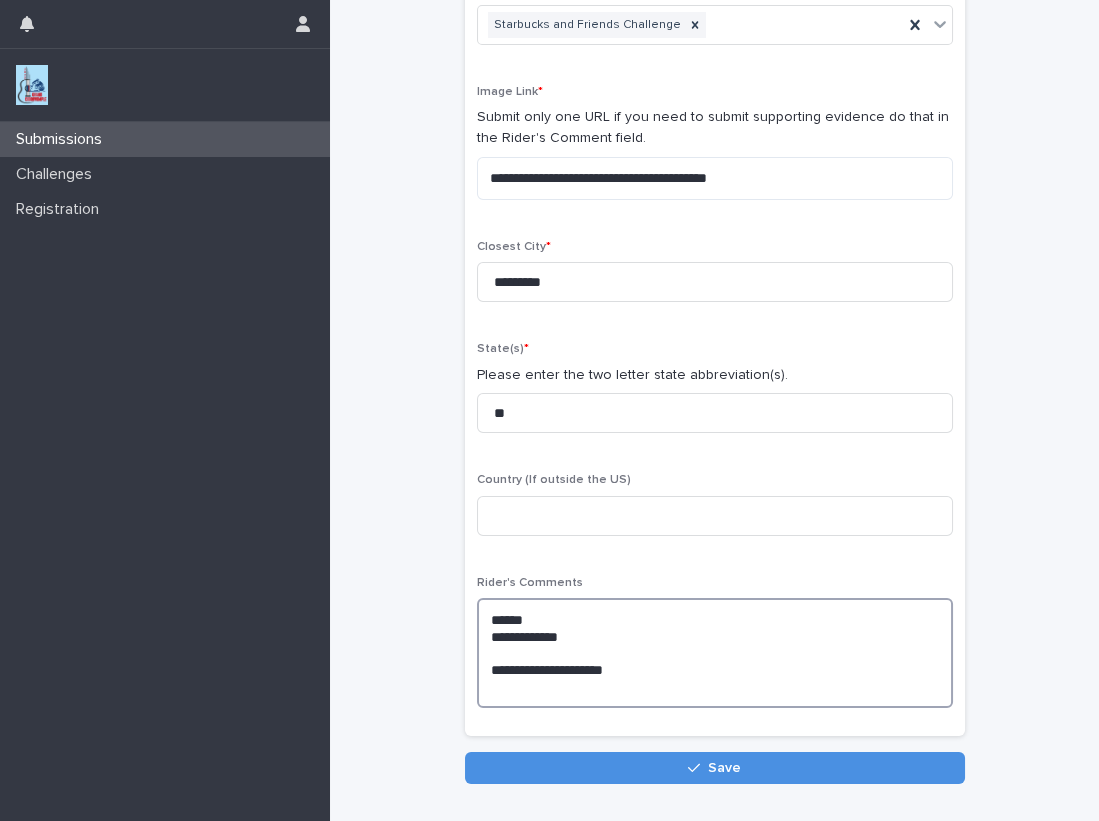 scroll, scrollTop: 181, scrollLeft: 0, axis: vertical 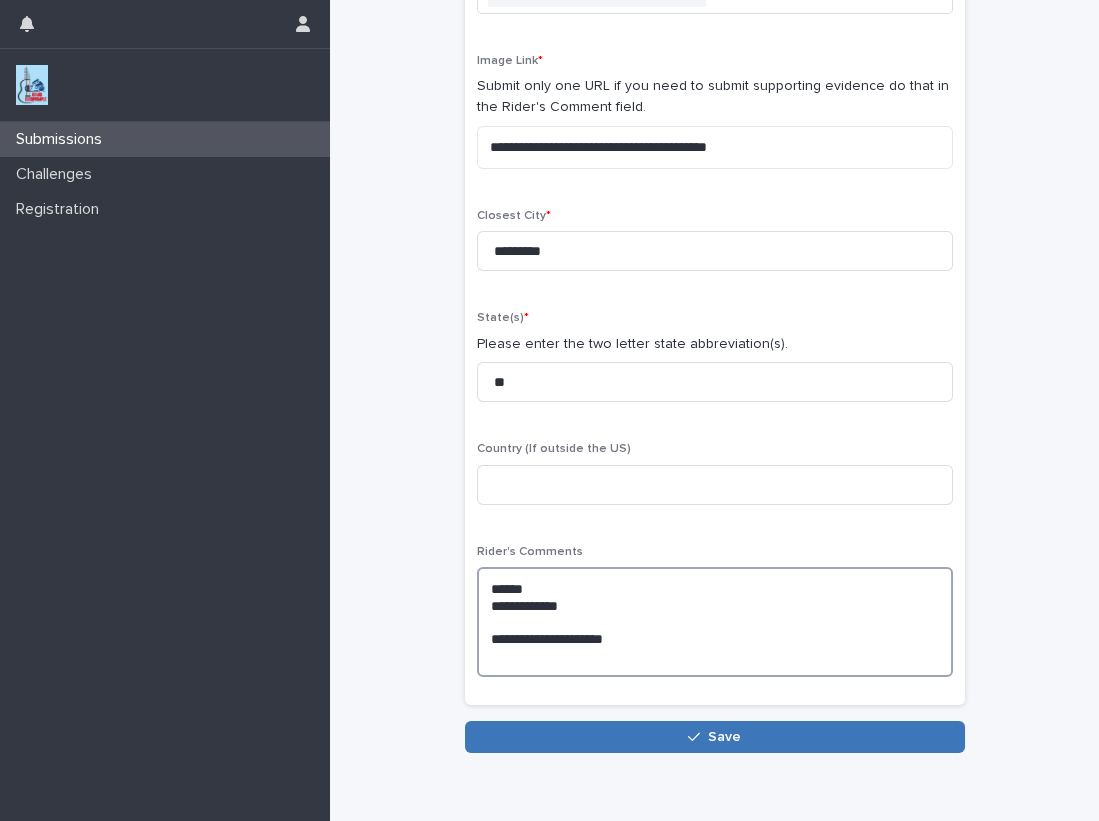 type on "**********" 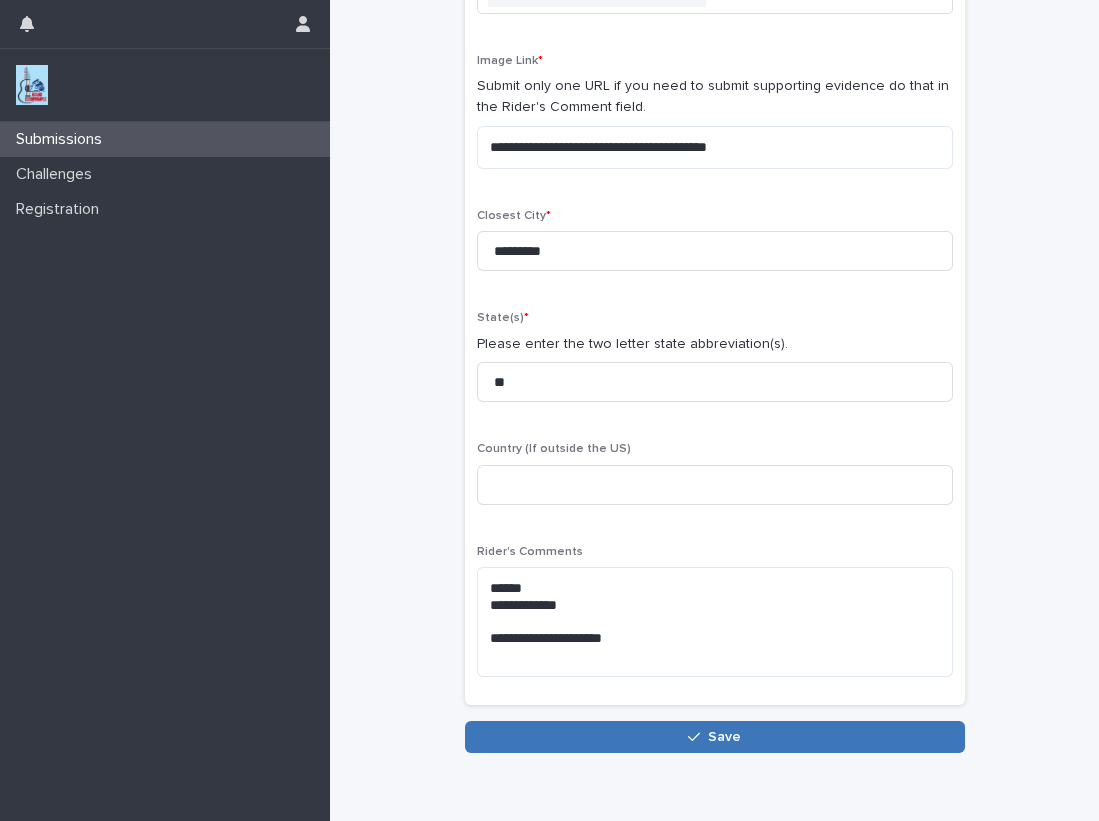 click on "Save" at bounding box center (724, 737) 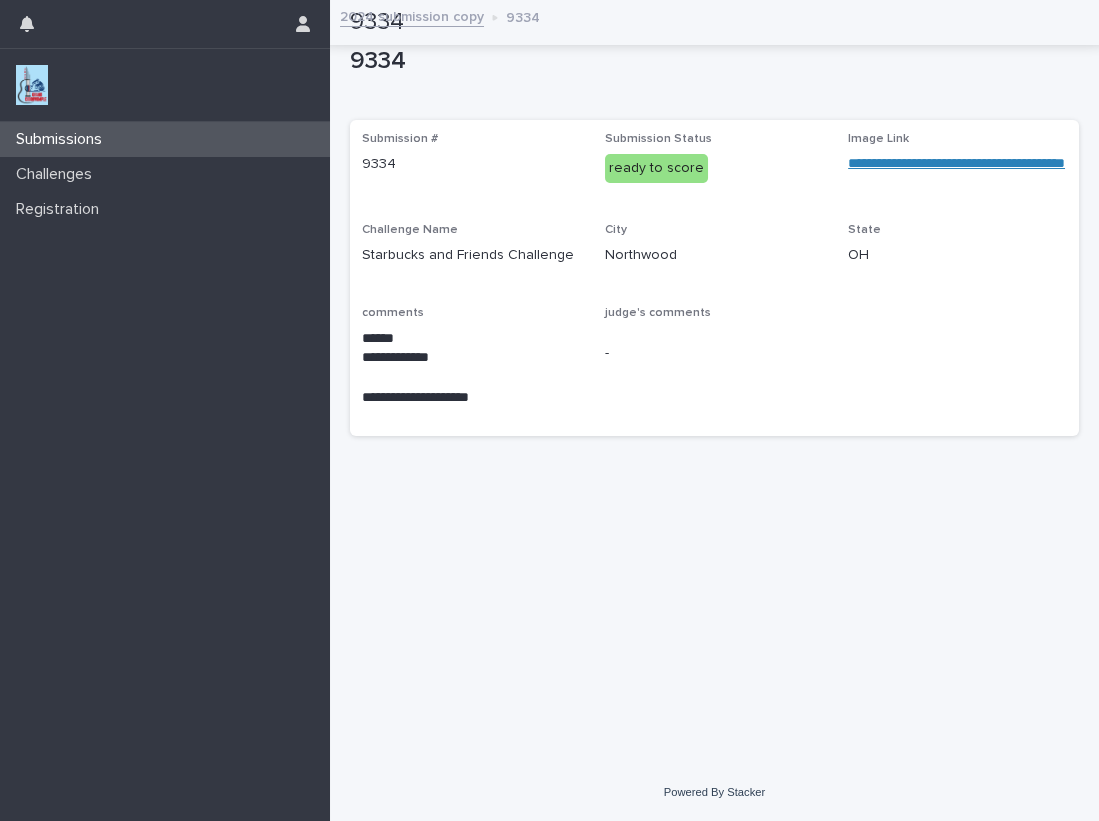 scroll, scrollTop: 0, scrollLeft: 0, axis: both 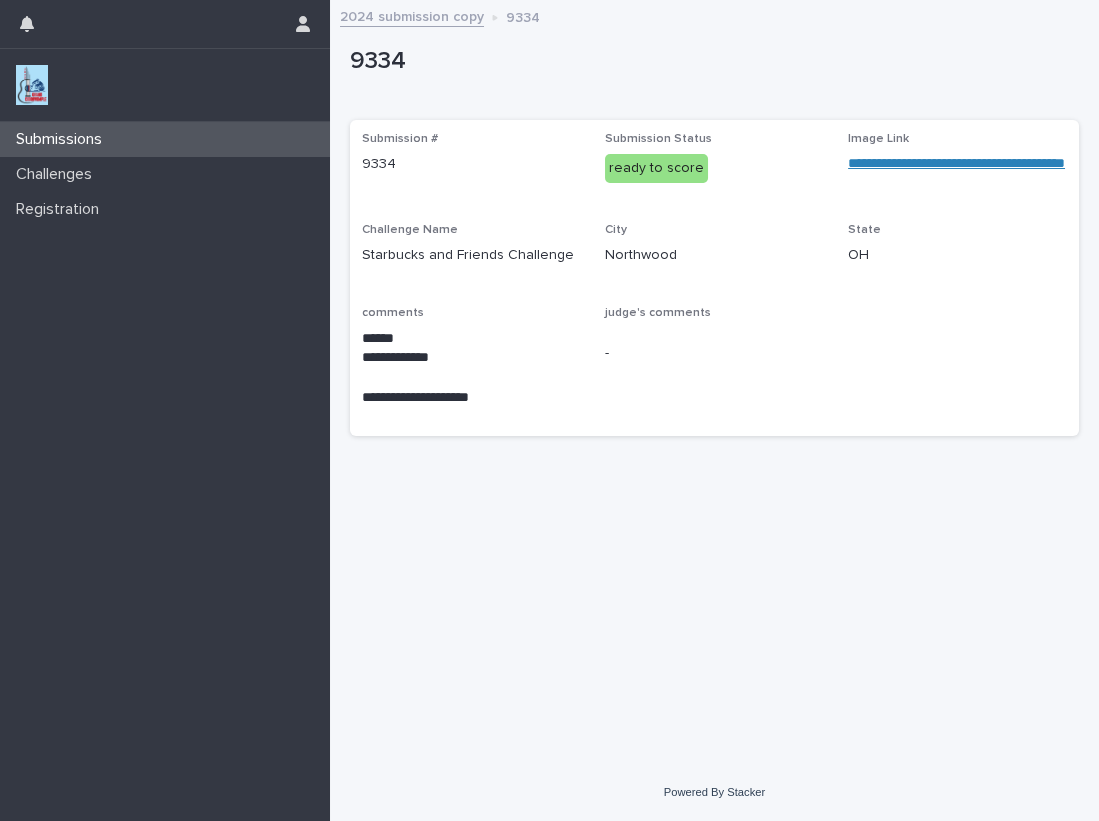 click at bounding box center [32, 85] 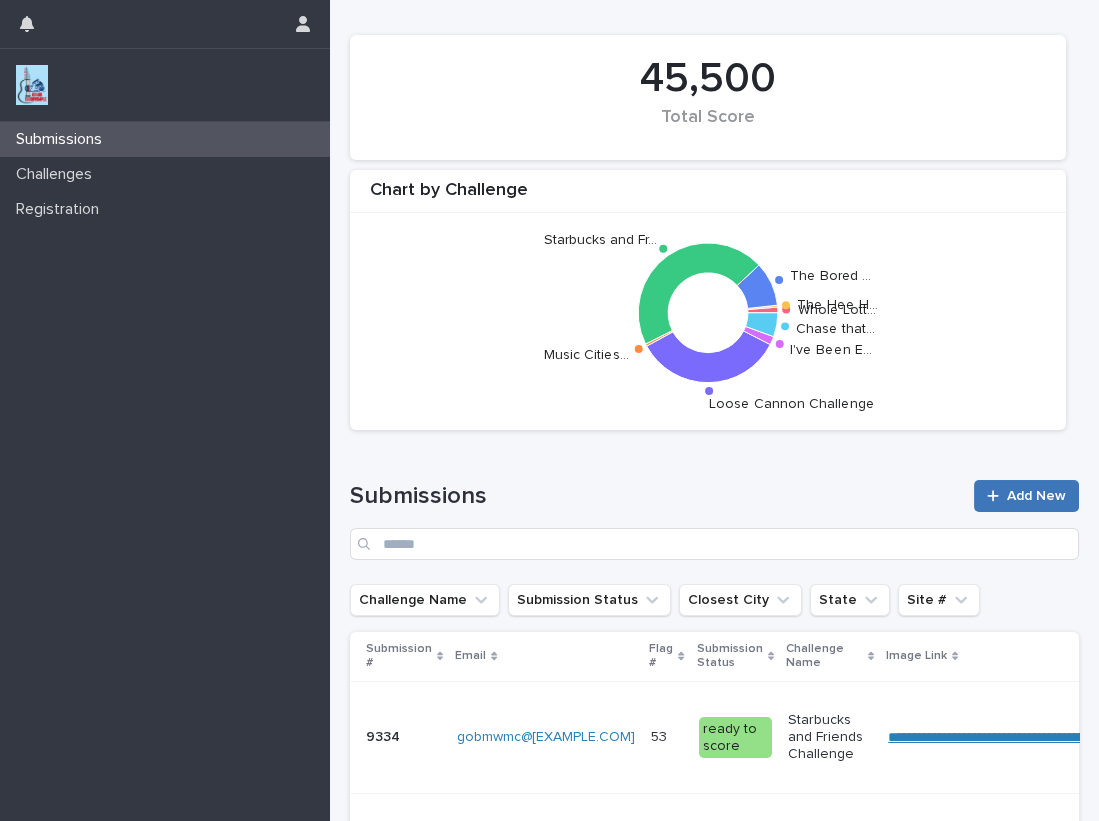 click on "Add New" at bounding box center (1026, 496) 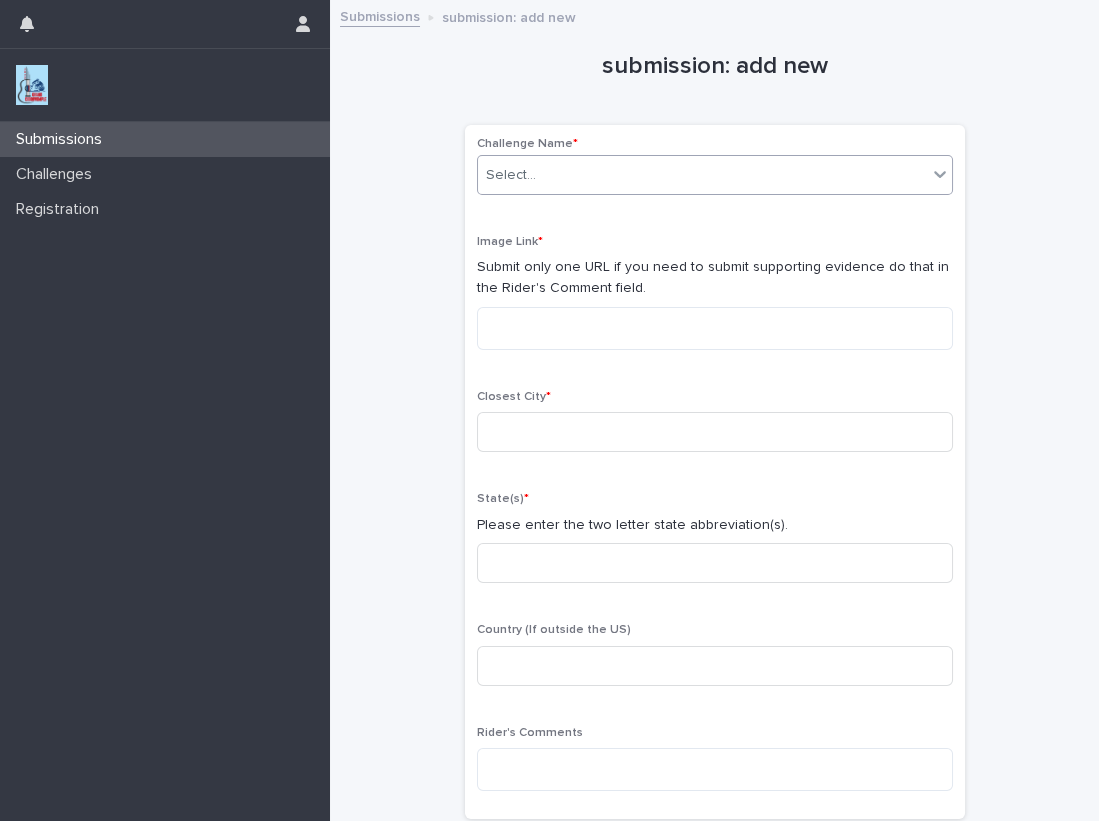 click on "Select..." at bounding box center (702, 175) 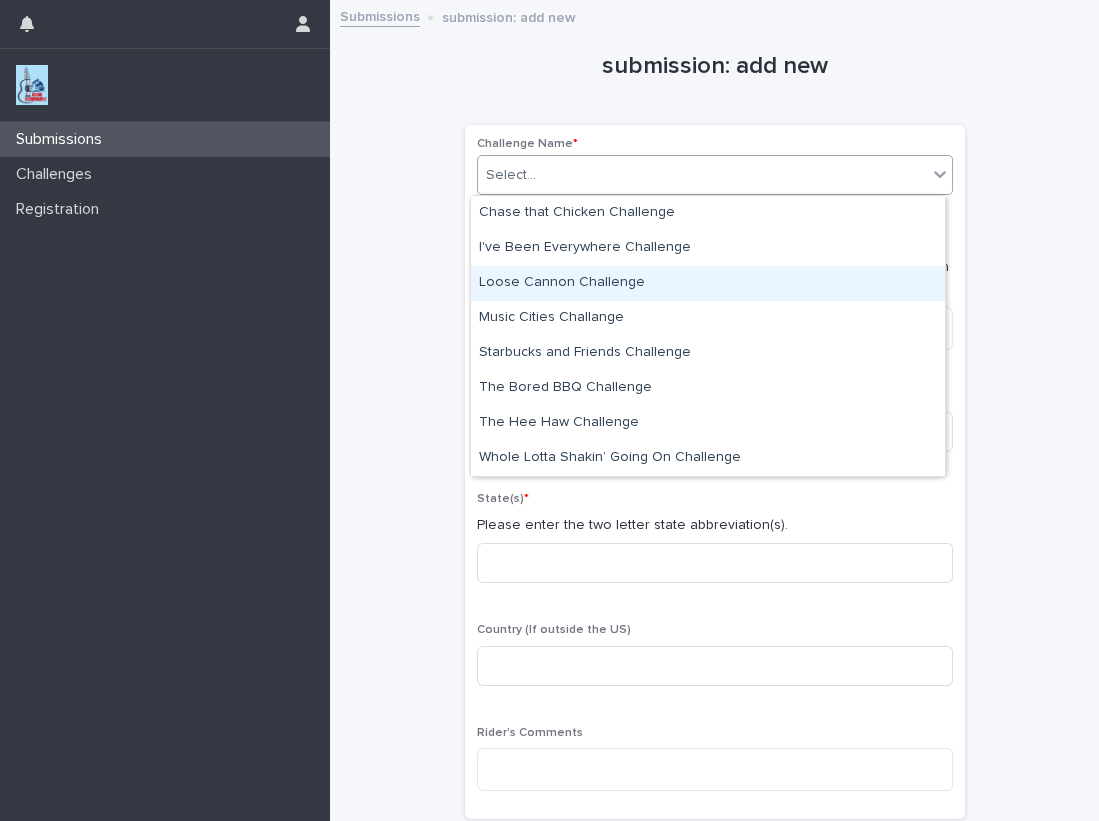 click on "Loose Cannon Challenge" at bounding box center (708, 283) 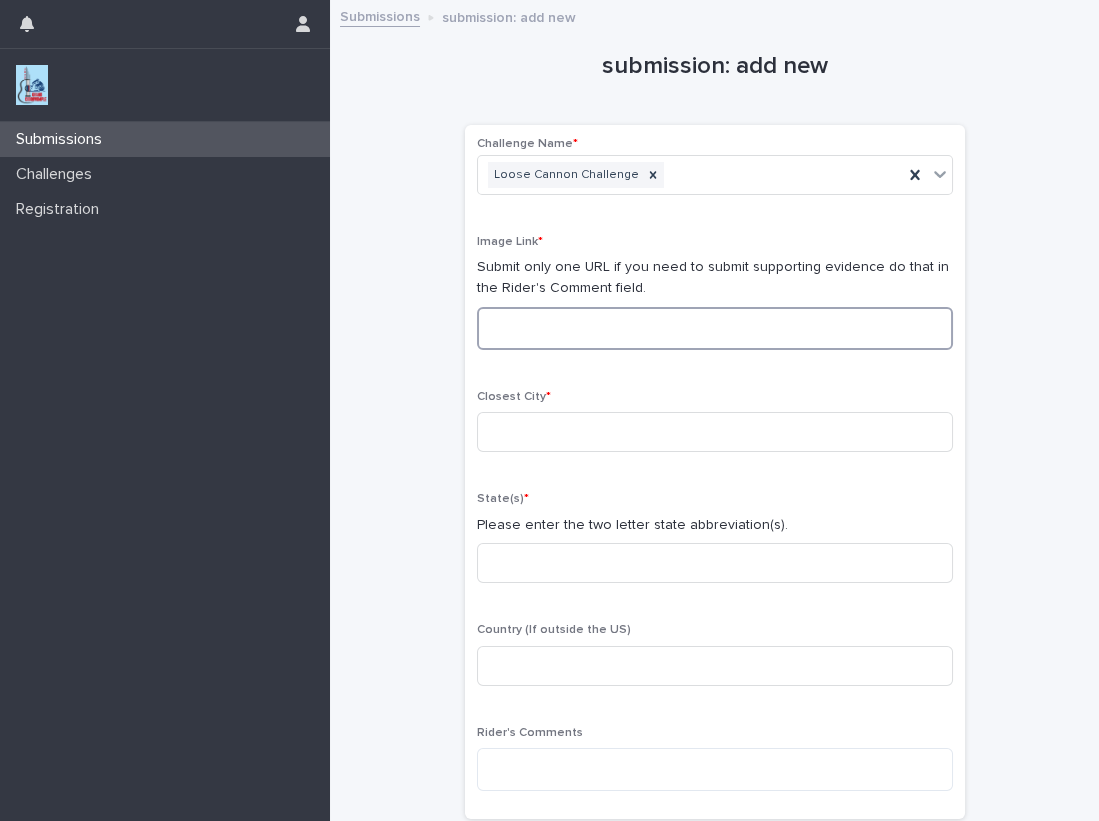 click at bounding box center (715, 328) 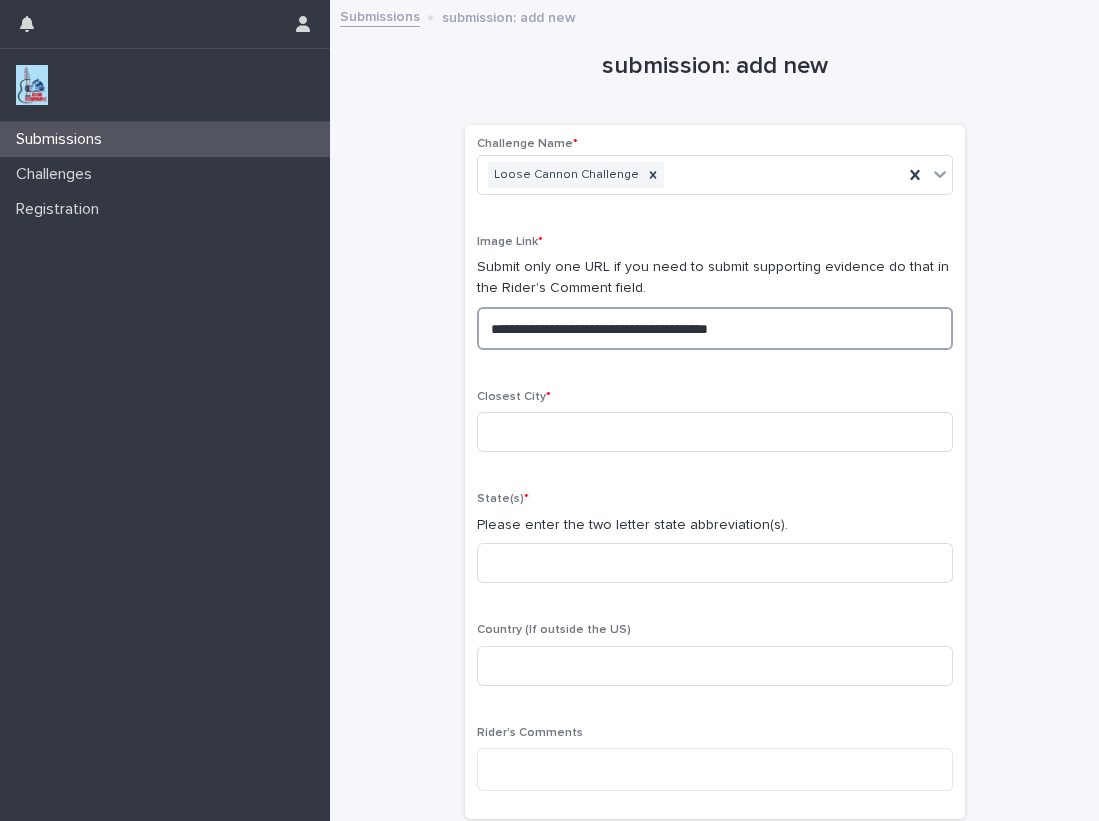 drag, startPoint x: 791, startPoint y: 326, endPoint x: 297, endPoint y: 319, distance: 494.0496 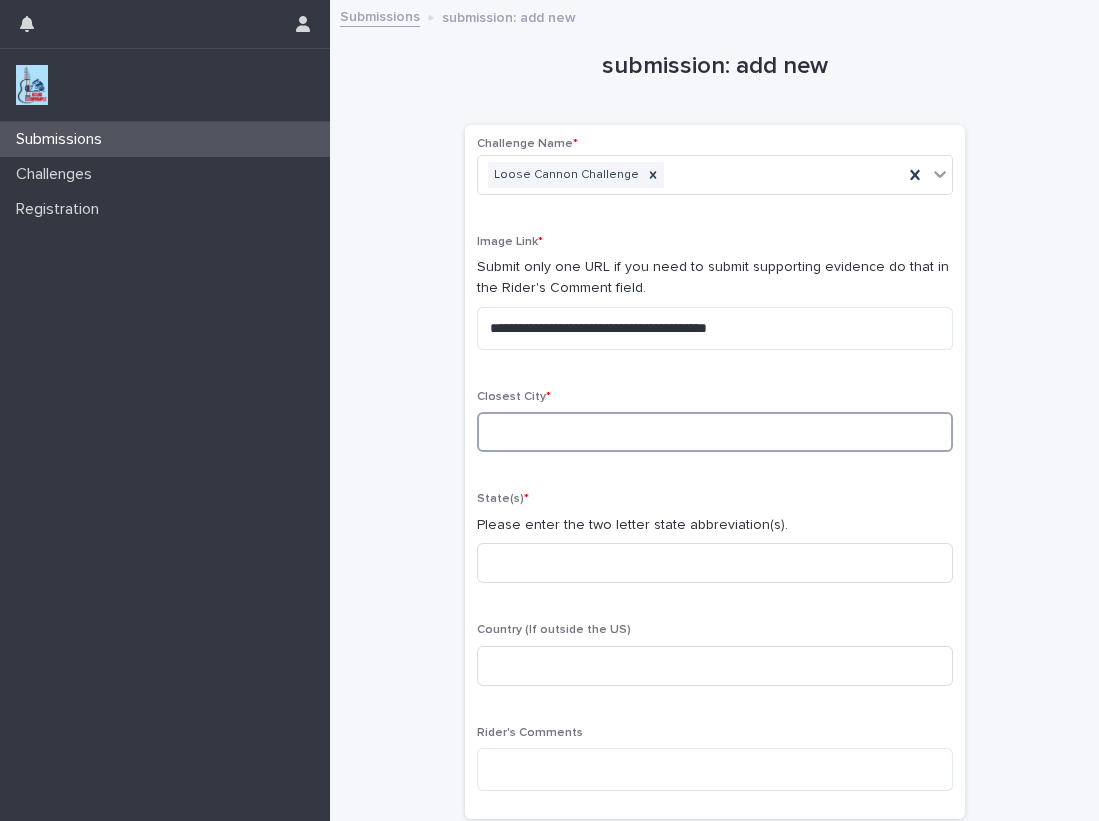 drag, startPoint x: 630, startPoint y: 438, endPoint x: 651, endPoint y: 440, distance: 21.095022 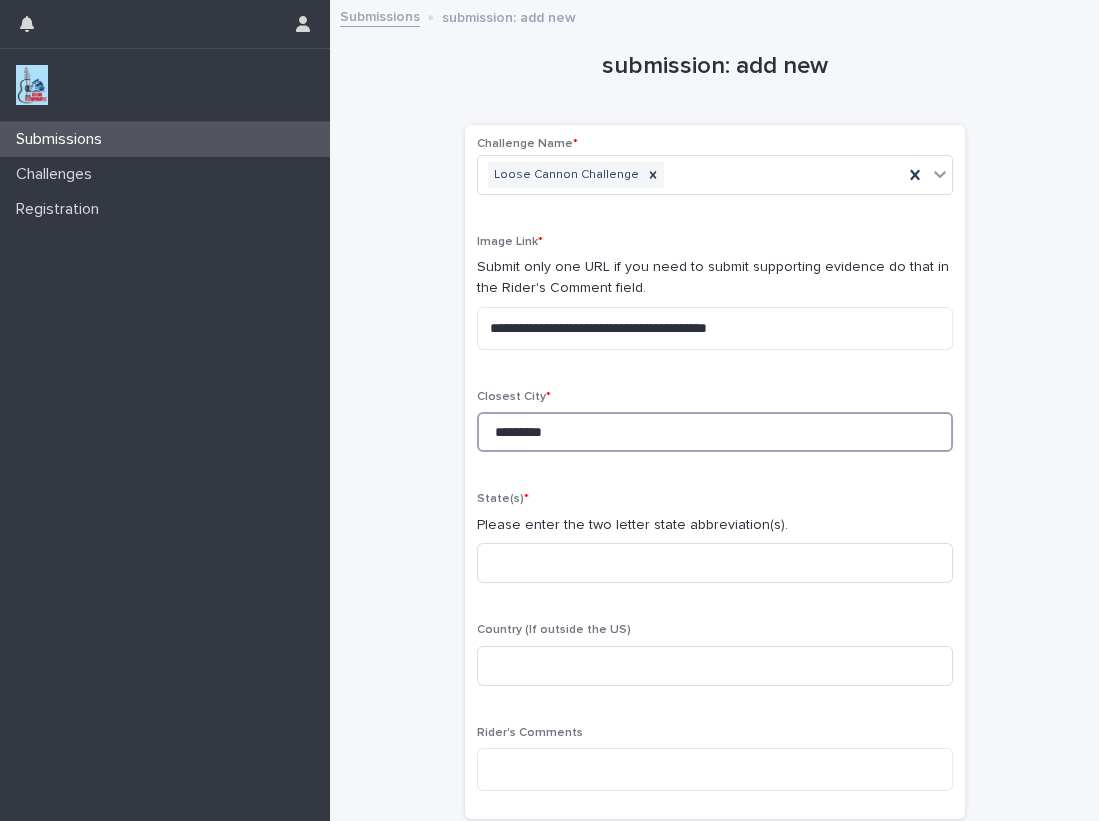 type on "*********" 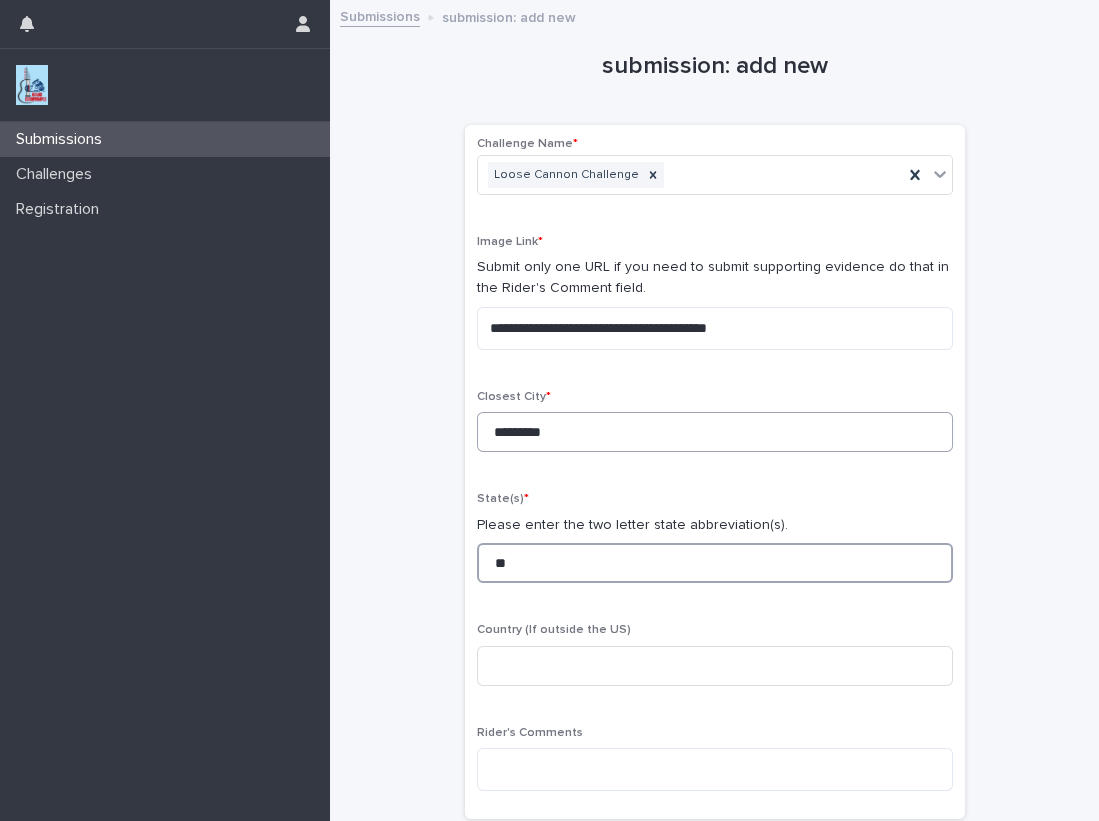 type on "**" 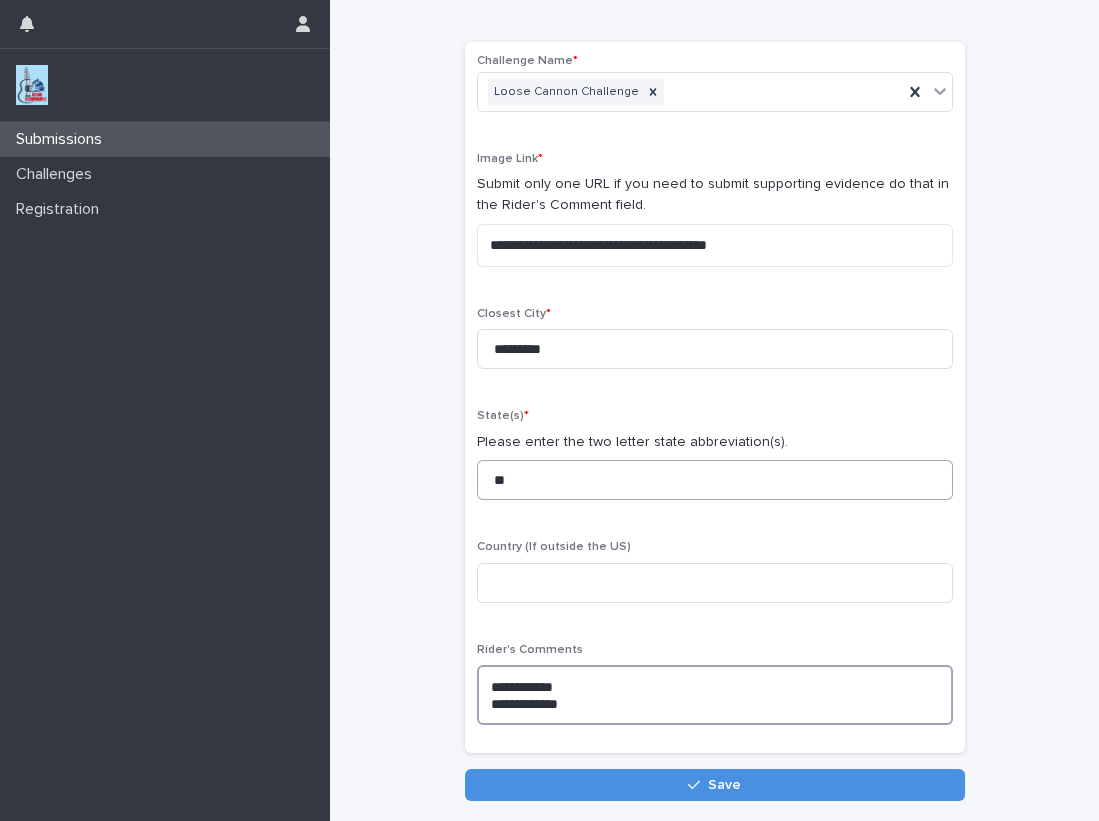 scroll, scrollTop: 90, scrollLeft: 0, axis: vertical 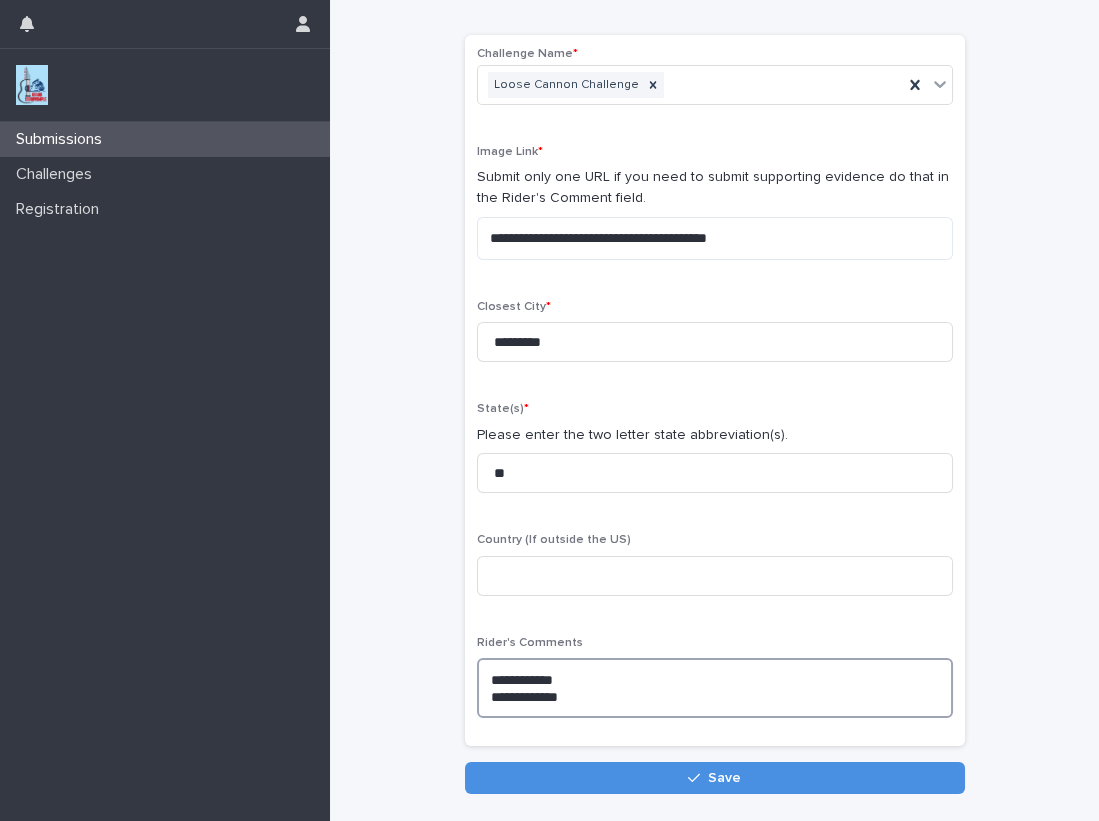 click on "**********" at bounding box center [715, 688] 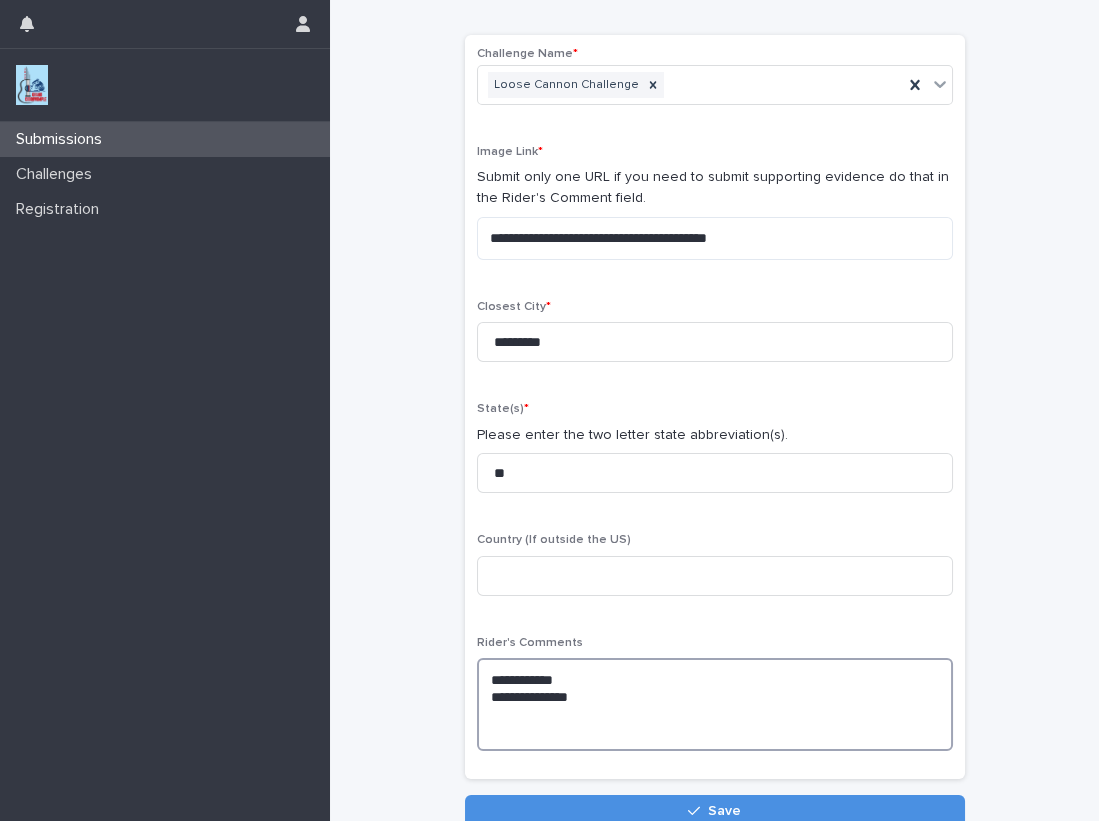 paste on "**********" 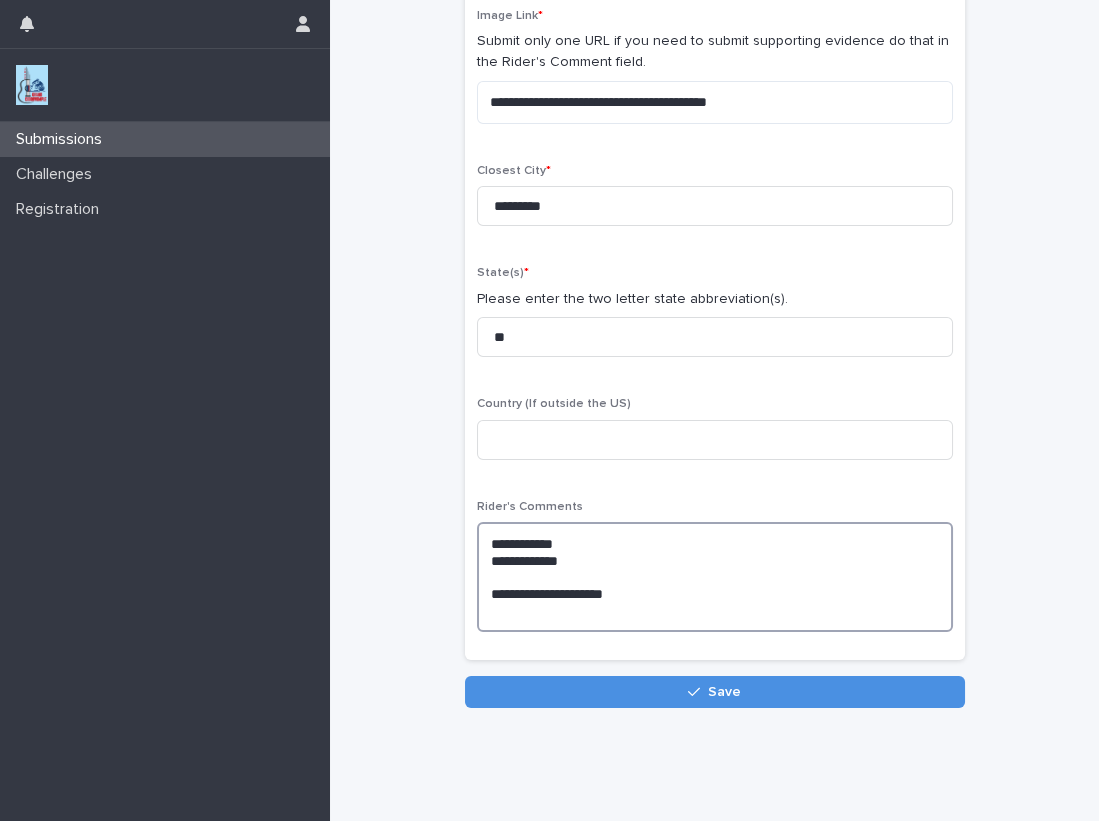 scroll, scrollTop: 242, scrollLeft: 0, axis: vertical 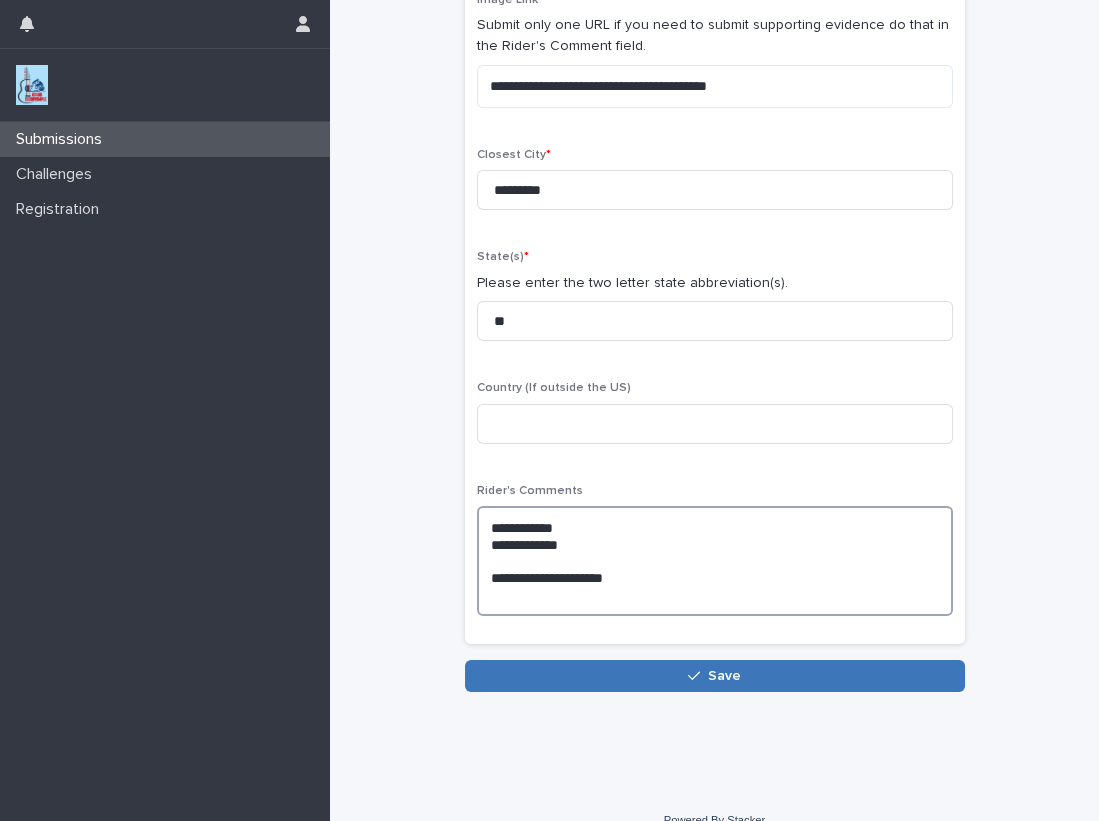 type on "**********" 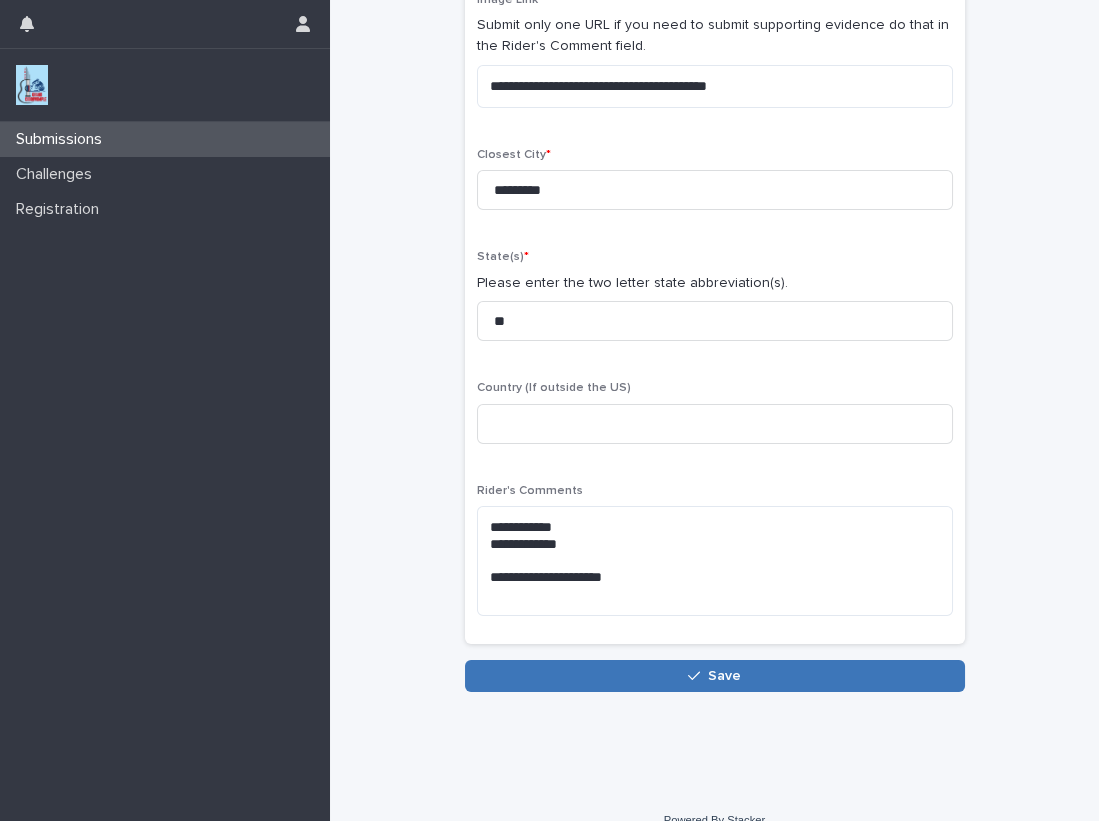 click on "Save" at bounding box center (724, 676) 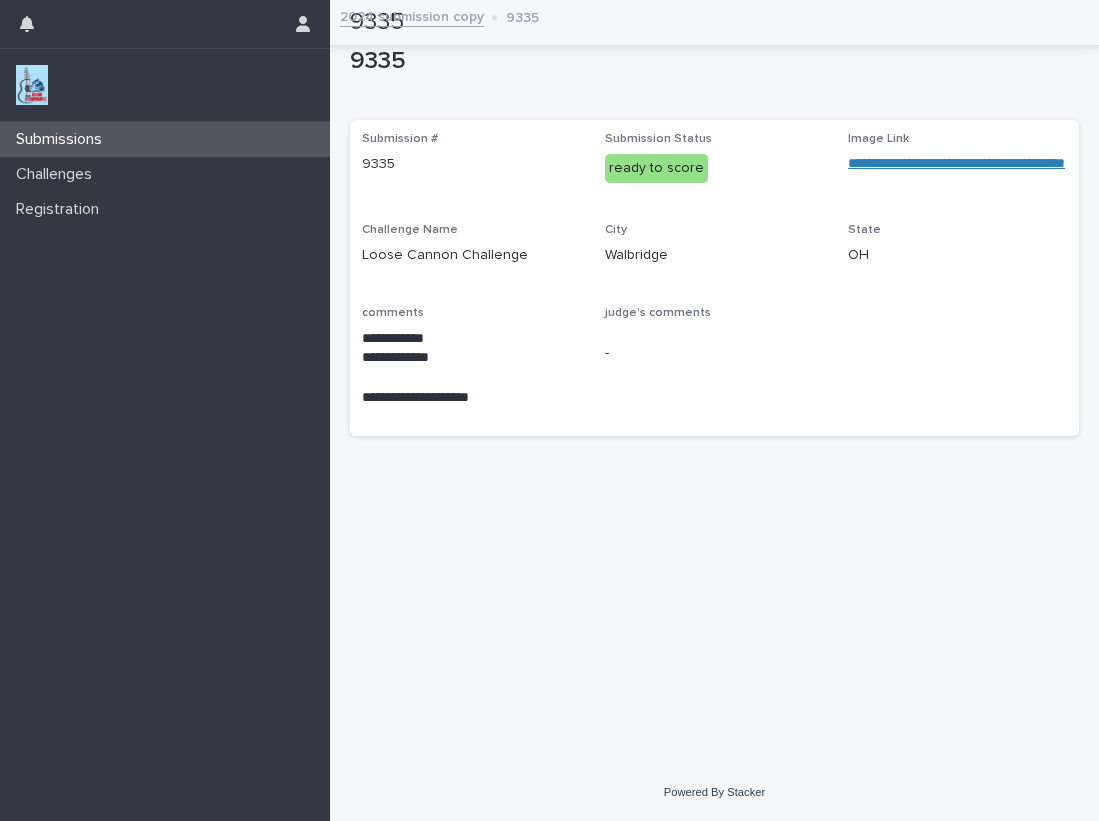 scroll, scrollTop: 0, scrollLeft: 0, axis: both 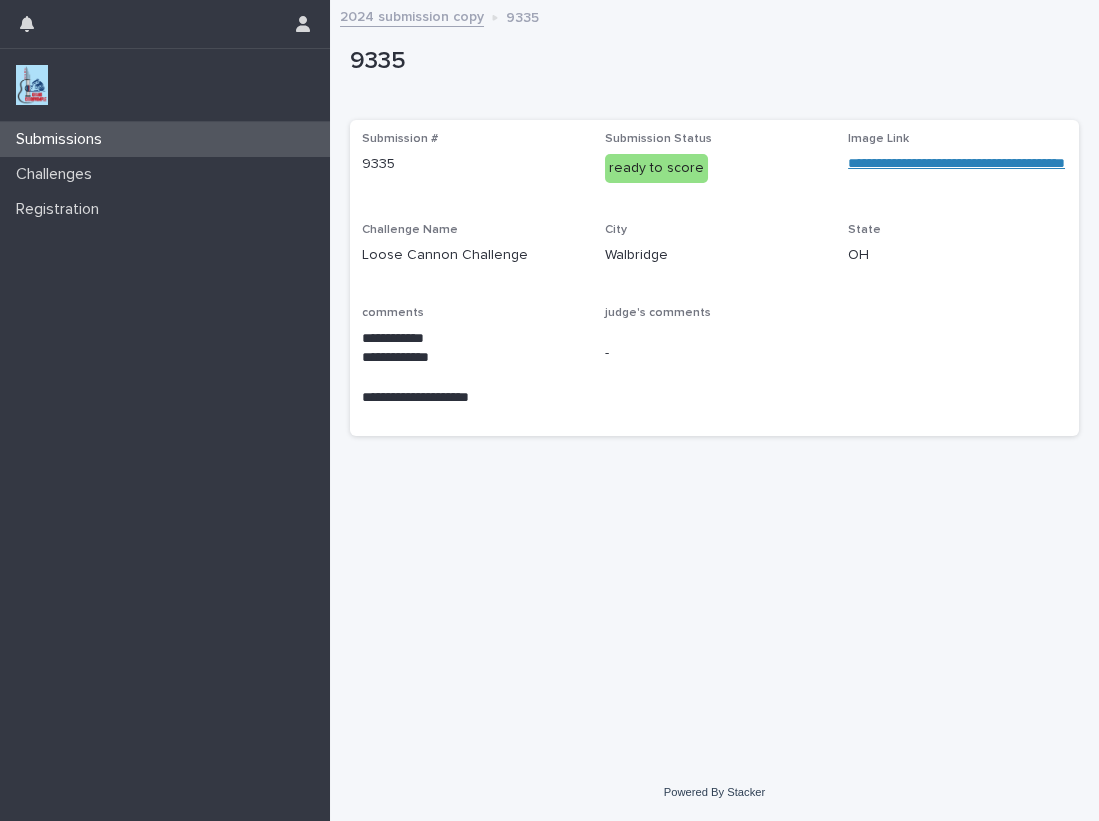 click at bounding box center [32, 85] 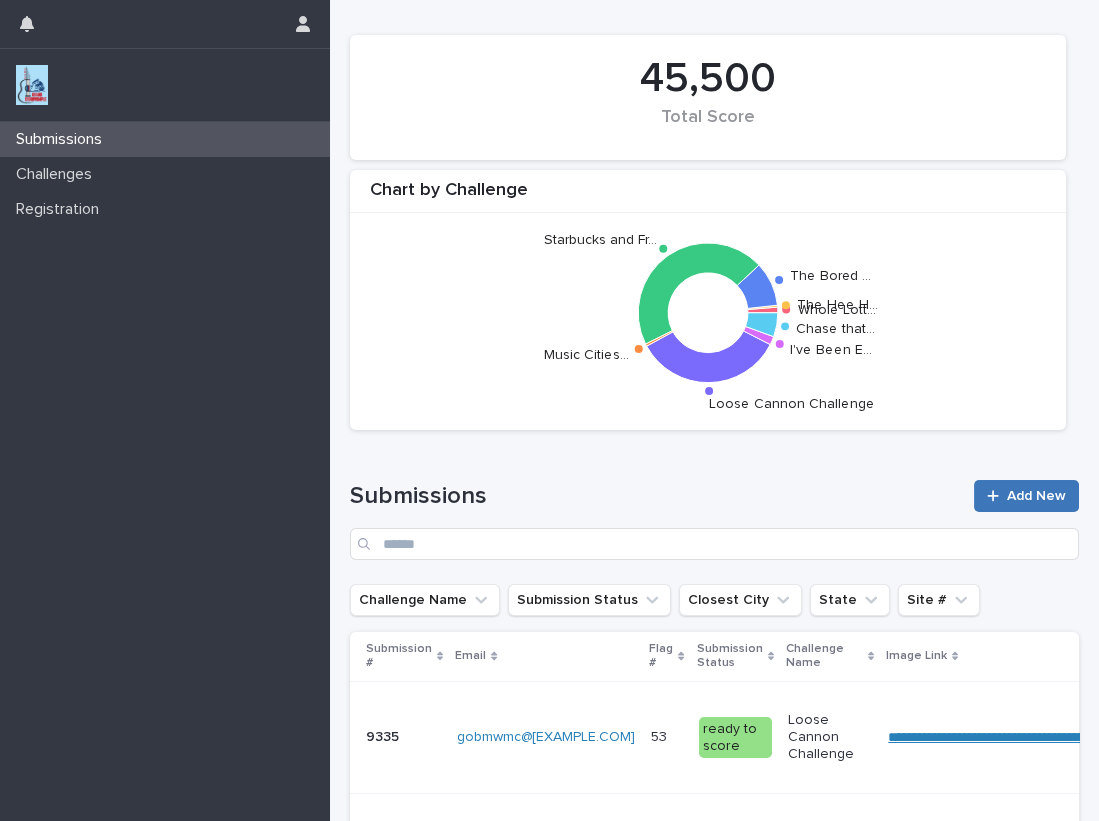 click on "Add New" at bounding box center [1026, 496] 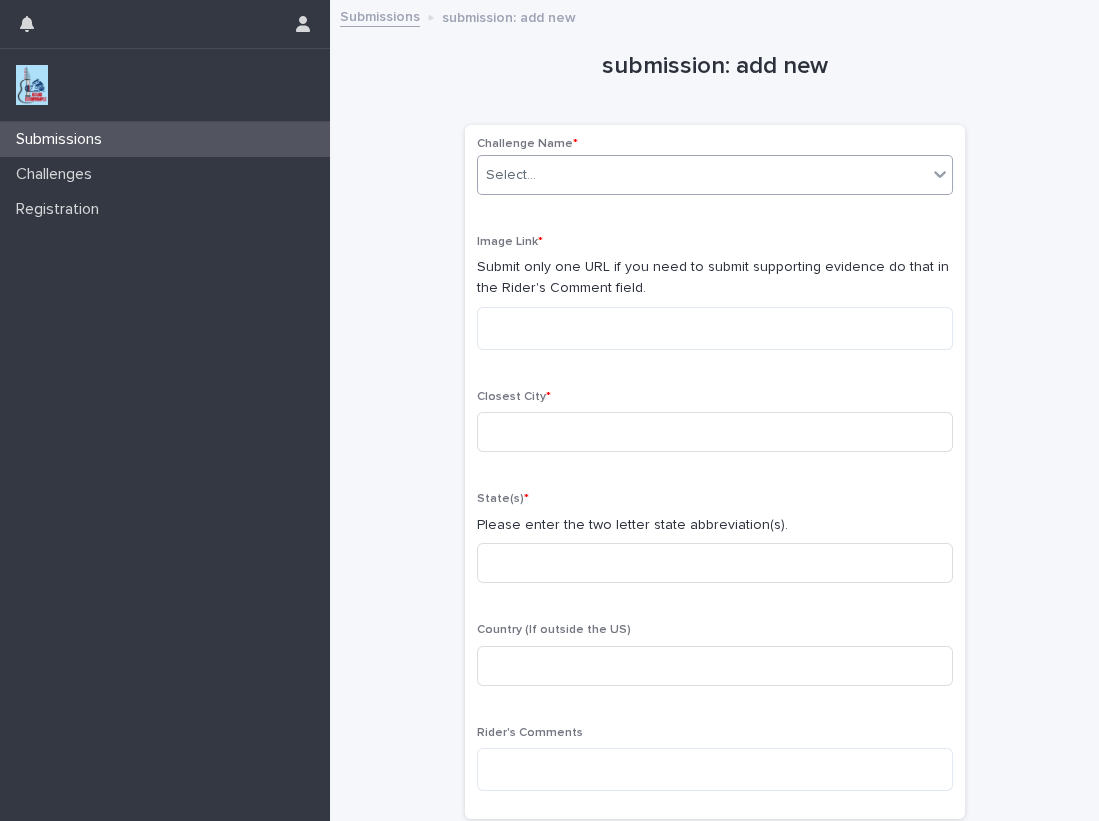 click on "Select..." at bounding box center (702, 175) 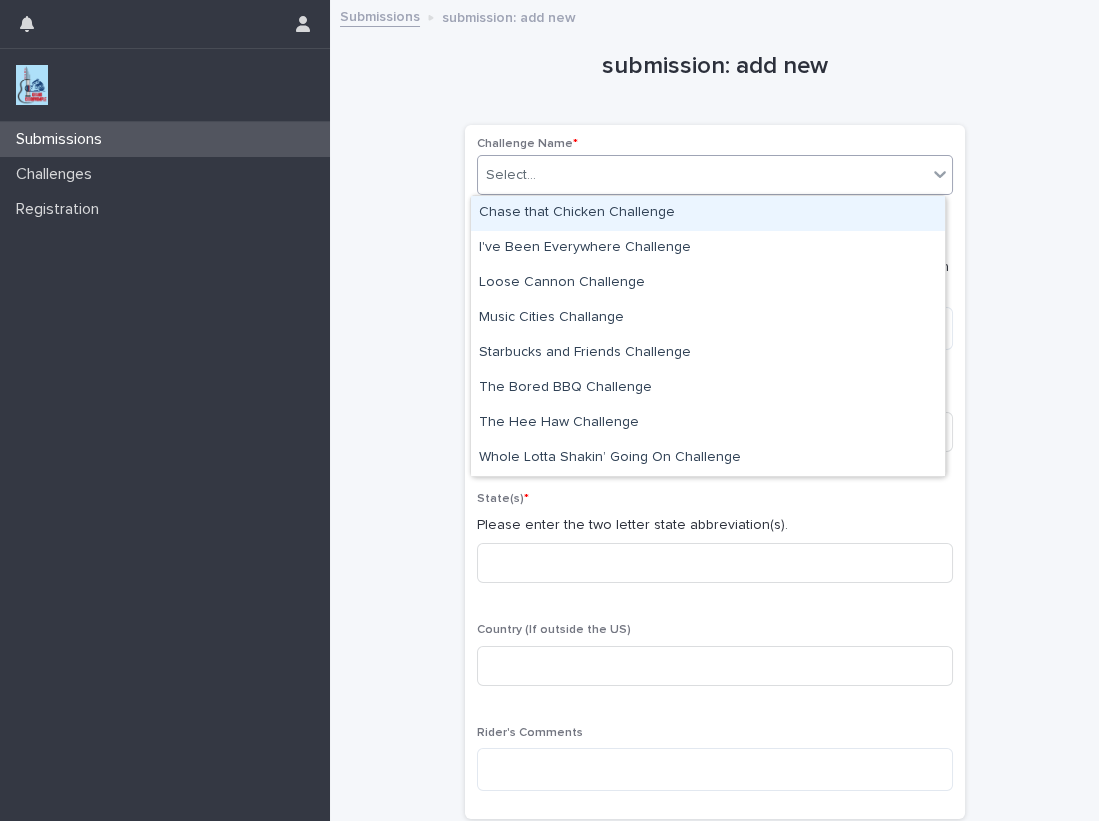 click on "Chase that Chicken Challenge" at bounding box center (708, 213) 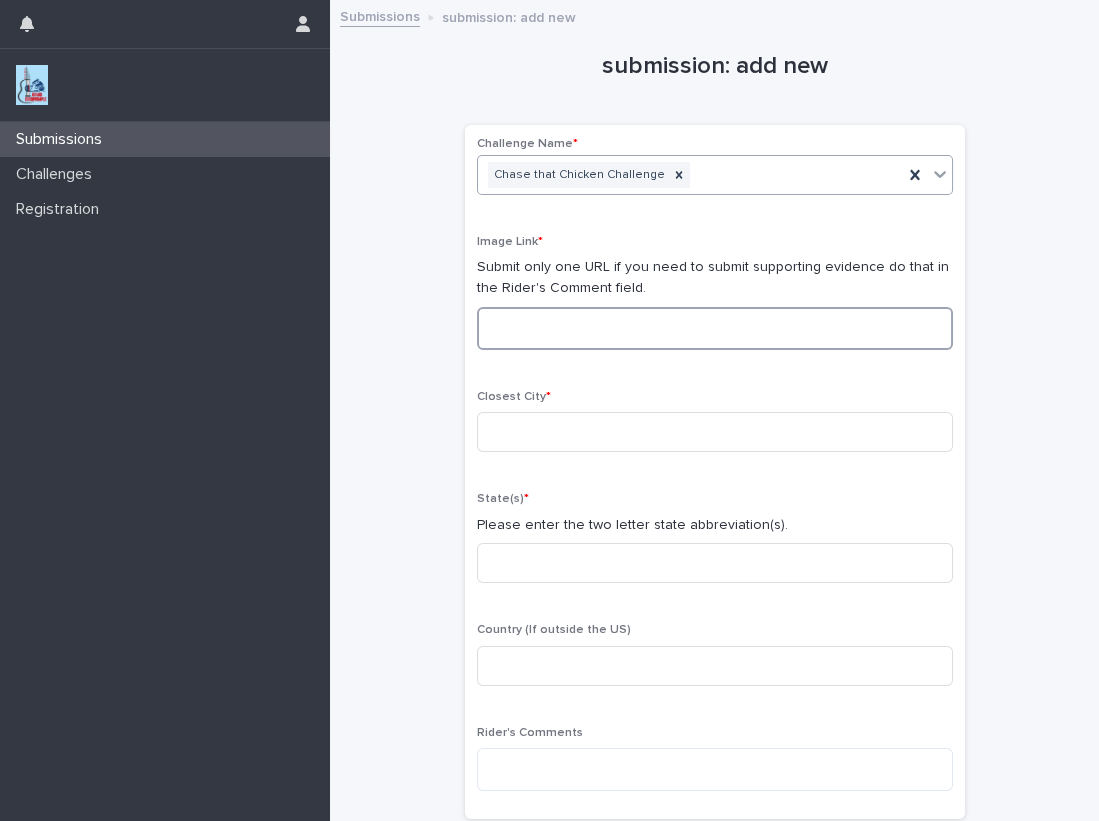 click at bounding box center [715, 328] 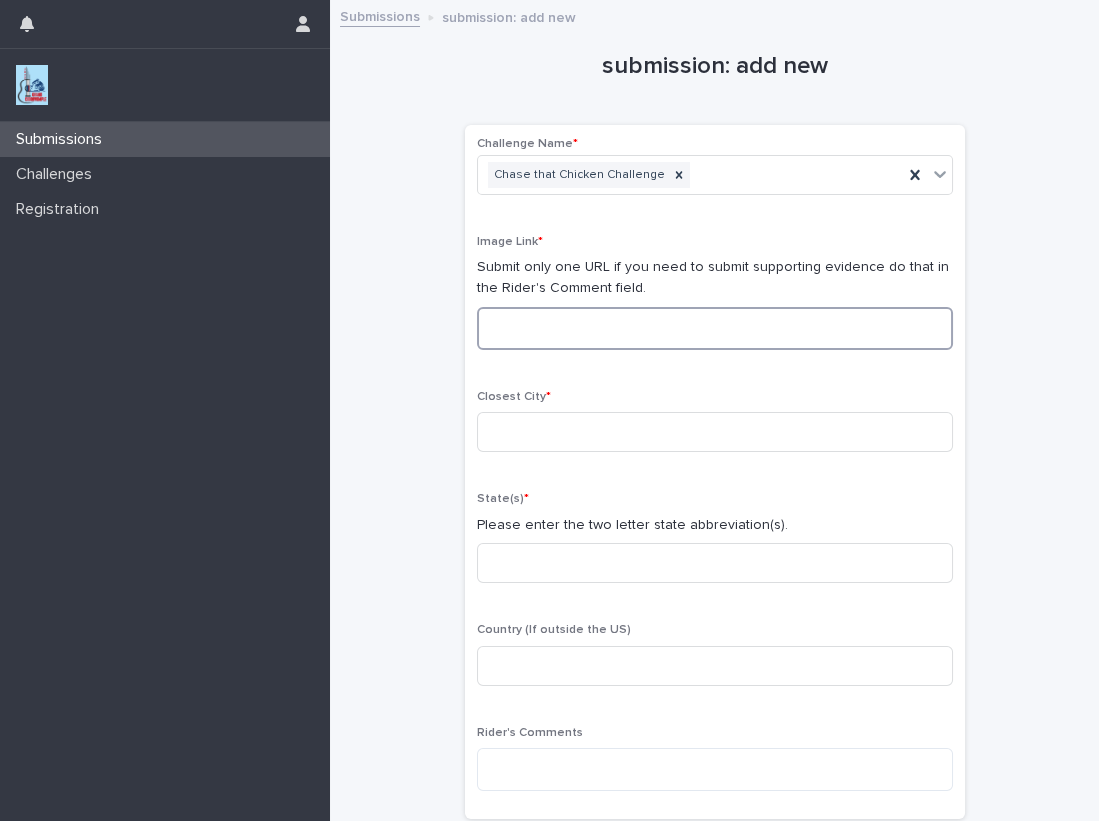paste on "**********" 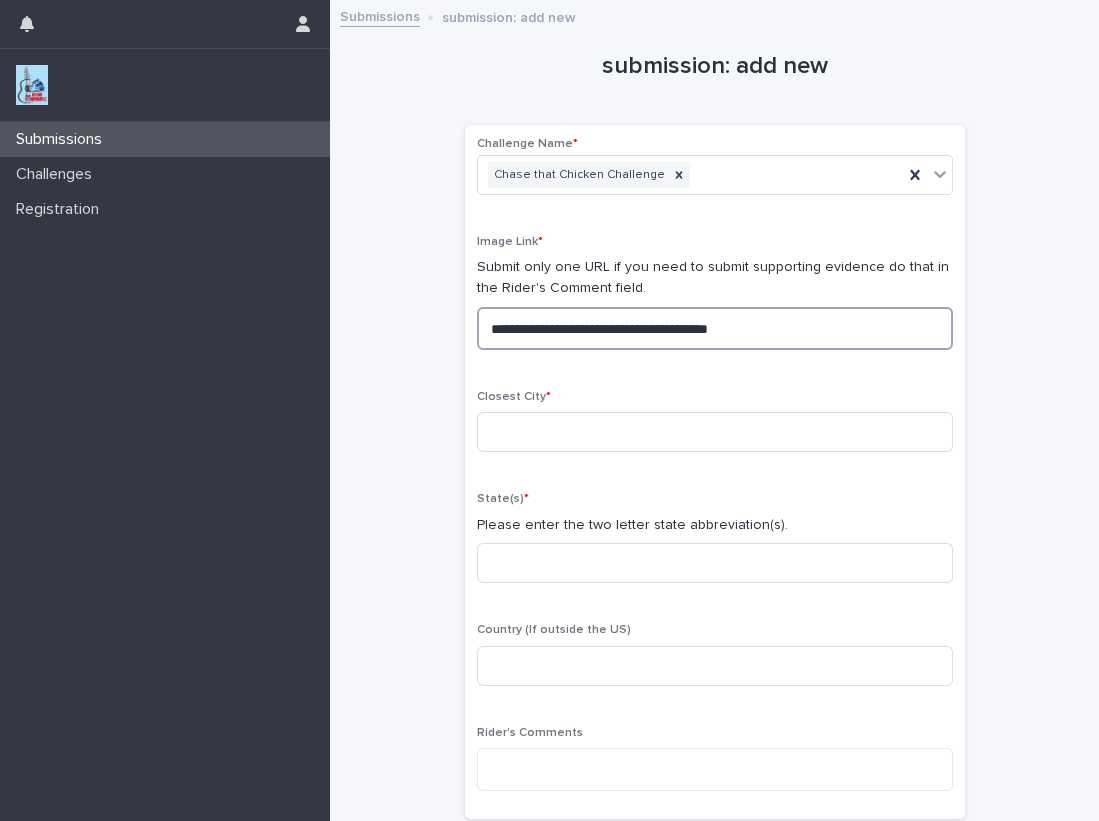 drag, startPoint x: 822, startPoint y: 330, endPoint x: 204, endPoint y: 294, distance: 619.04767 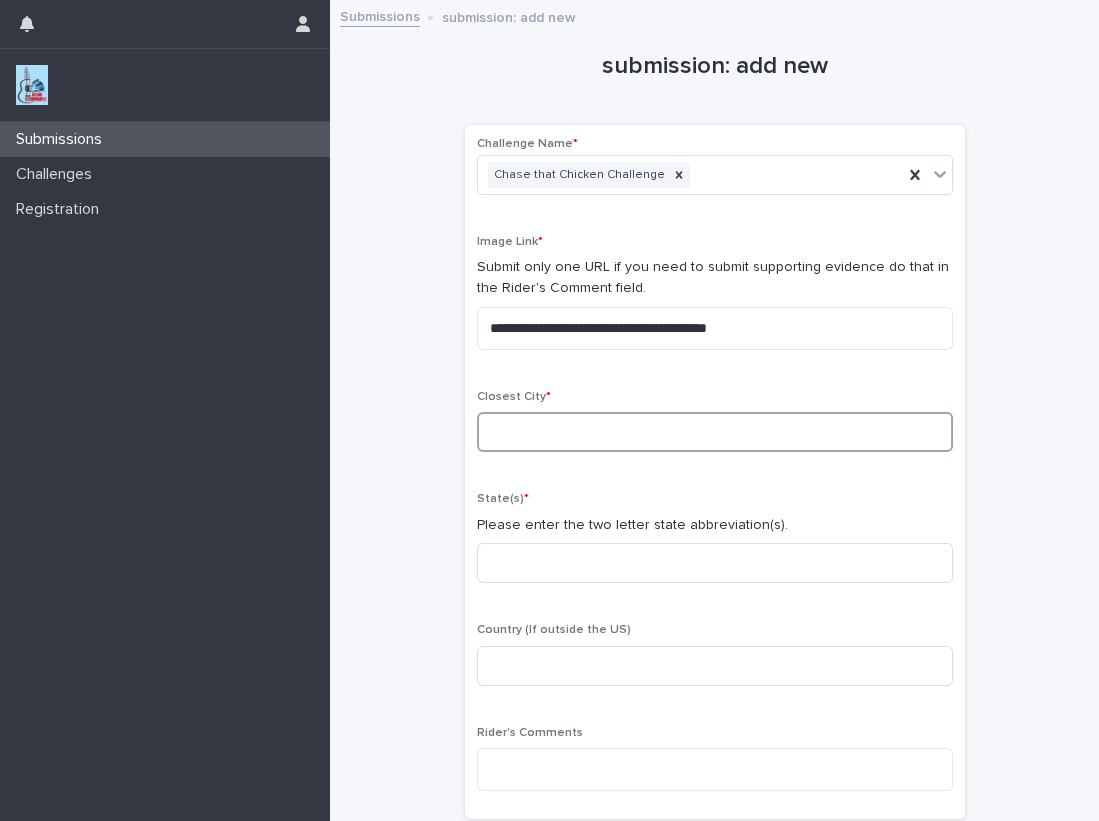 click at bounding box center [715, 432] 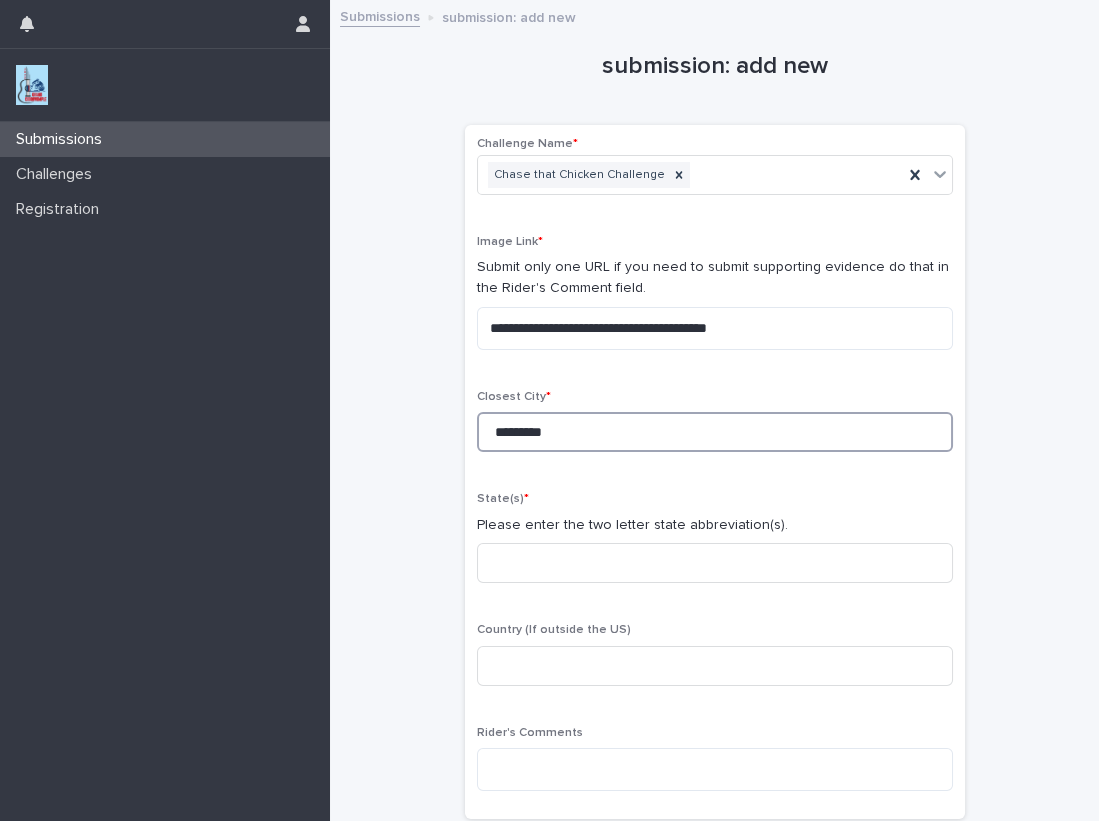 type on "*********" 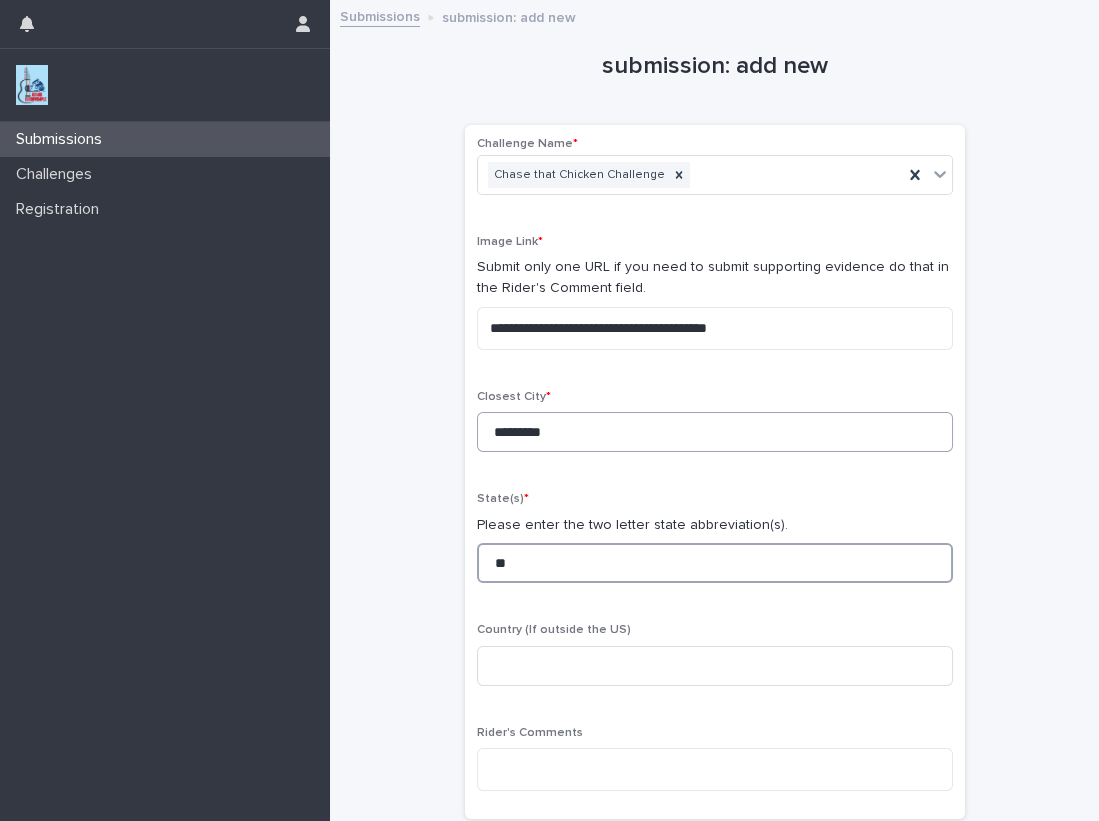 type on "**" 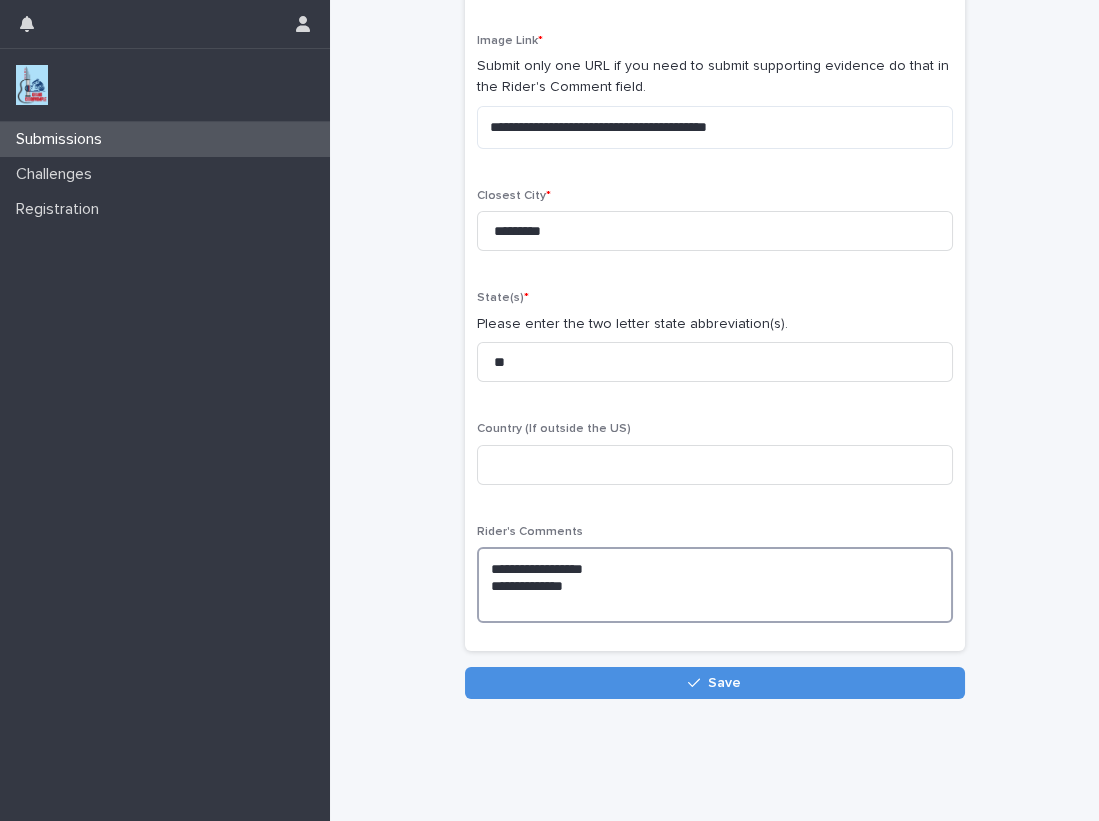 scroll, scrollTop: 212, scrollLeft: 0, axis: vertical 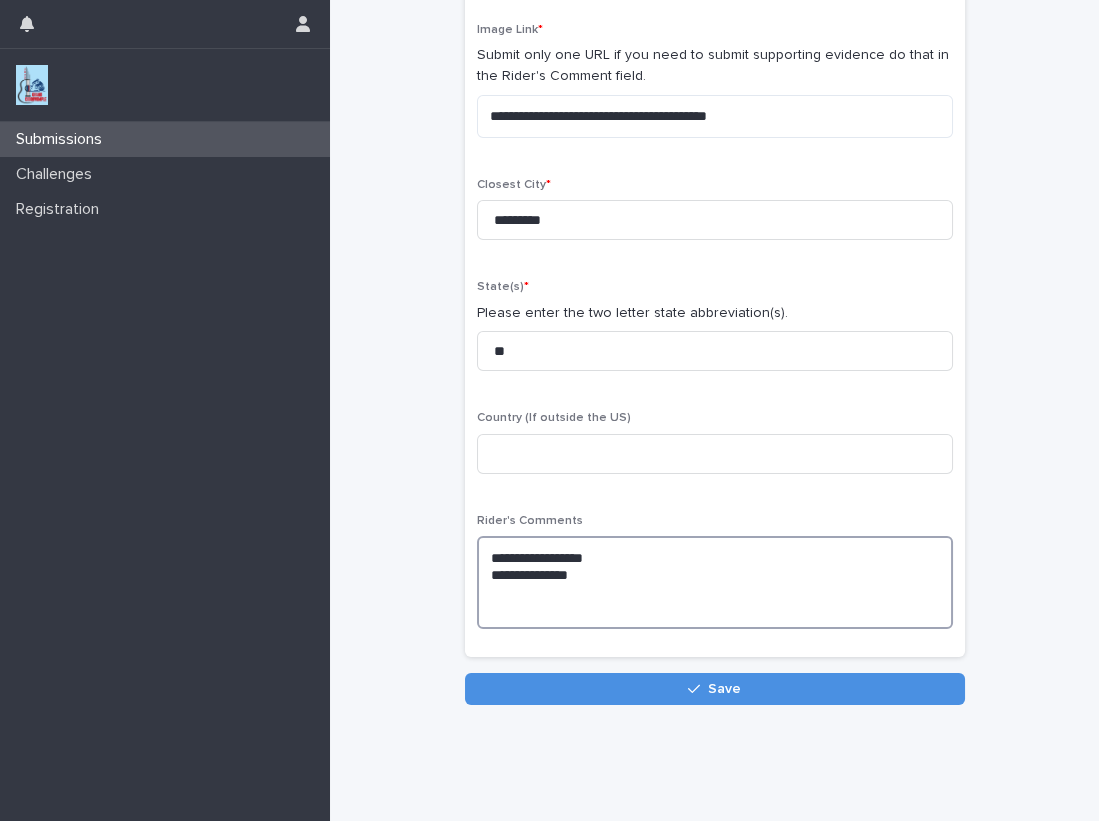 click on "**********" at bounding box center [715, 582] 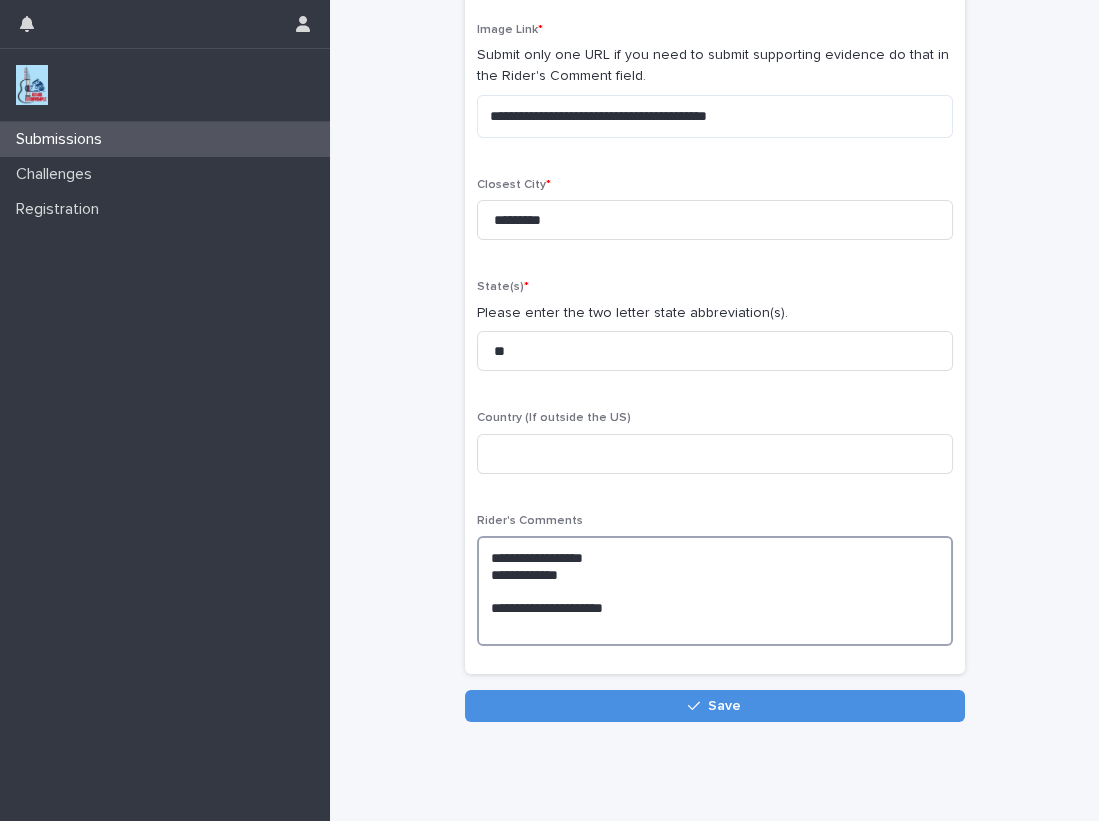 type on "**********" 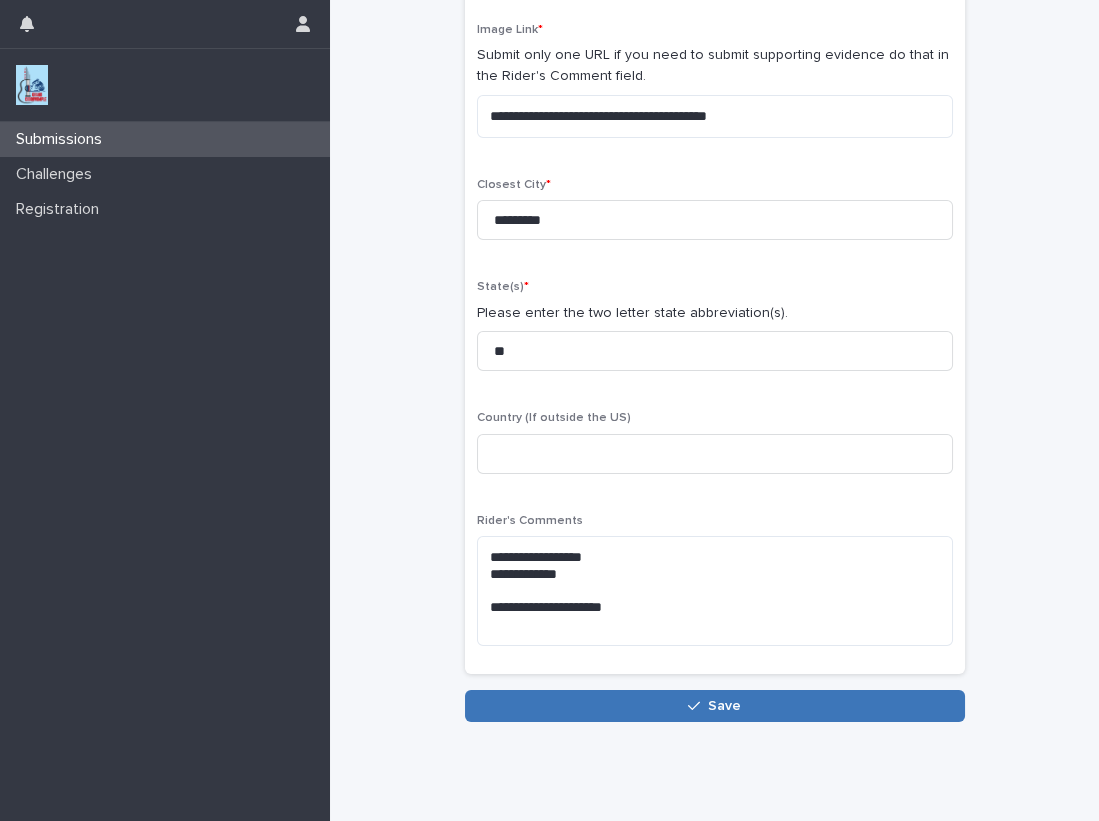 click on "Save" at bounding box center [724, 706] 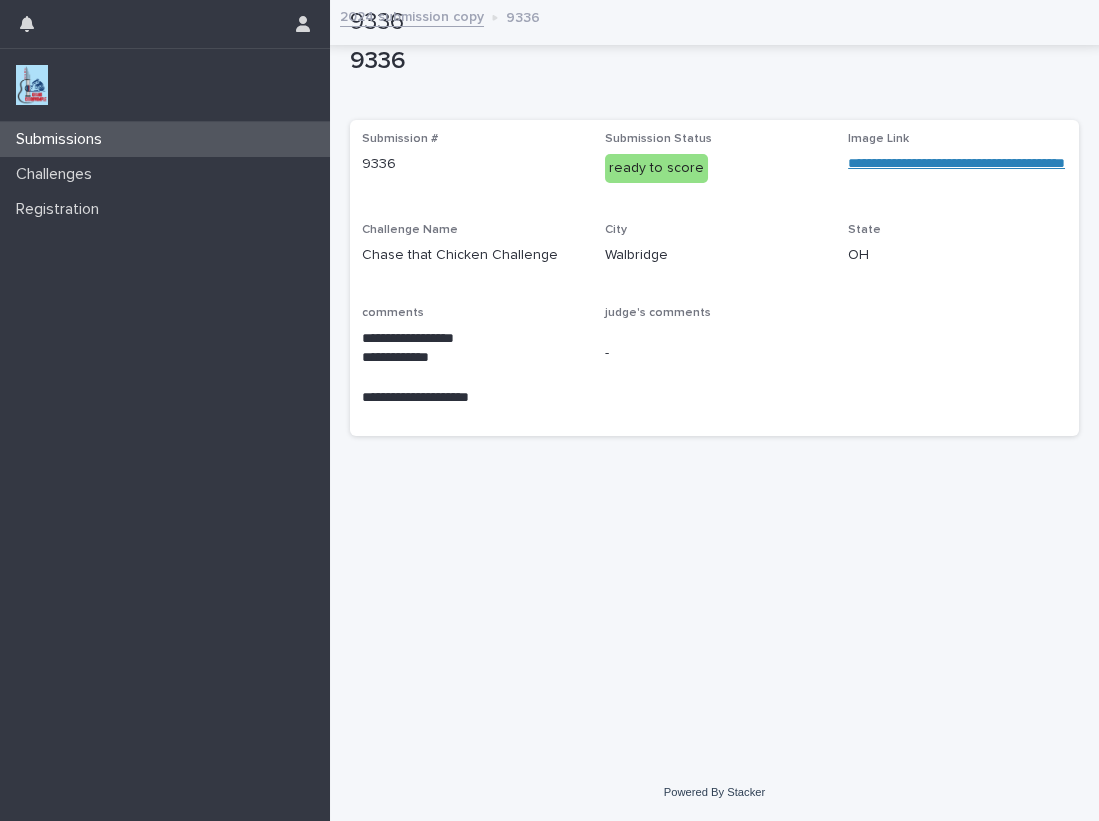scroll, scrollTop: 0, scrollLeft: 0, axis: both 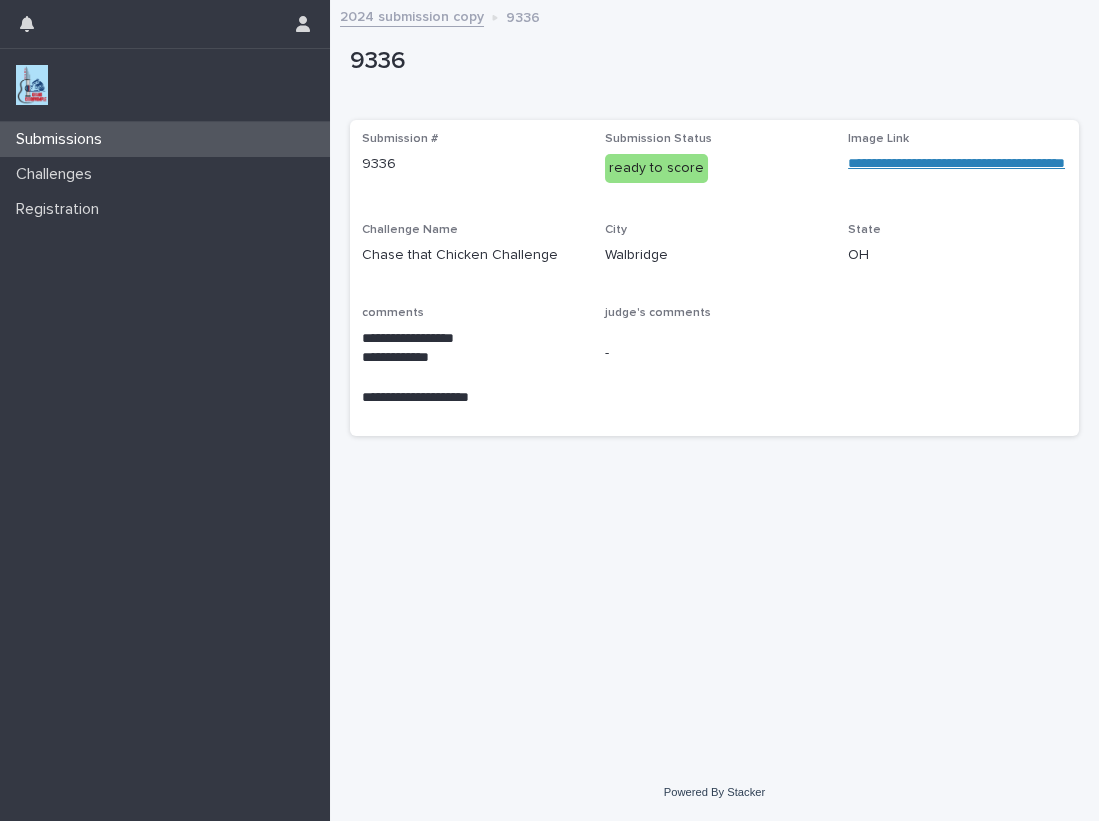 click at bounding box center [32, 85] 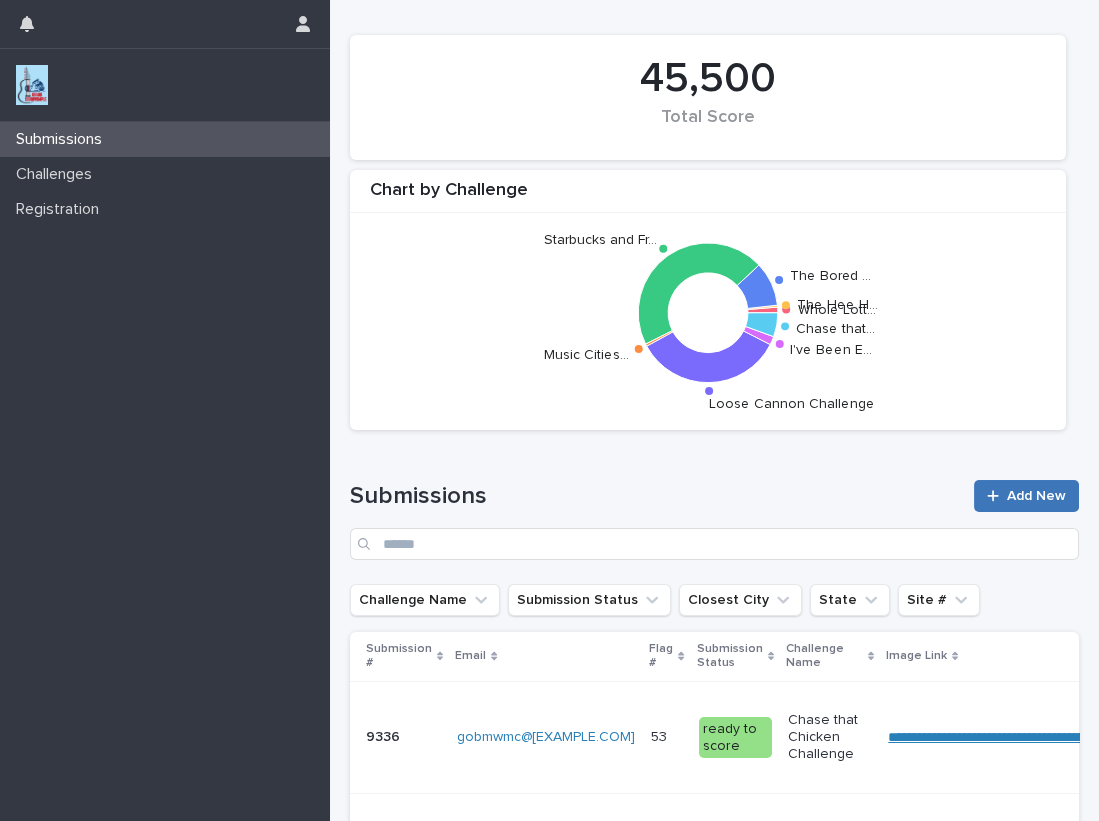 click on "Add New" at bounding box center [1036, 496] 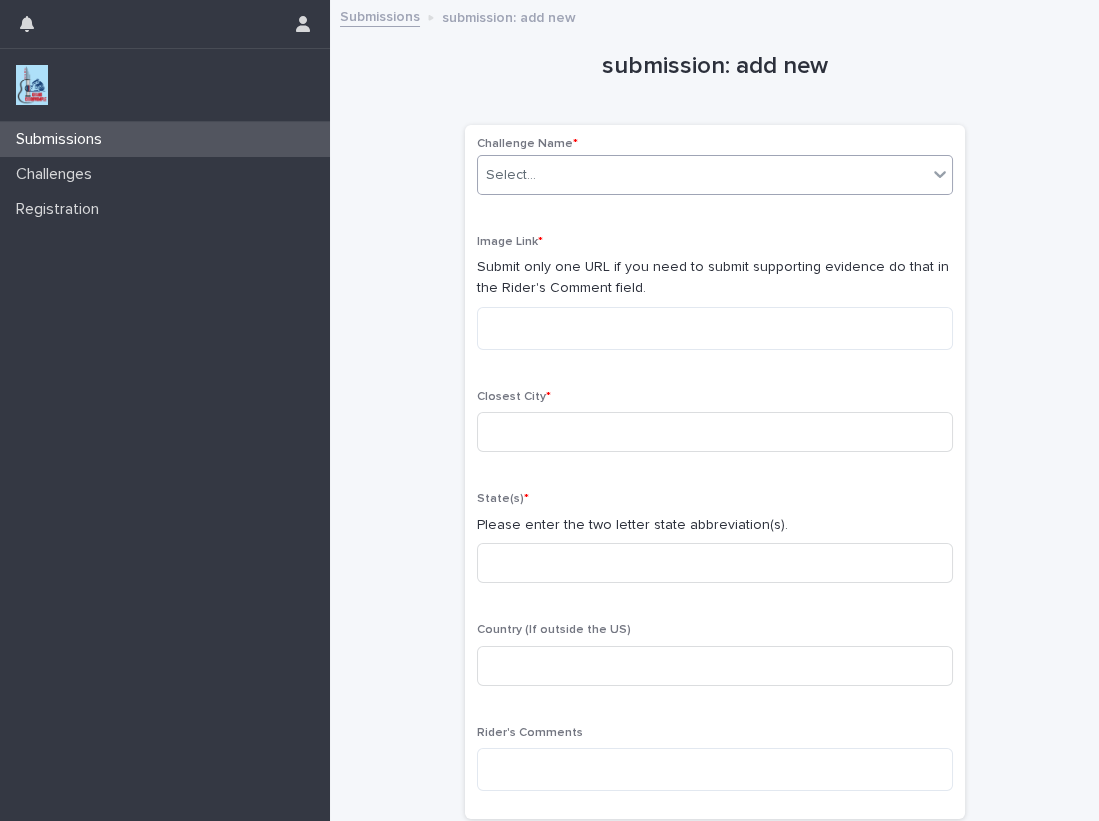 click on "Select..." at bounding box center [702, 175] 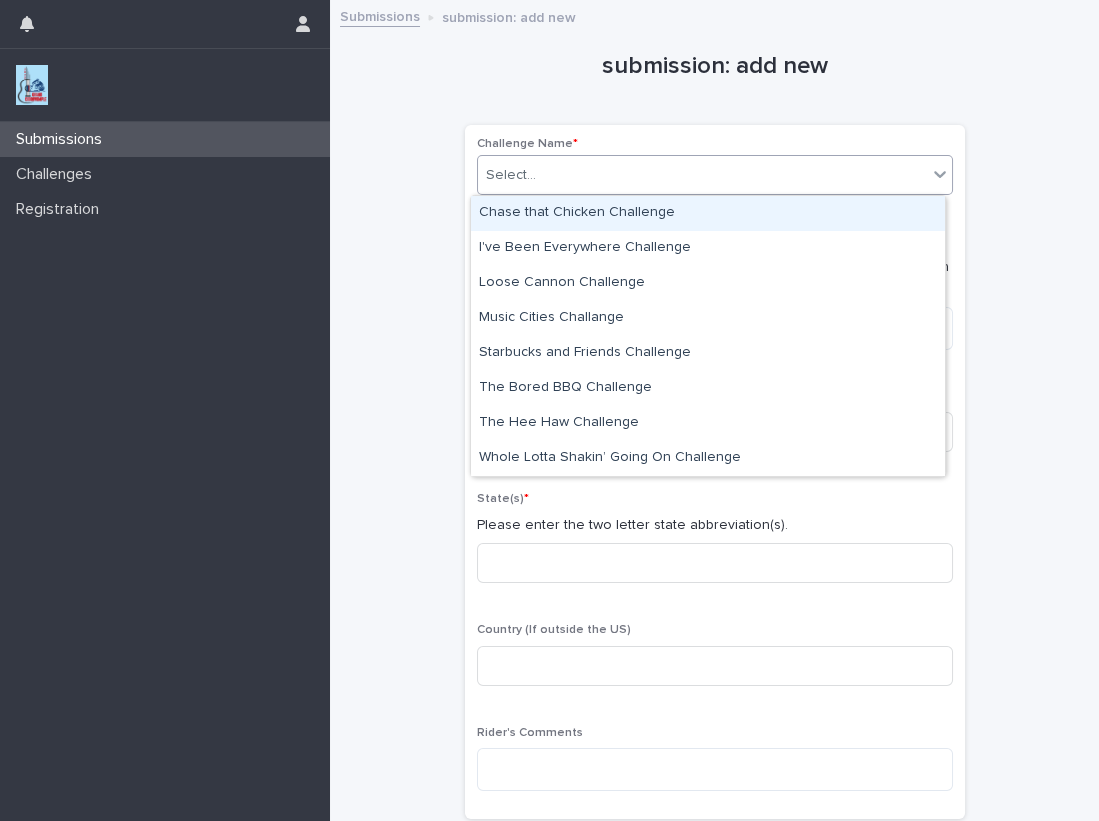 click on "Chase that Chicken Challenge" at bounding box center (708, 213) 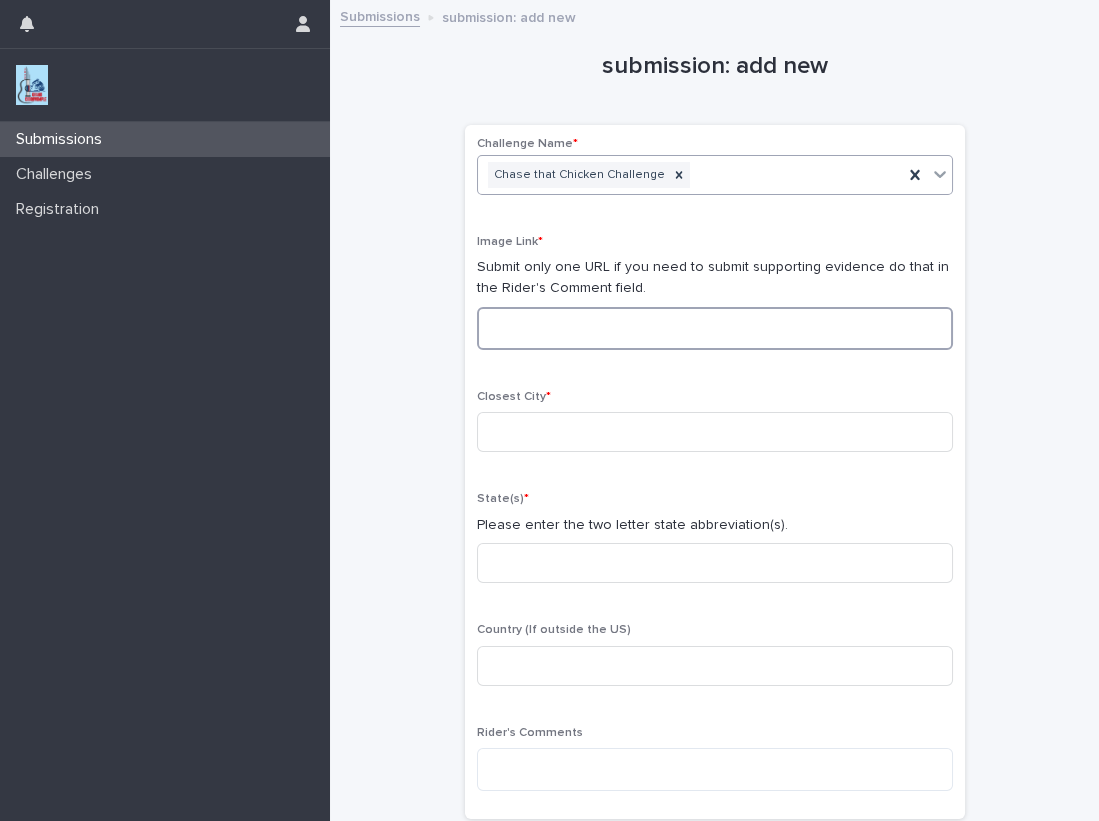 click at bounding box center [715, 328] 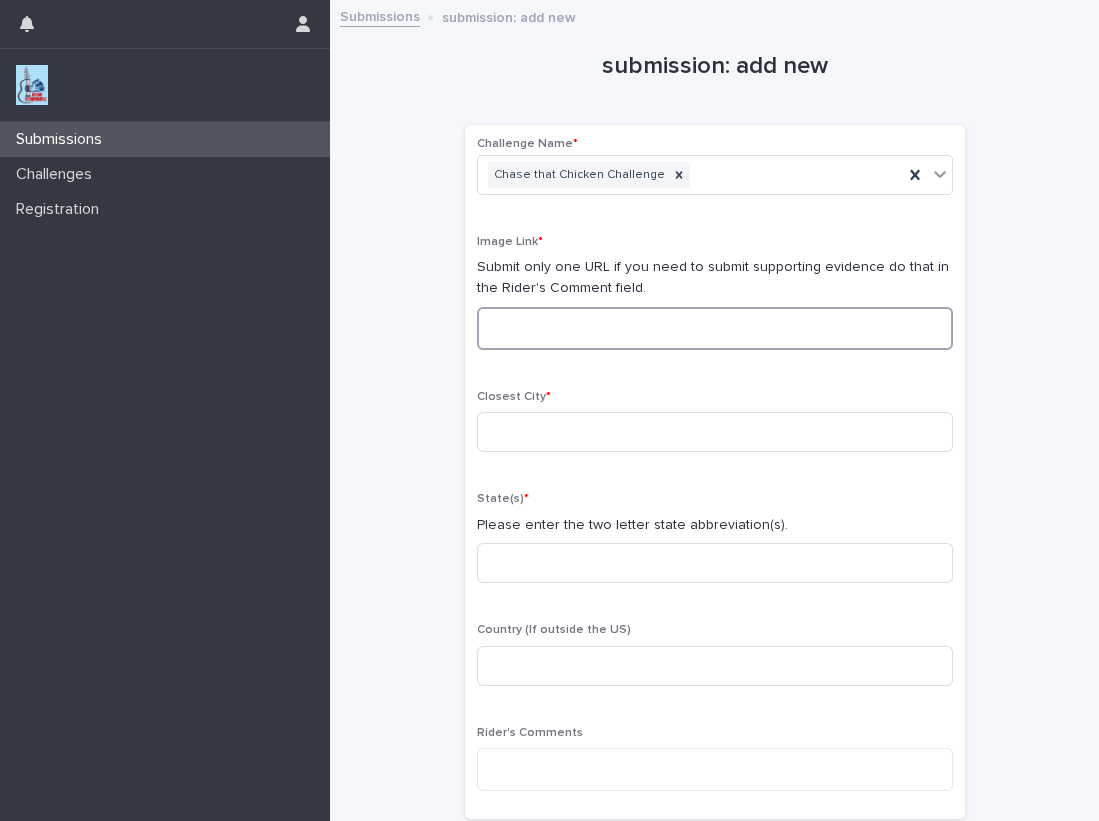 paste on "**********" 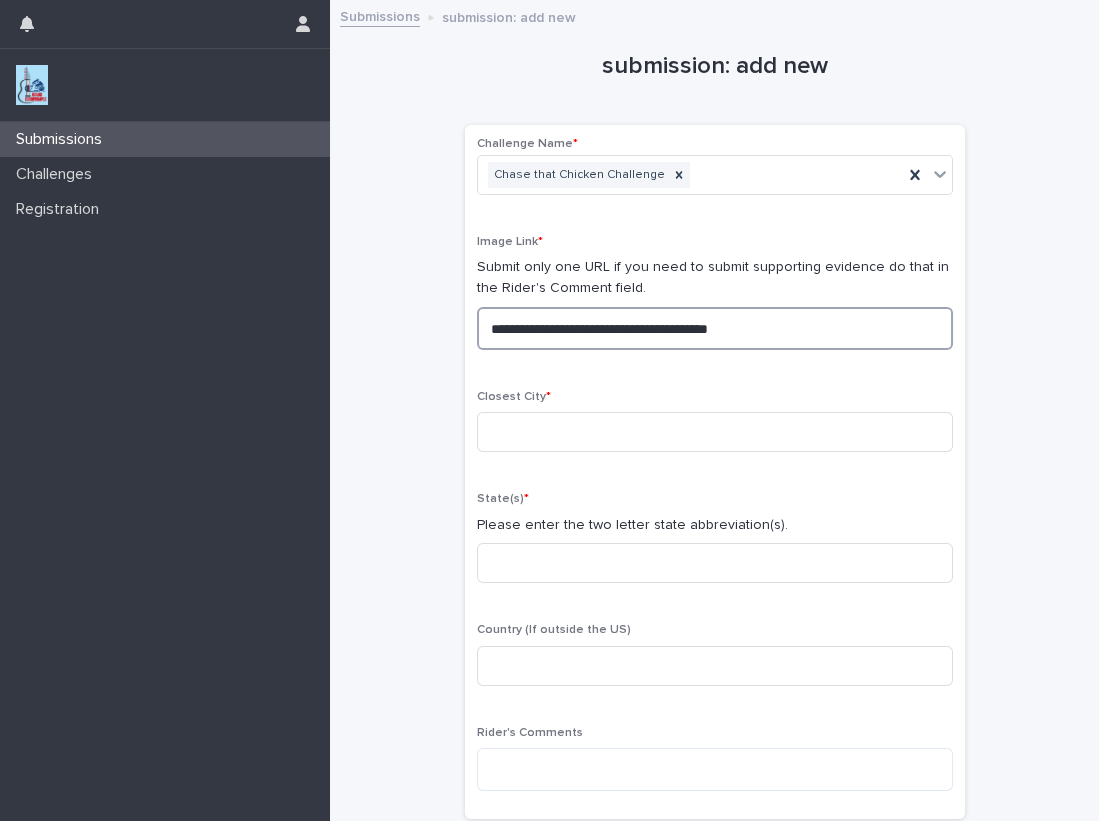 drag, startPoint x: 669, startPoint y: 321, endPoint x: 310, endPoint y: 318, distance: 359.01254 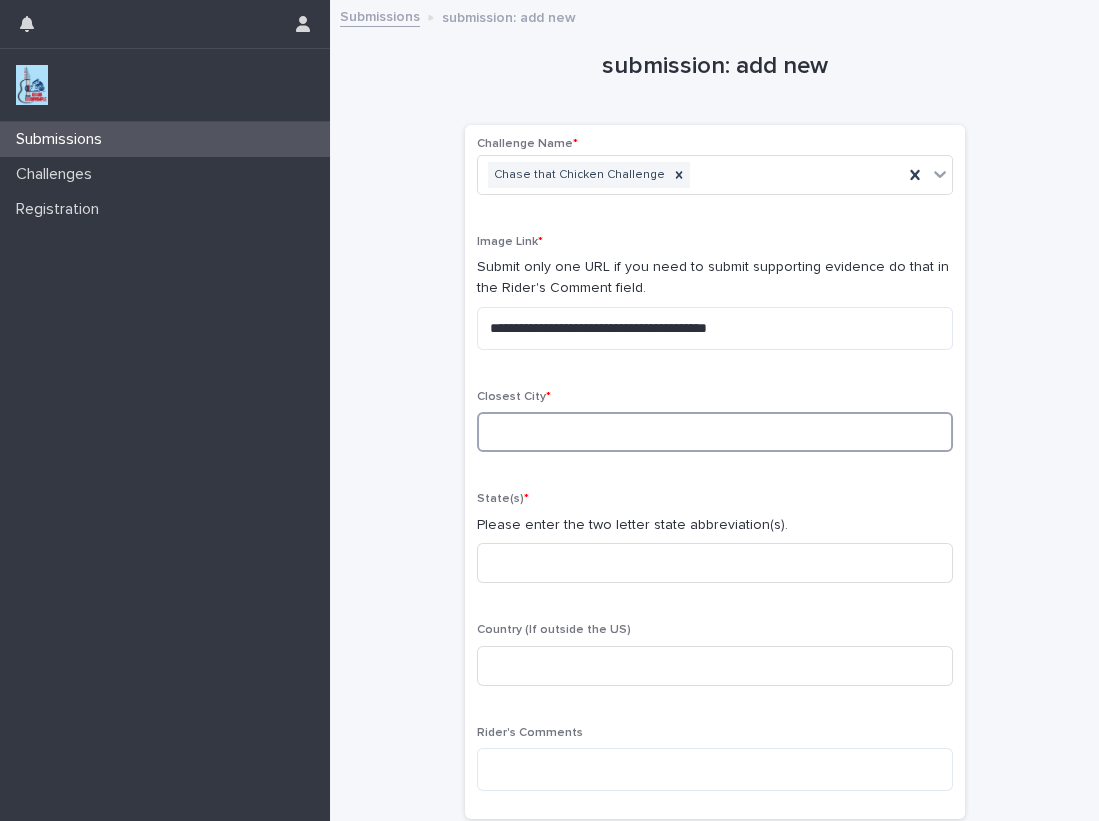click at bounding box center [715, 432] 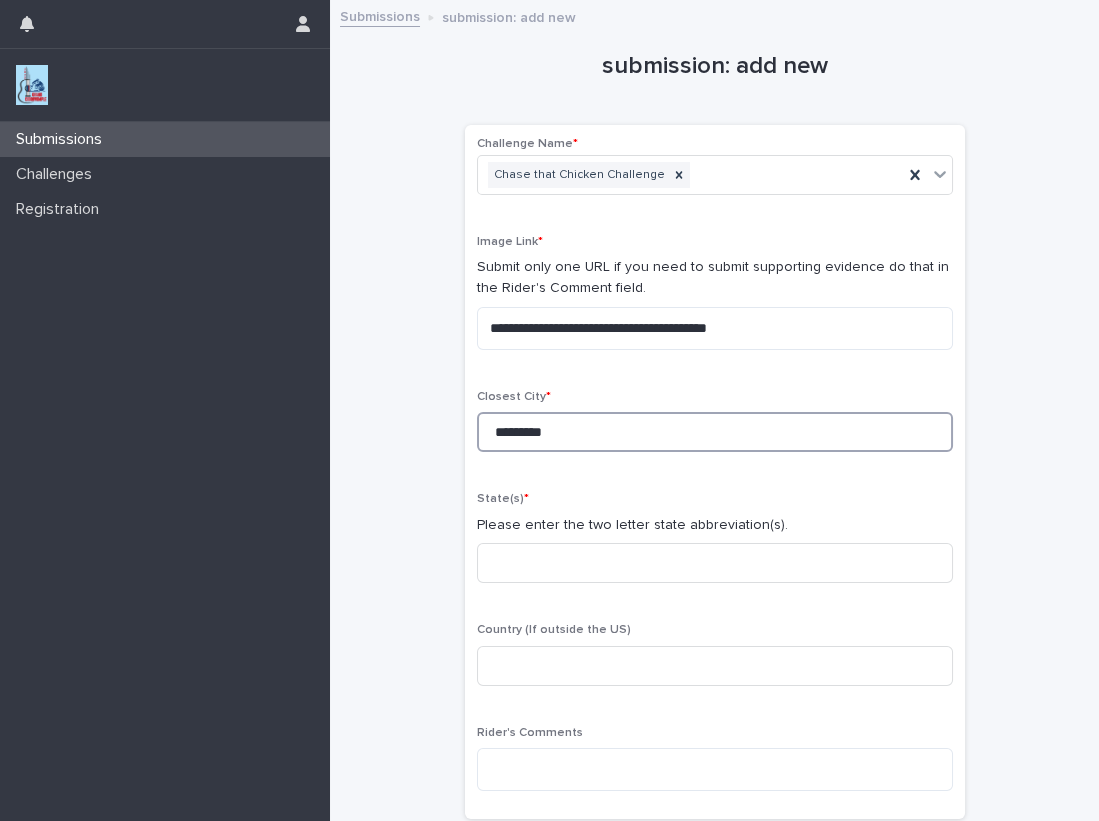 type on "*********" 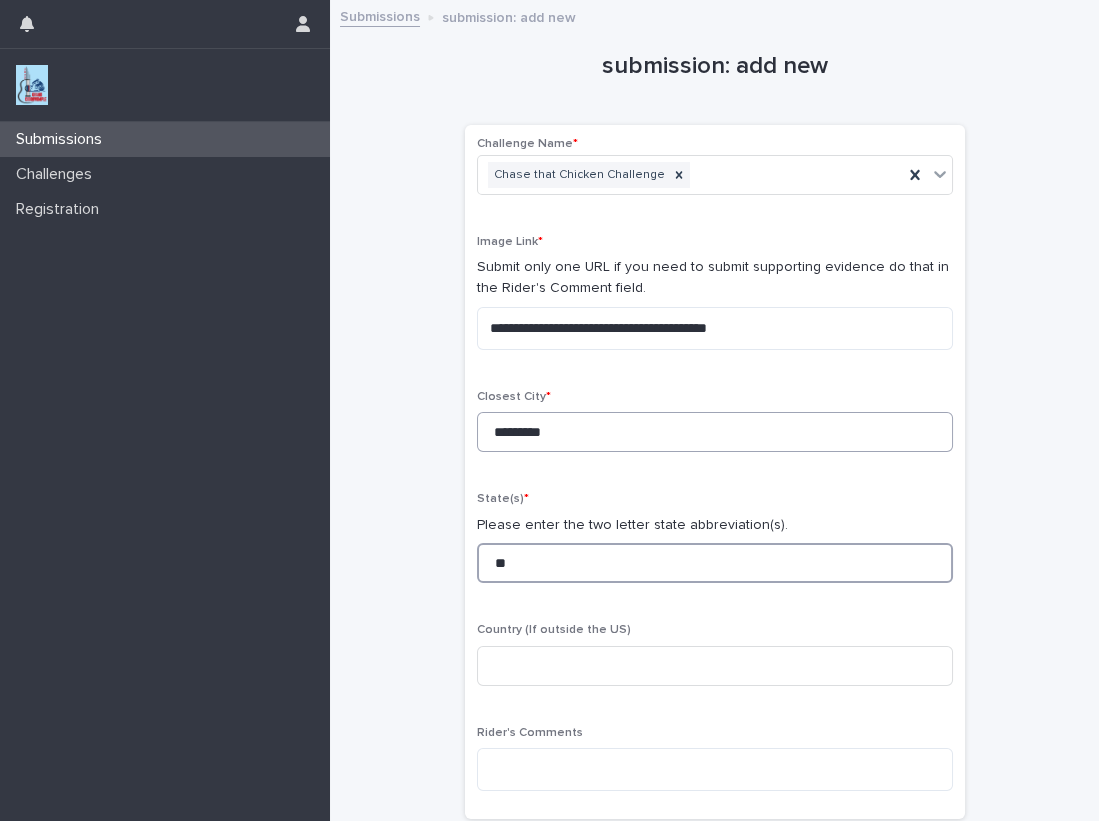 type on "**" 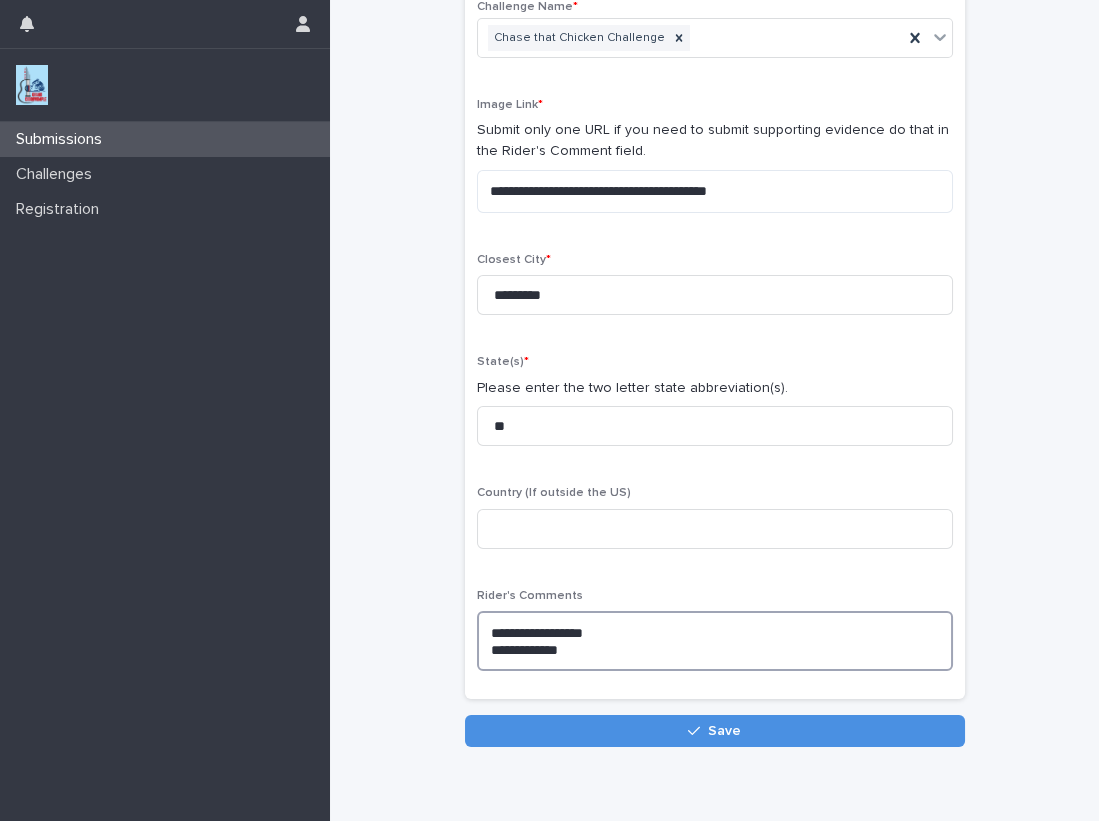 scroll, scrollTop: 151, scrollLeft: 0, axis: vertical 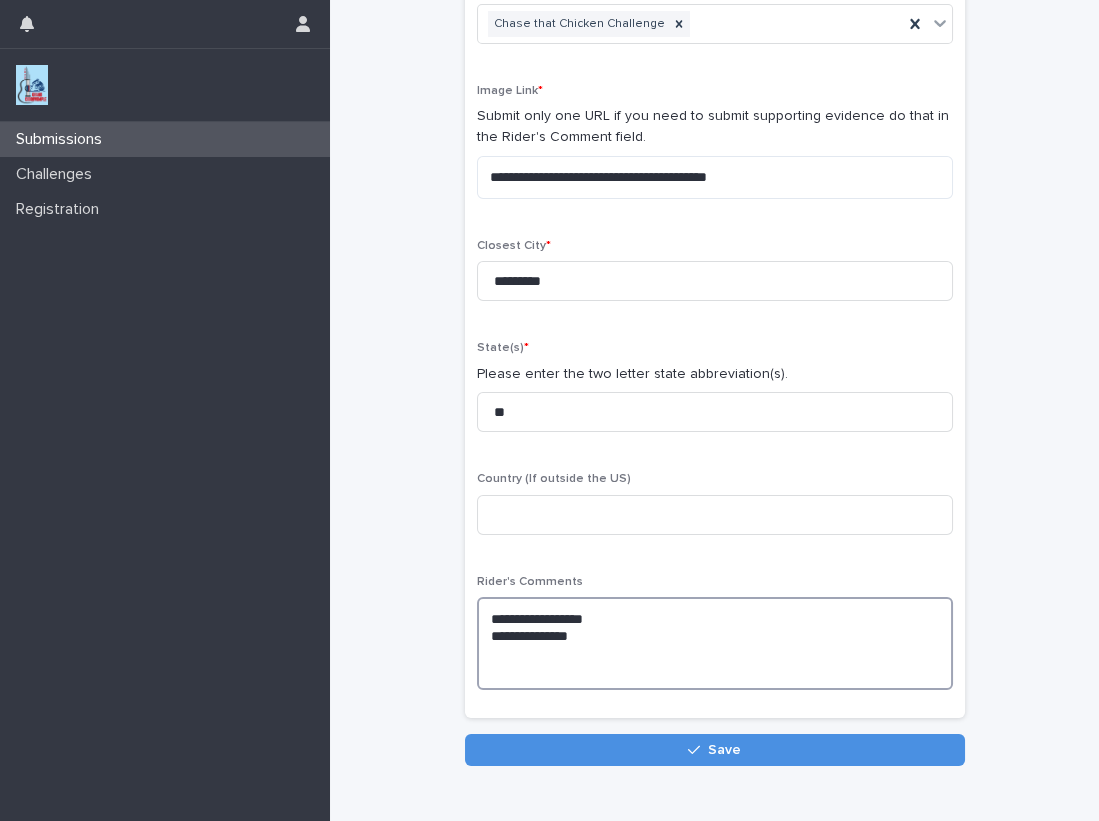 click on "**********" at bounding box center (715, 643) 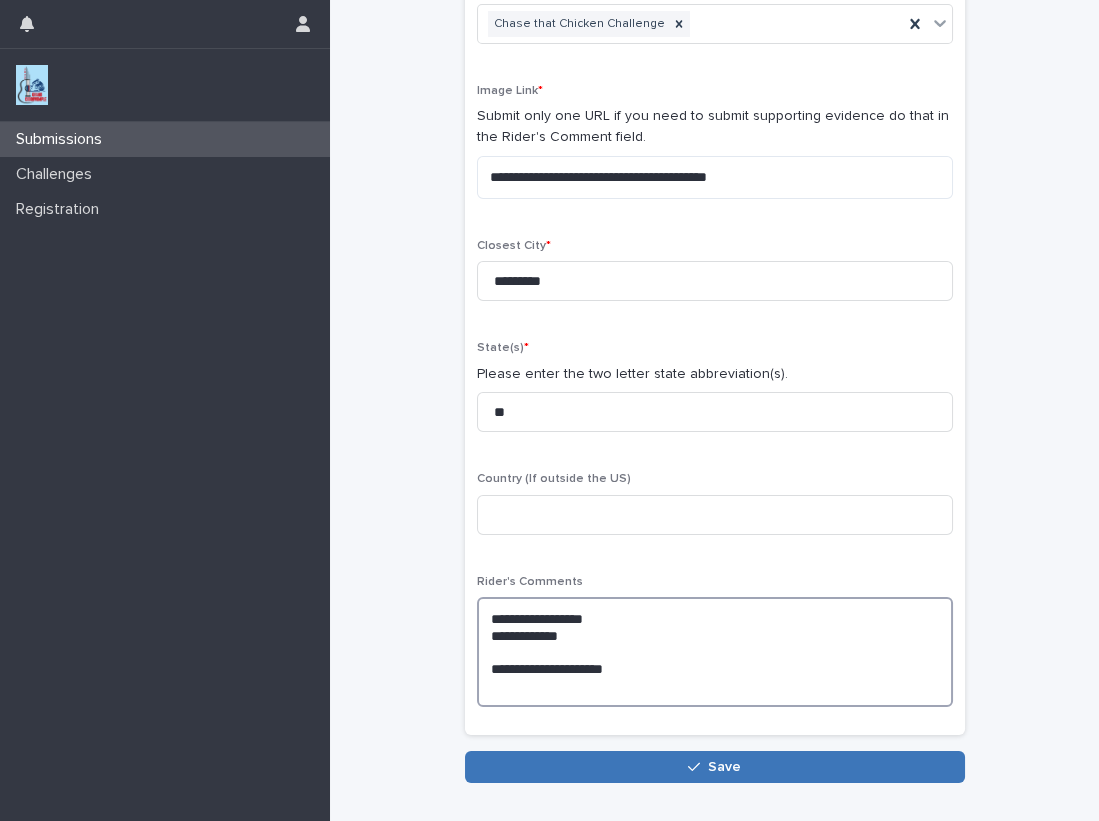 type on "**********" 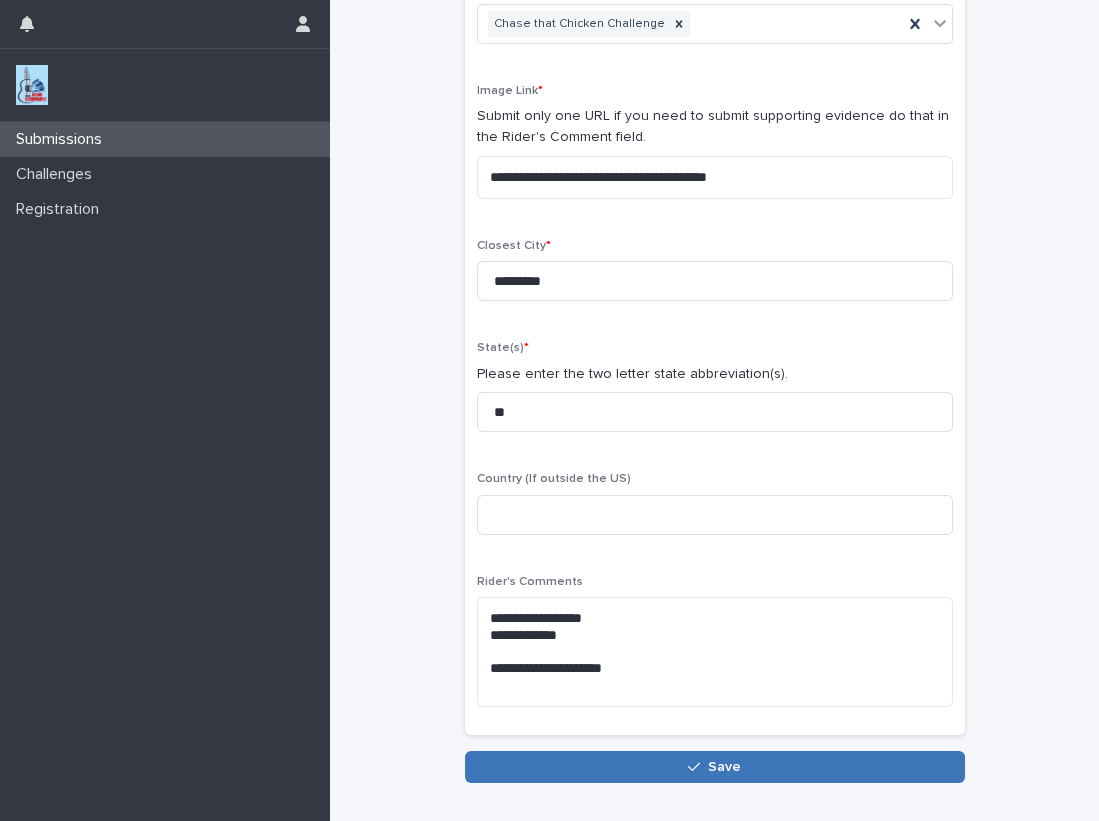 click on "Save" at bounding box center [715, 767] 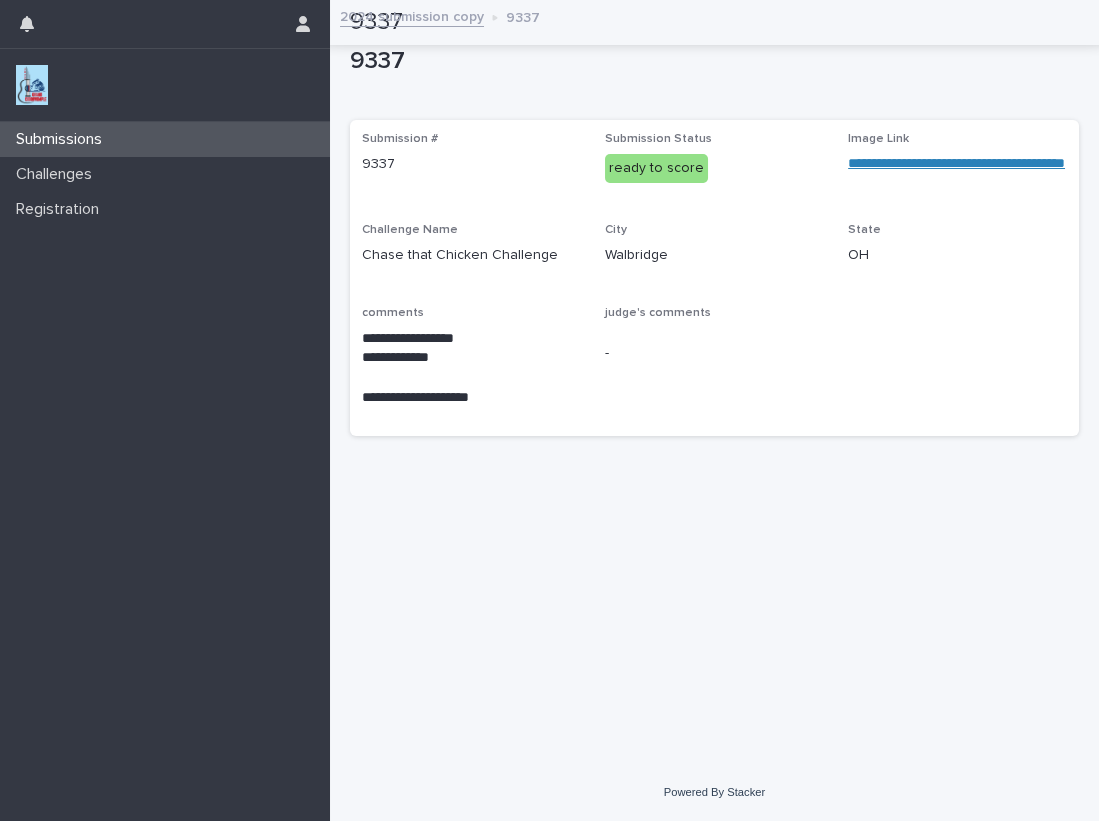 scroll, scrollTop: 0, scrollLeft: 0, axis: both 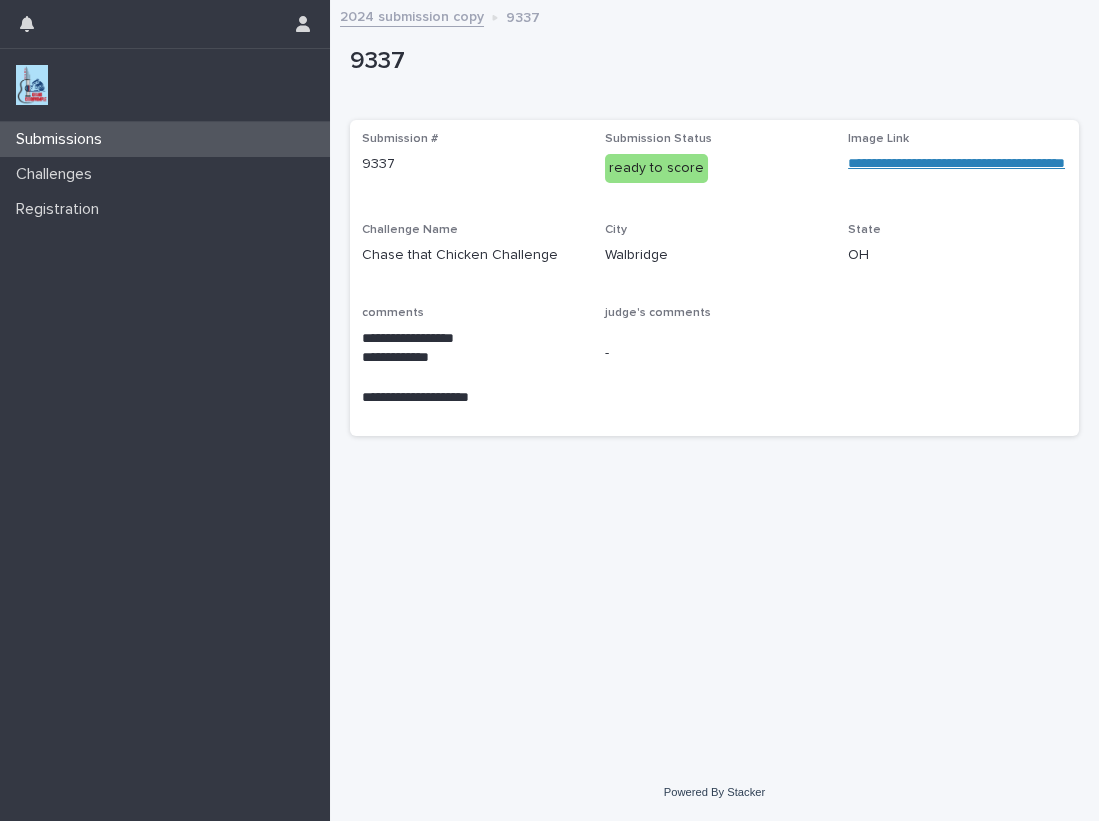click at bounding box center [32, 85] 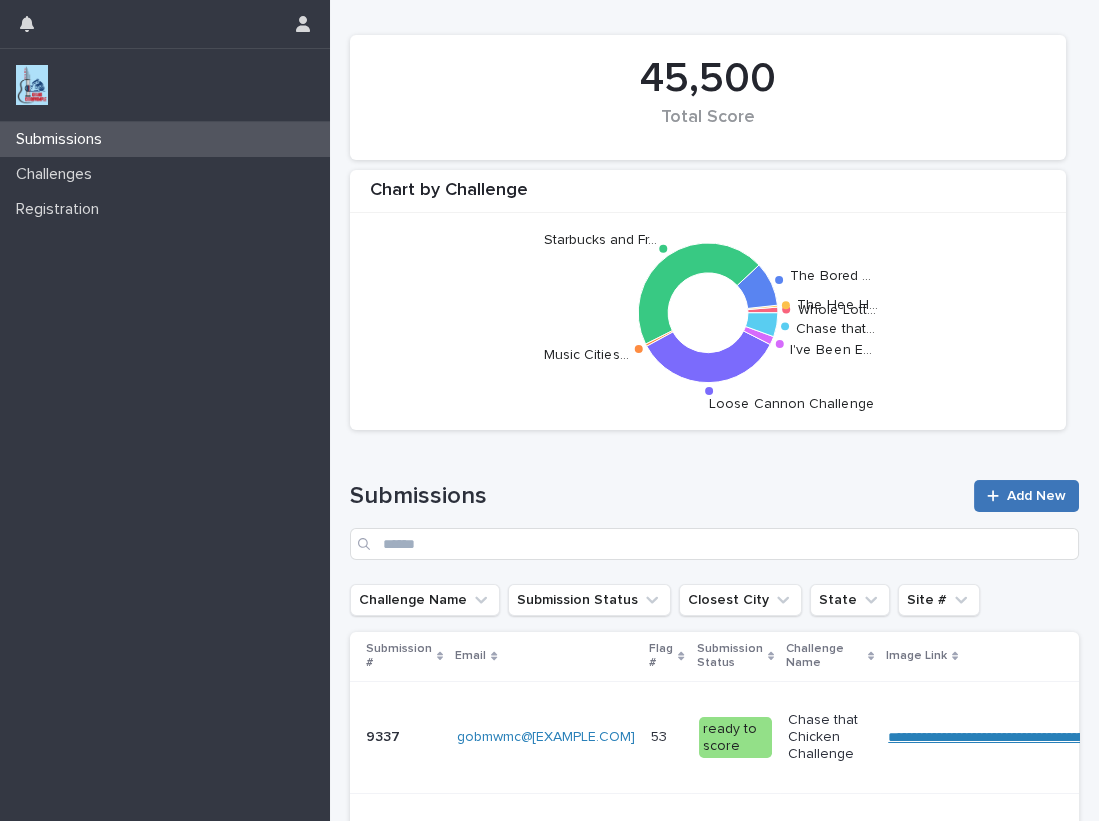 click on "Add New" at bounding box center (1036, 496) 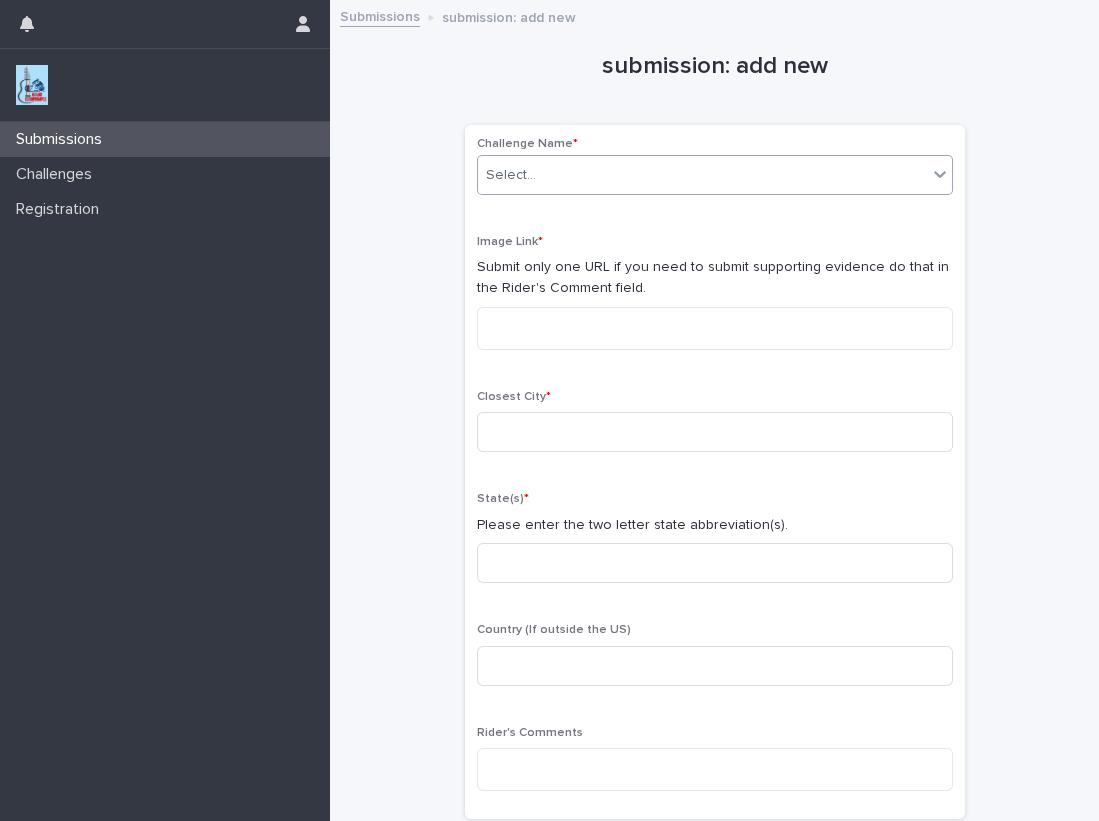 click on "Select..." at bounding box center (702, 175) 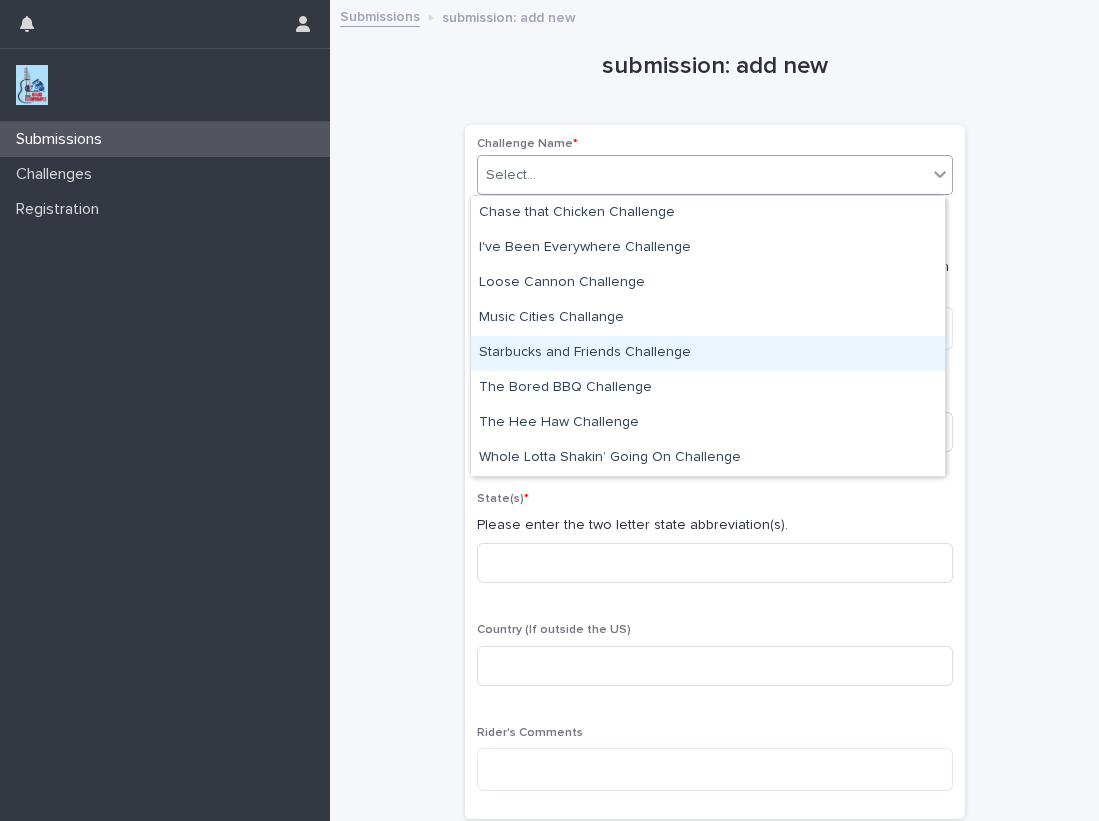 click on "Starbucks and Friends Challenge" at bounding box center (708, 353) 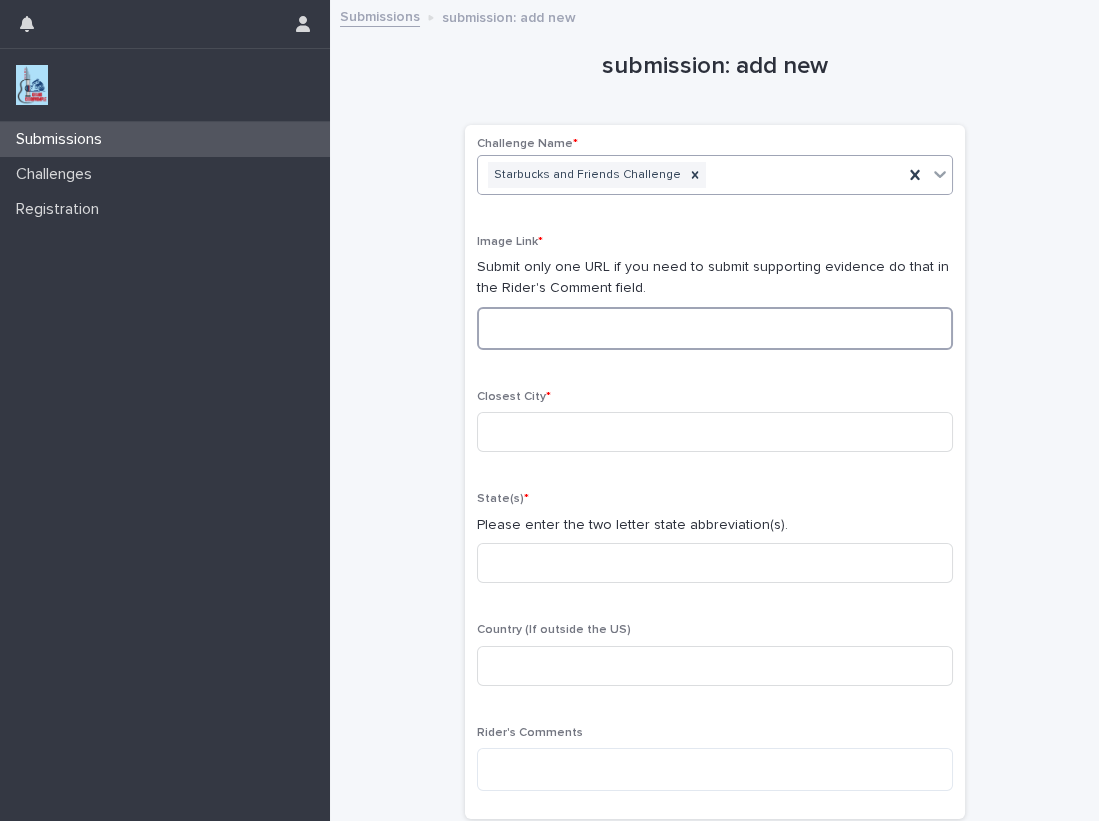 click at bounding box center (715, 328) 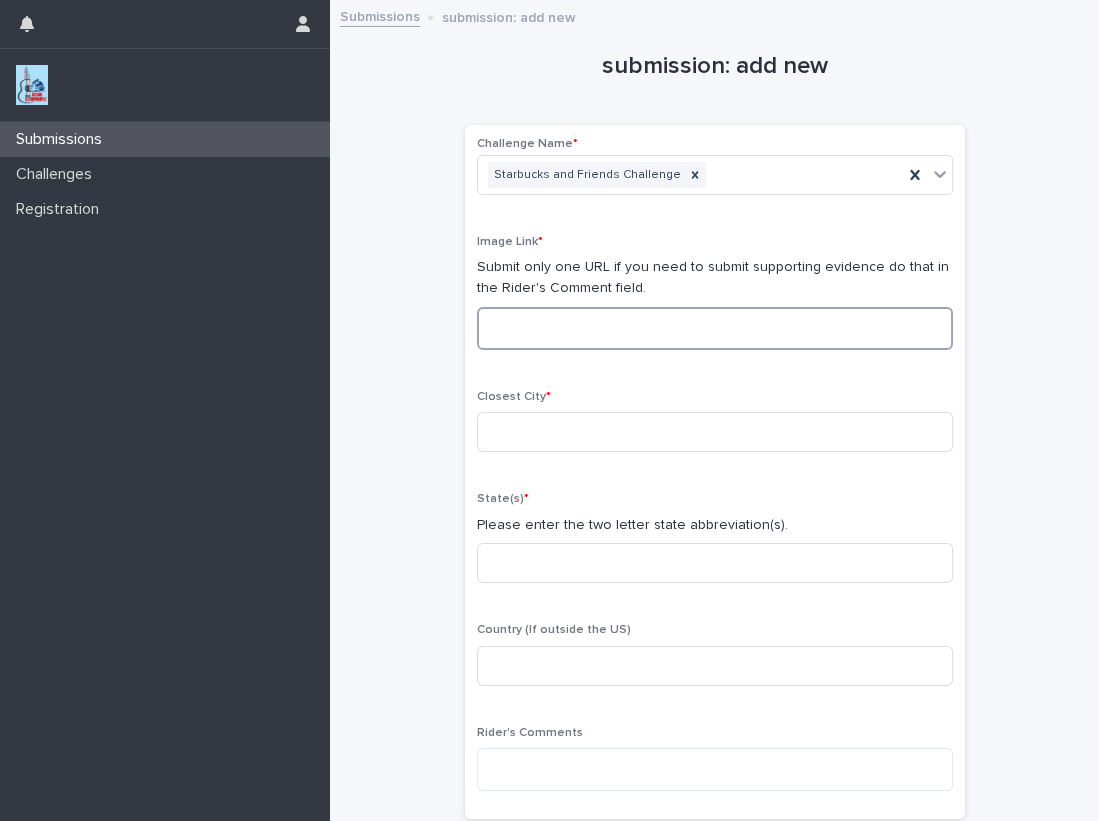 paste on "**********" 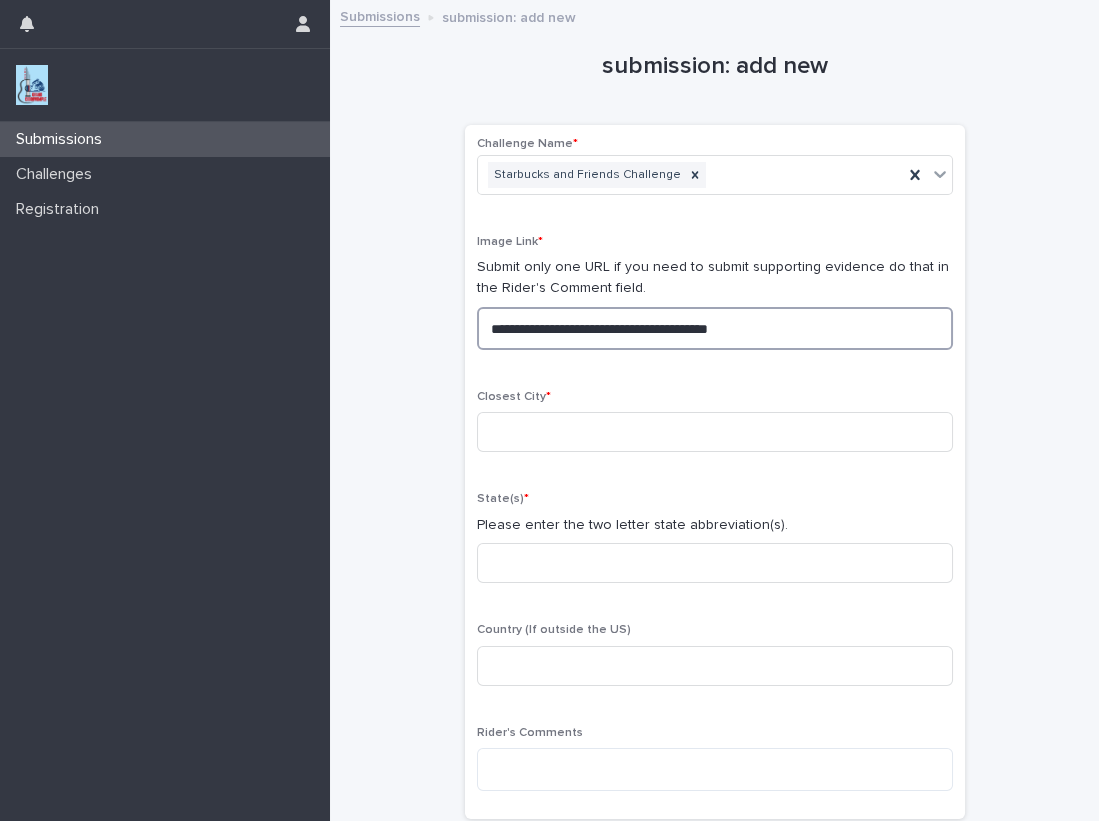 drag, startPoint x: 855, startPoint y: 330, endPoint x: 214, endPoint y: 303, distance: 641.5684 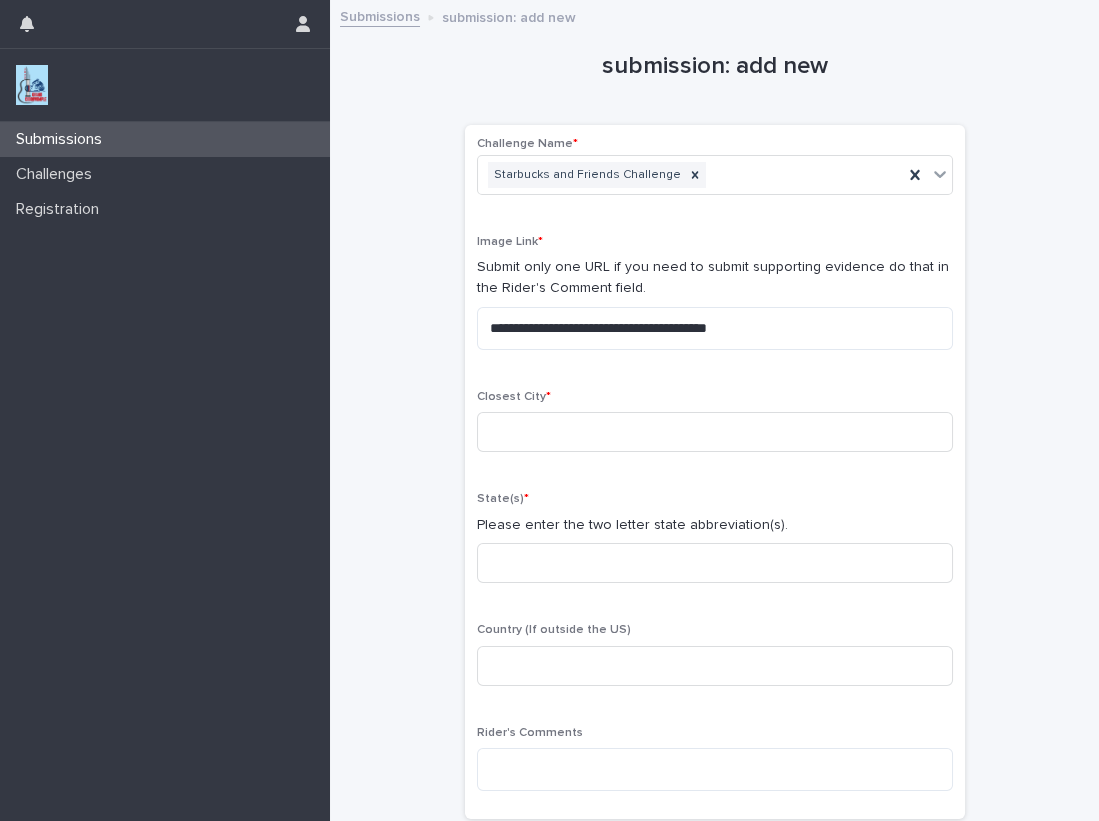 click on "Closest City *" at bounding box center [715, 429] 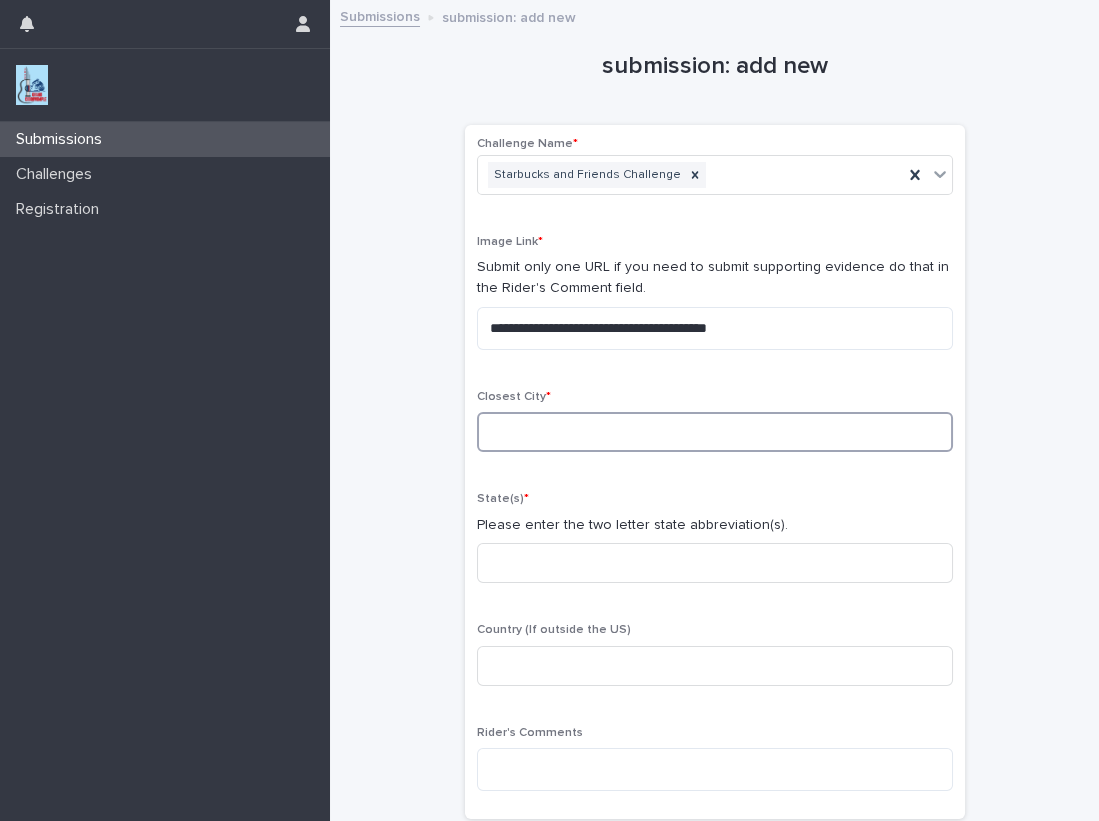 click at bounding box center [715, 432] 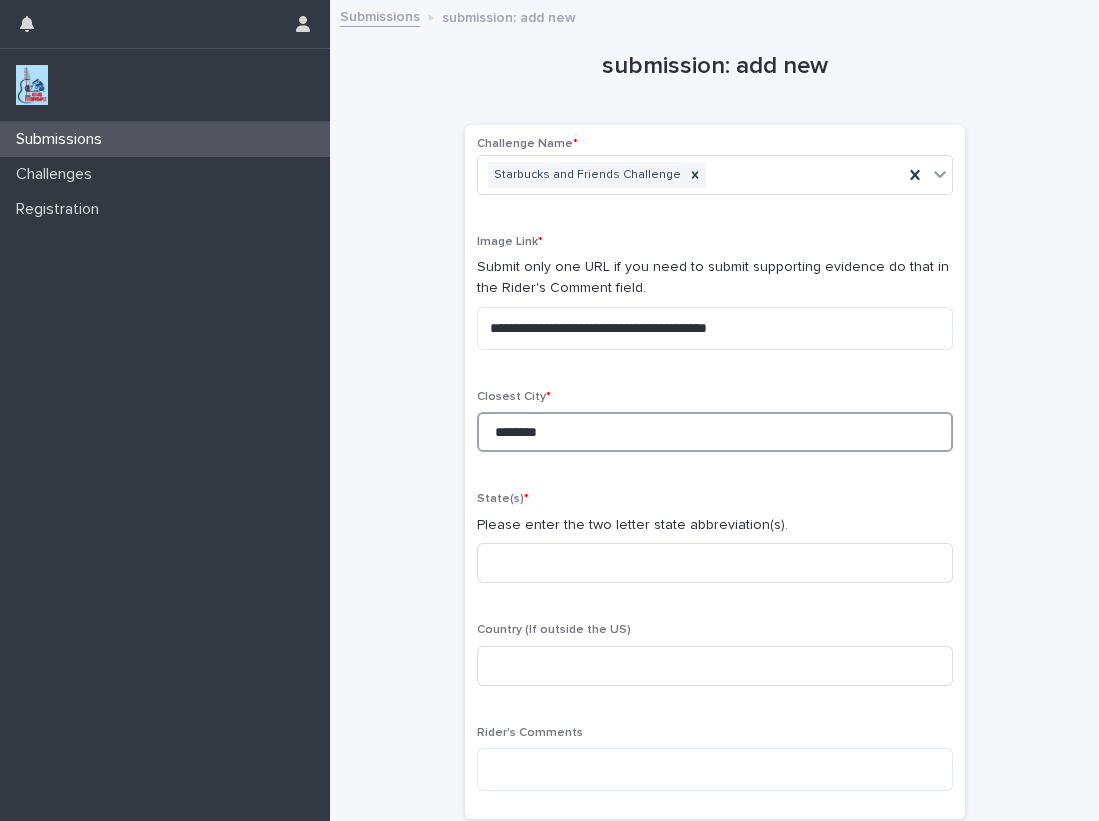 type on "********" 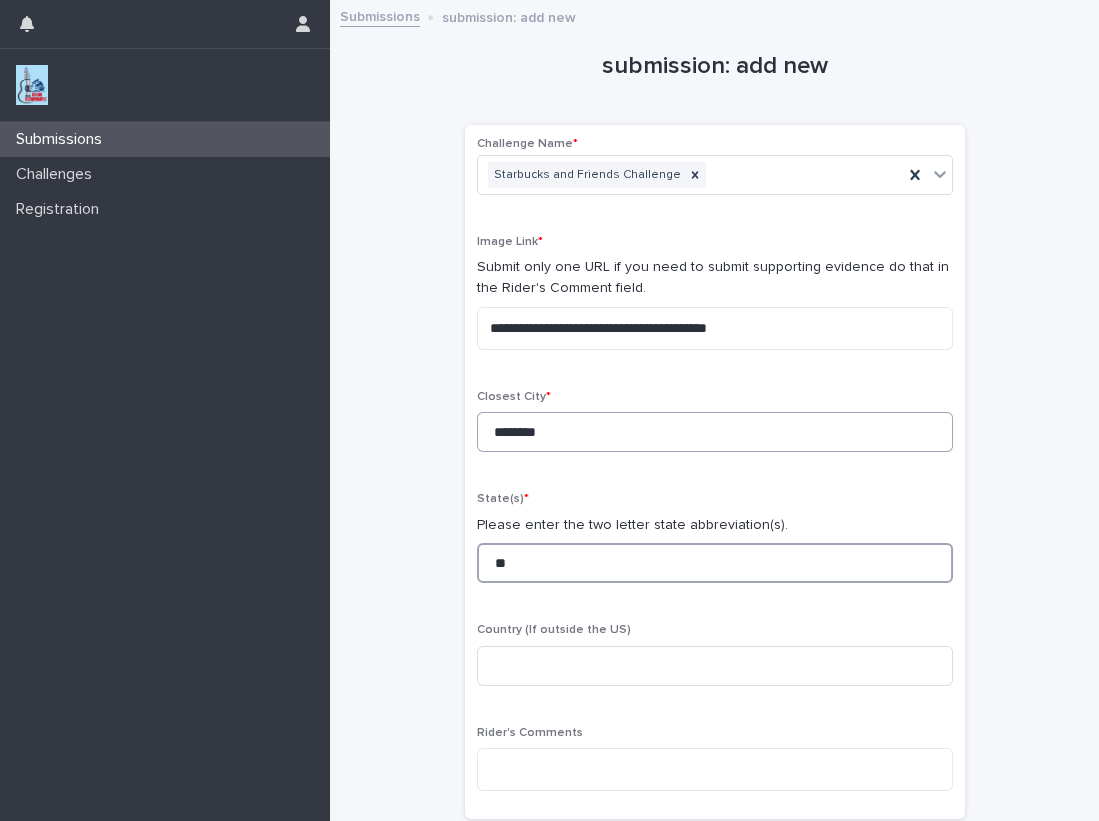 type on "**" 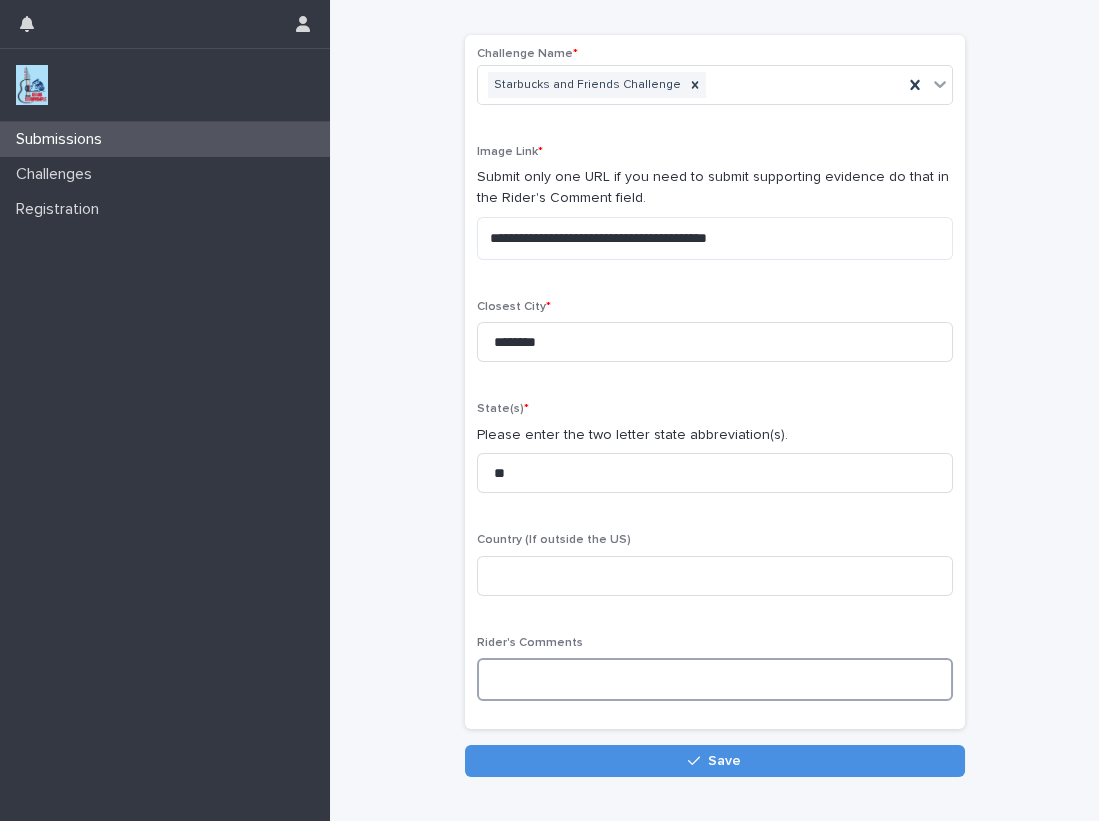 scroll, scrollTop: 151, scrollLeft: 0, axis: vertical 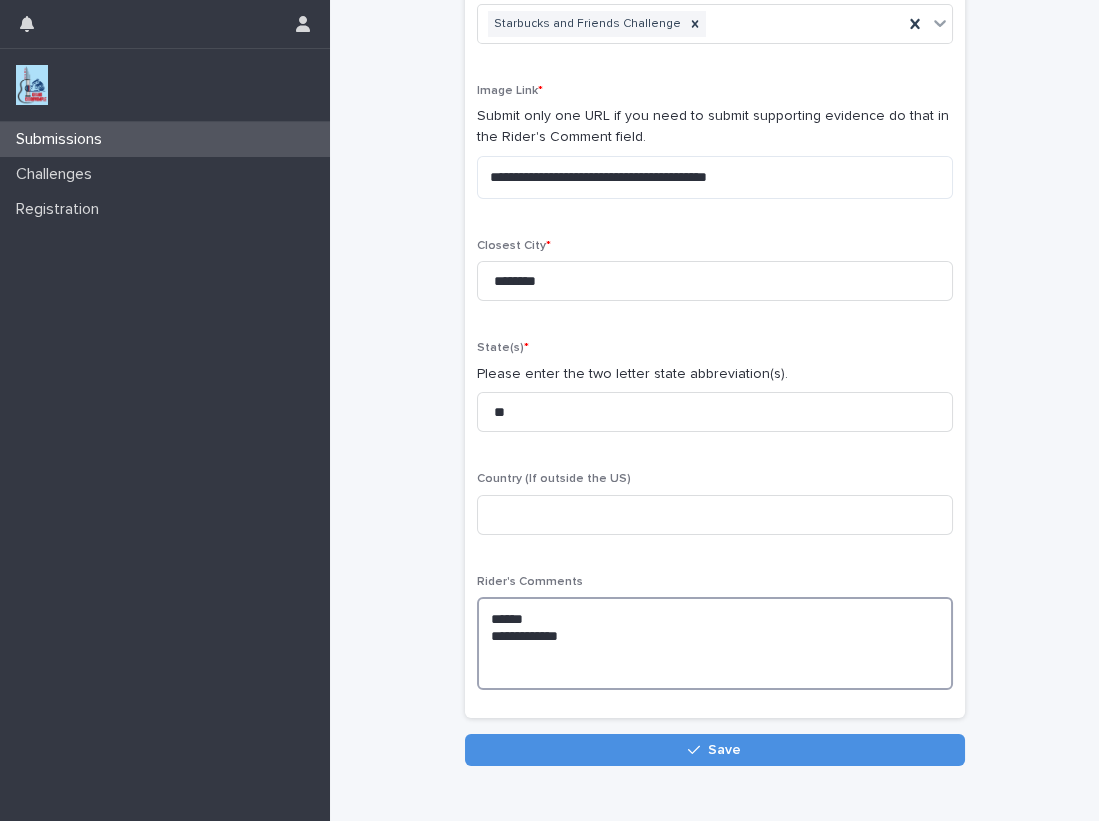 click on "**********" at bounding box center (715, 643) 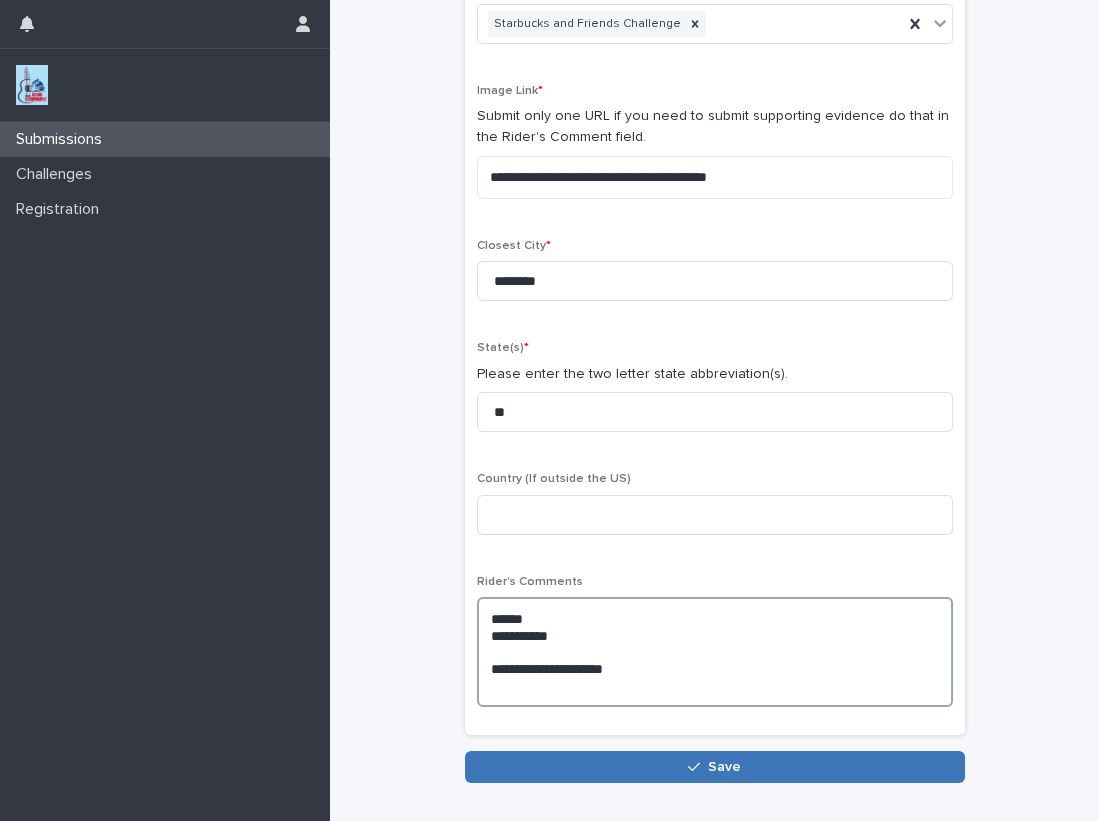 type on "**********" 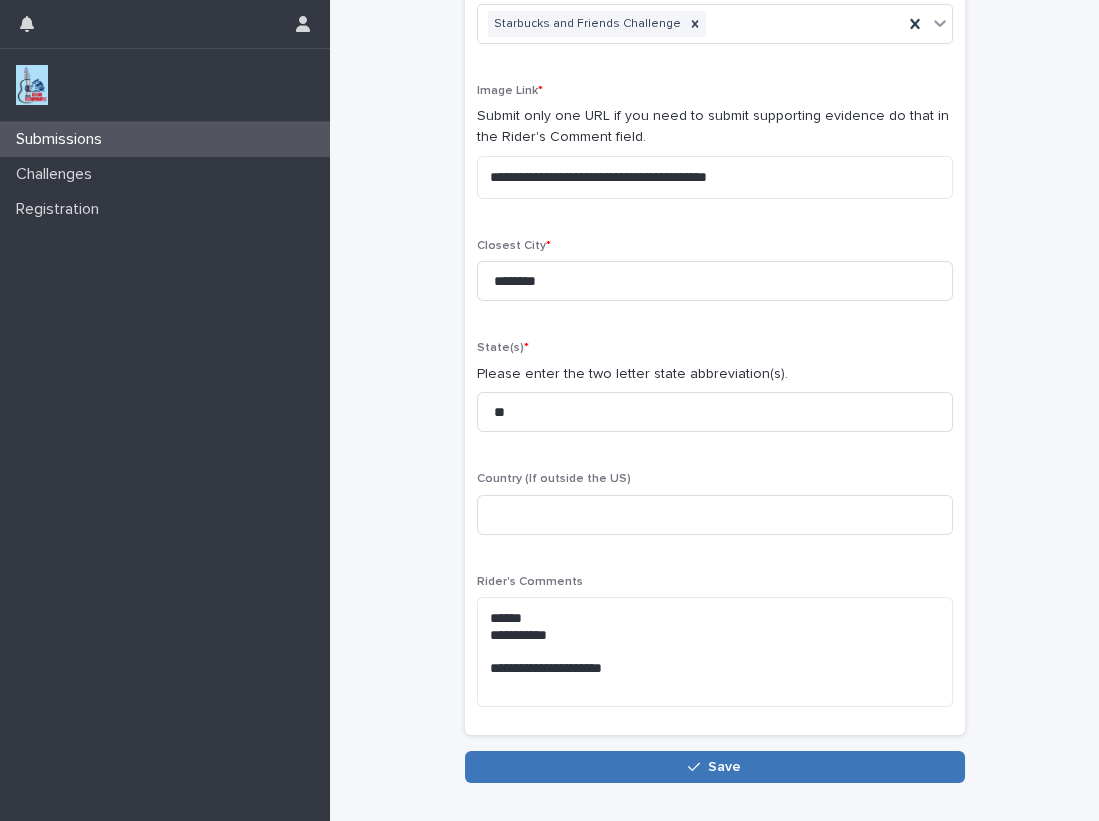 click 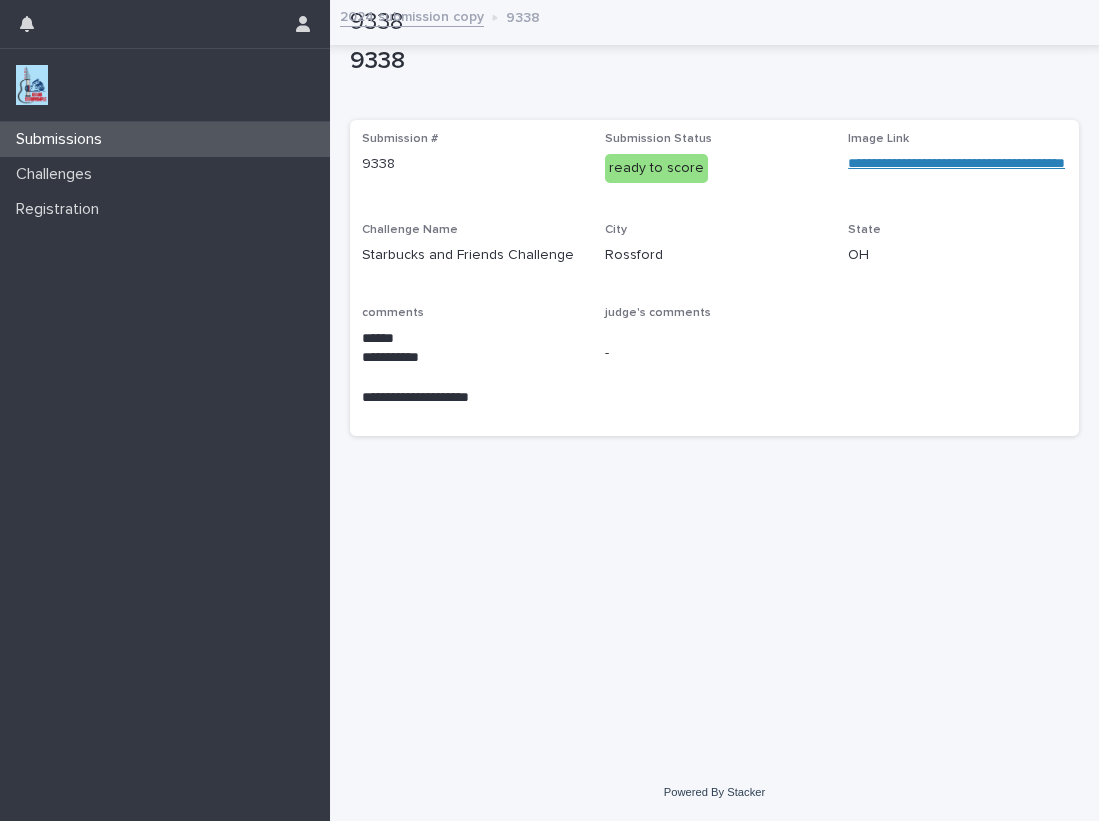 scroll, scrollTop: 0, scrollLeft: 0, axis: both 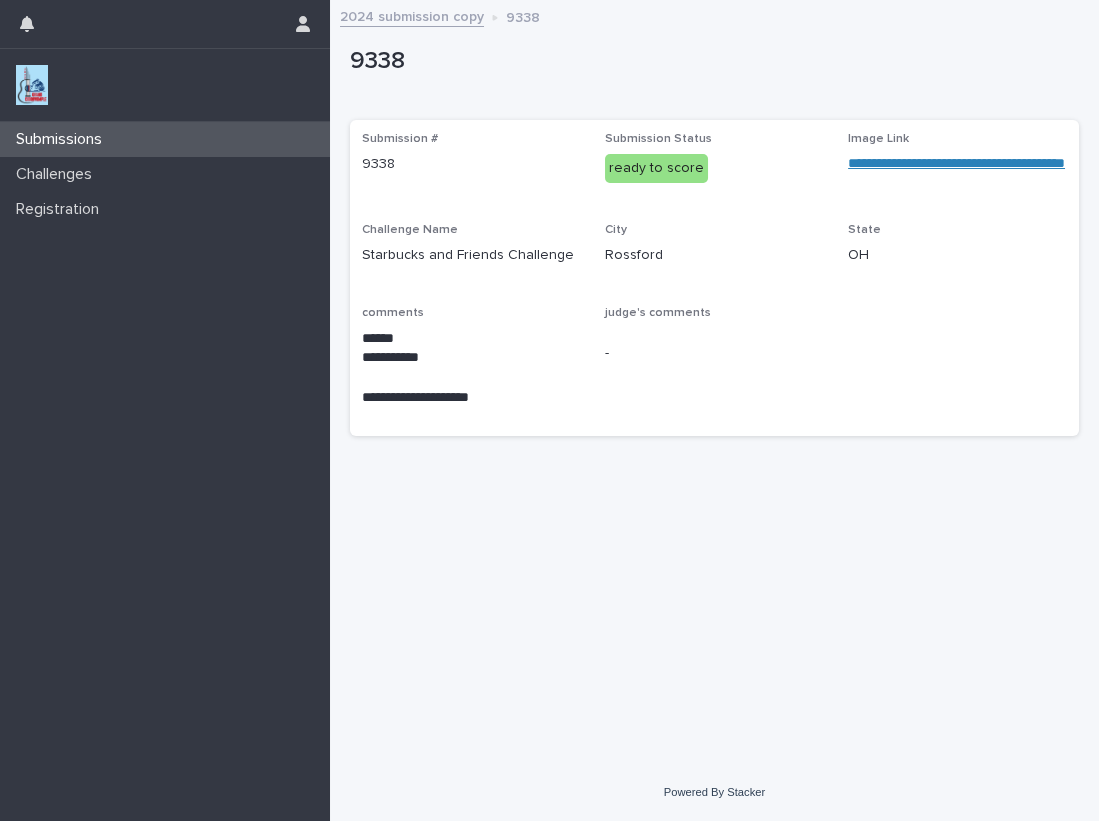 click at bounding box center [32, 85] 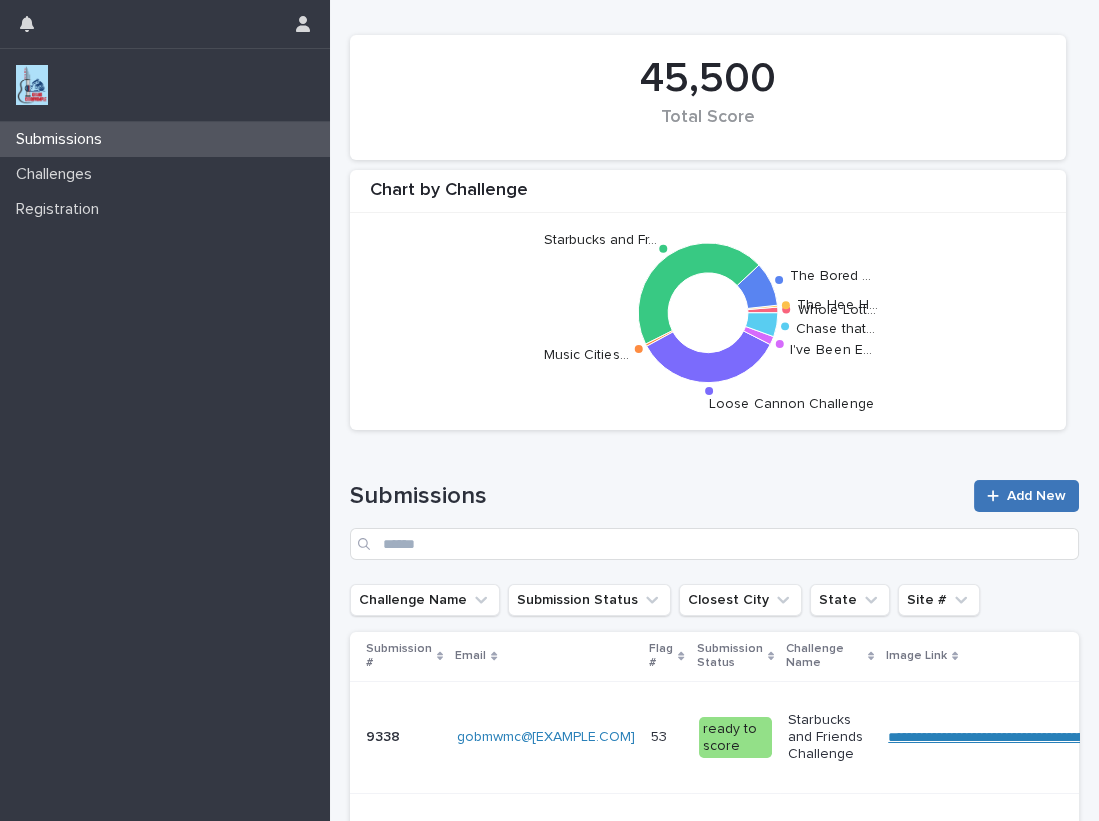click on "Add New" at bounding box center (1036, 496) 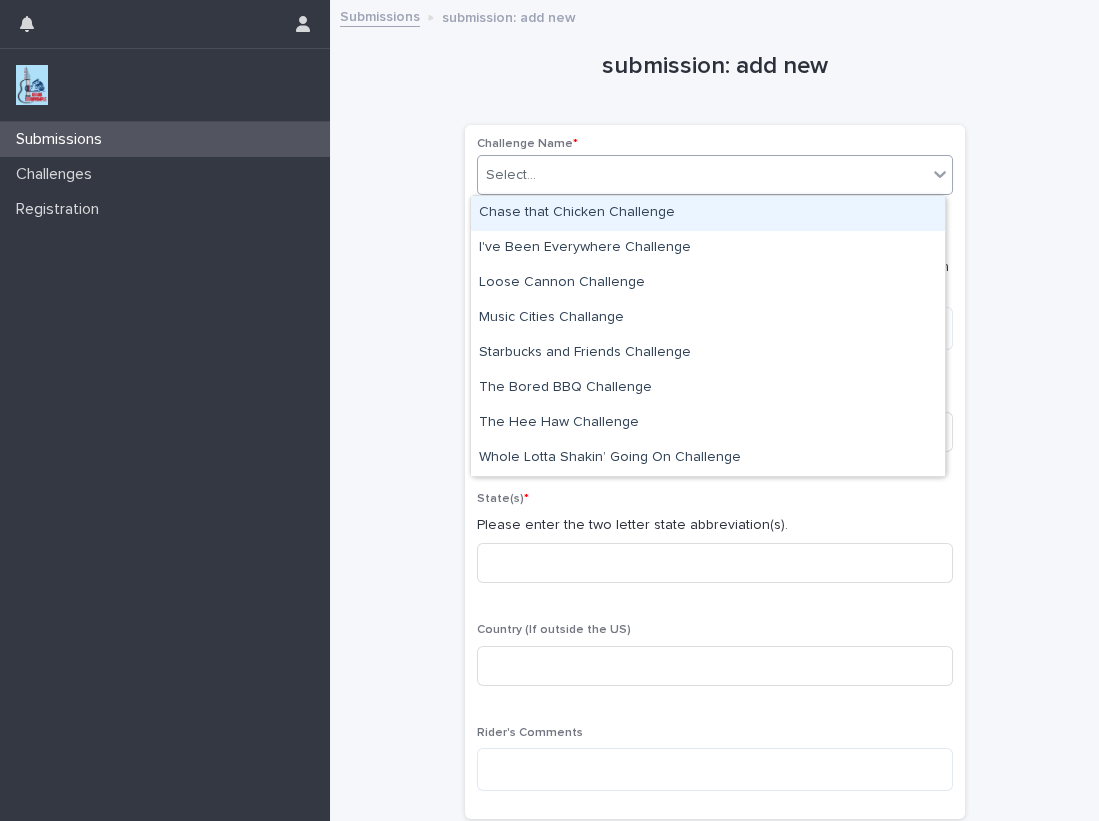 click on "Select..." at bounding box center [702, 175] 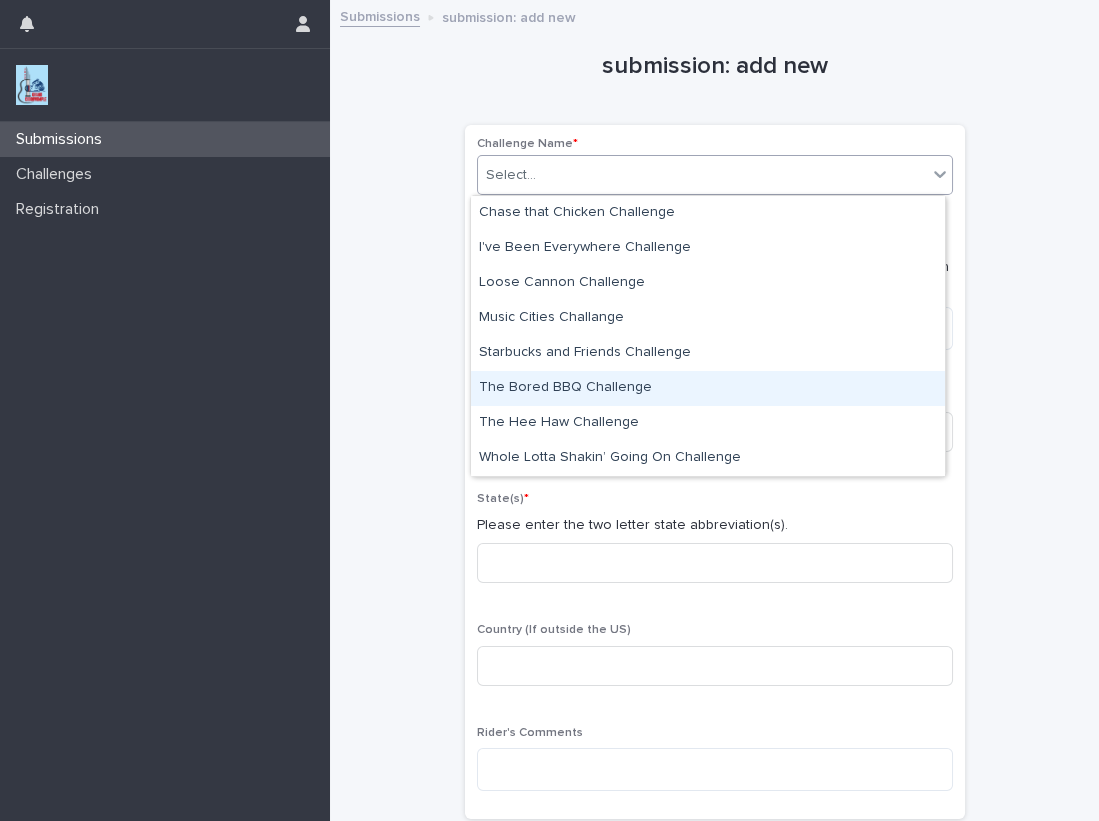 click on "The Bored BBQ Challenge" at bounding box center (708, 388) 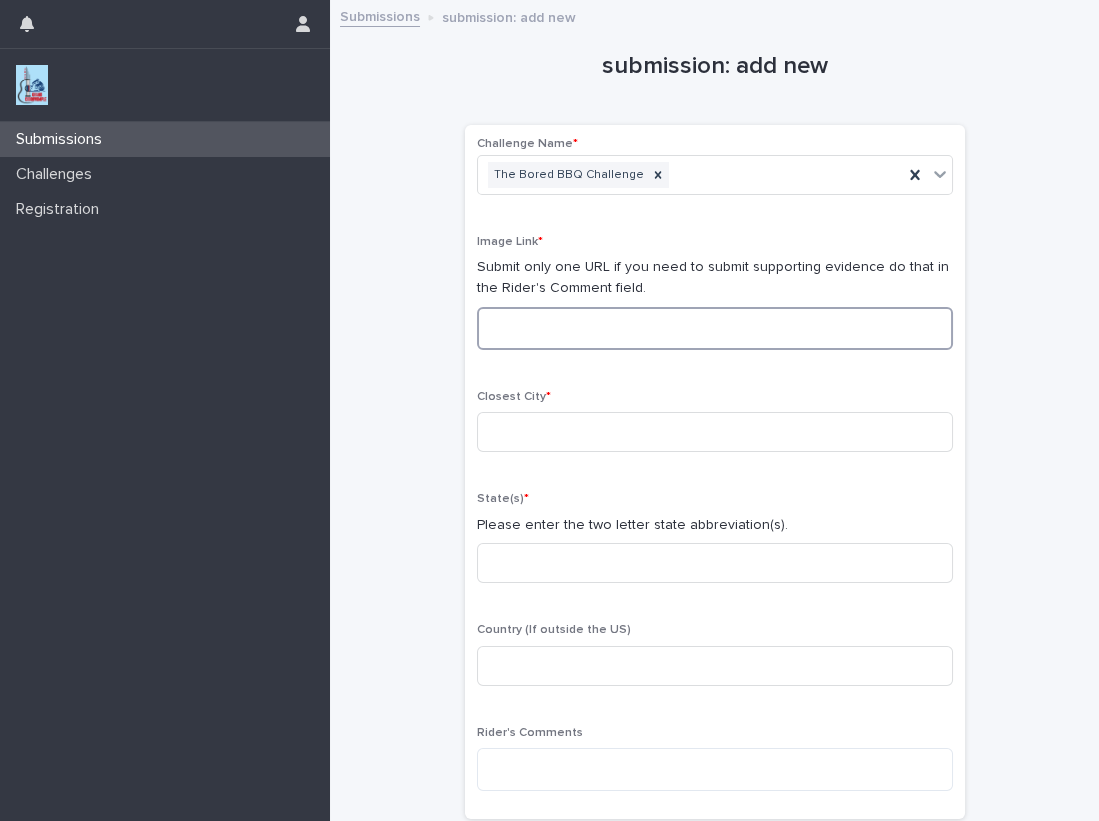 click at bounding box center (715, 328) 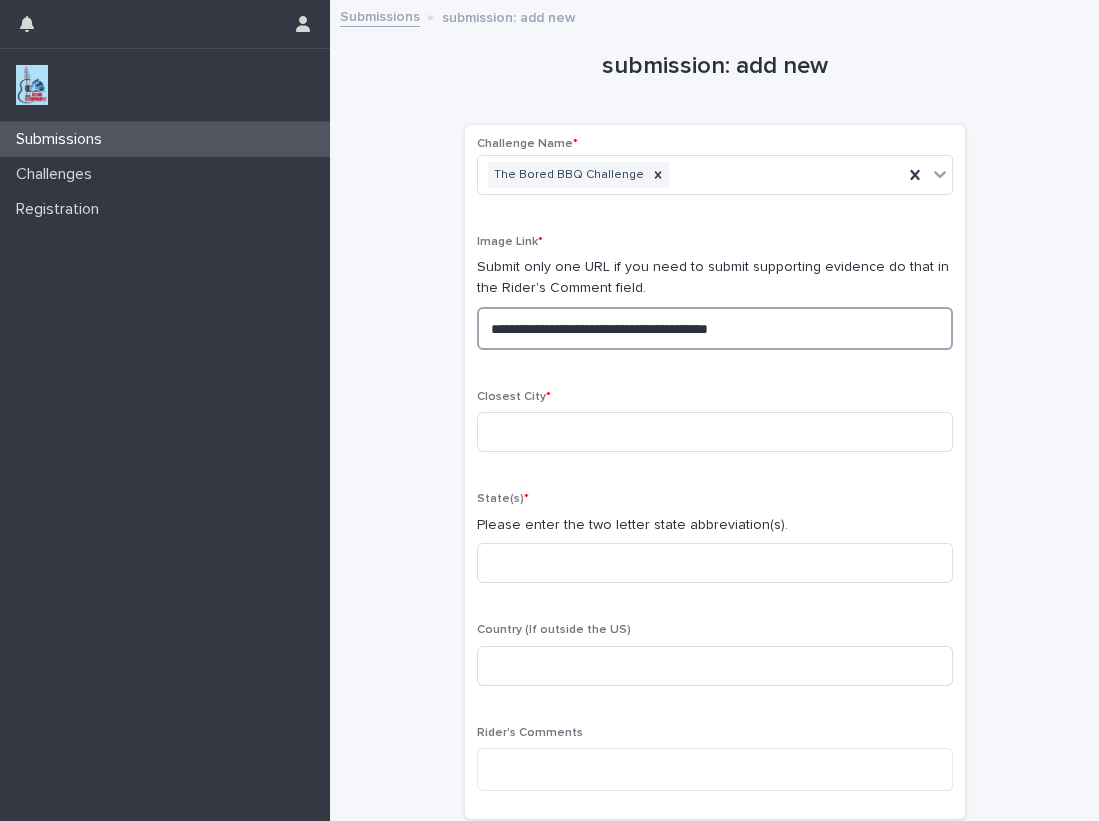 drag, startPoint x: 788, startPoint y: 321, endPoint x: -12, endPoint y: 257, distance: 802.5559 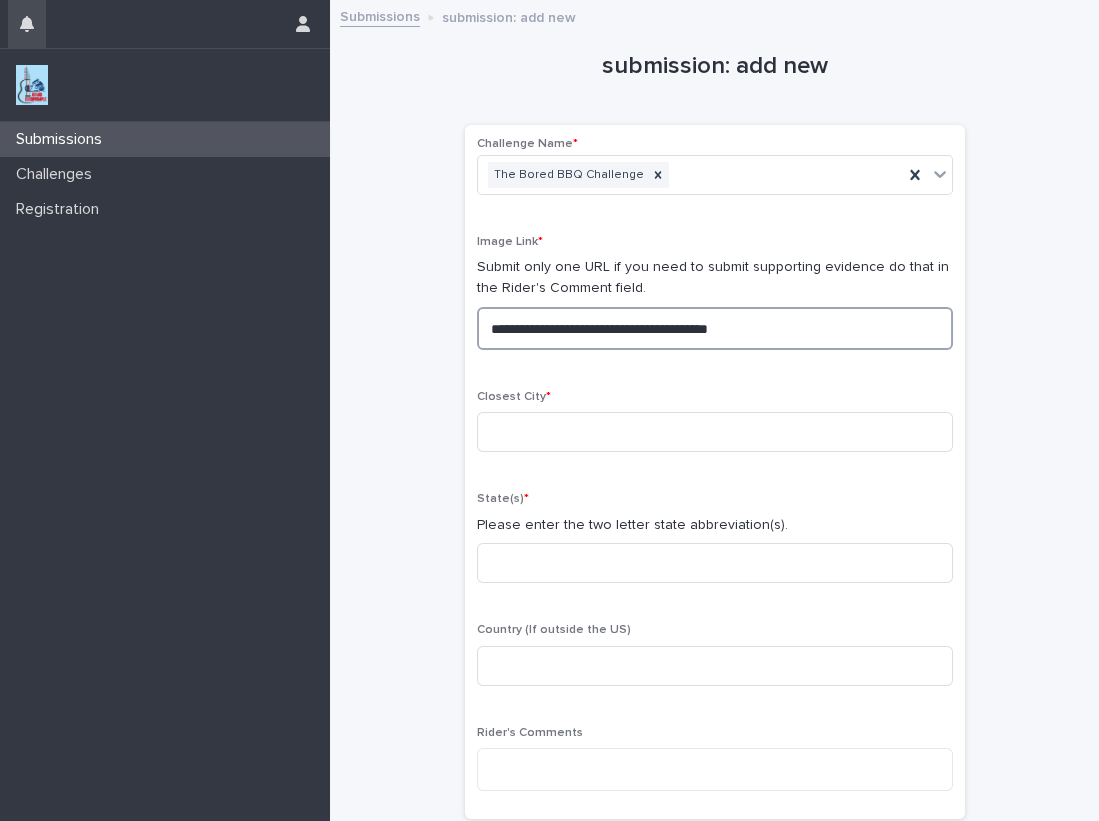 type on "**********" 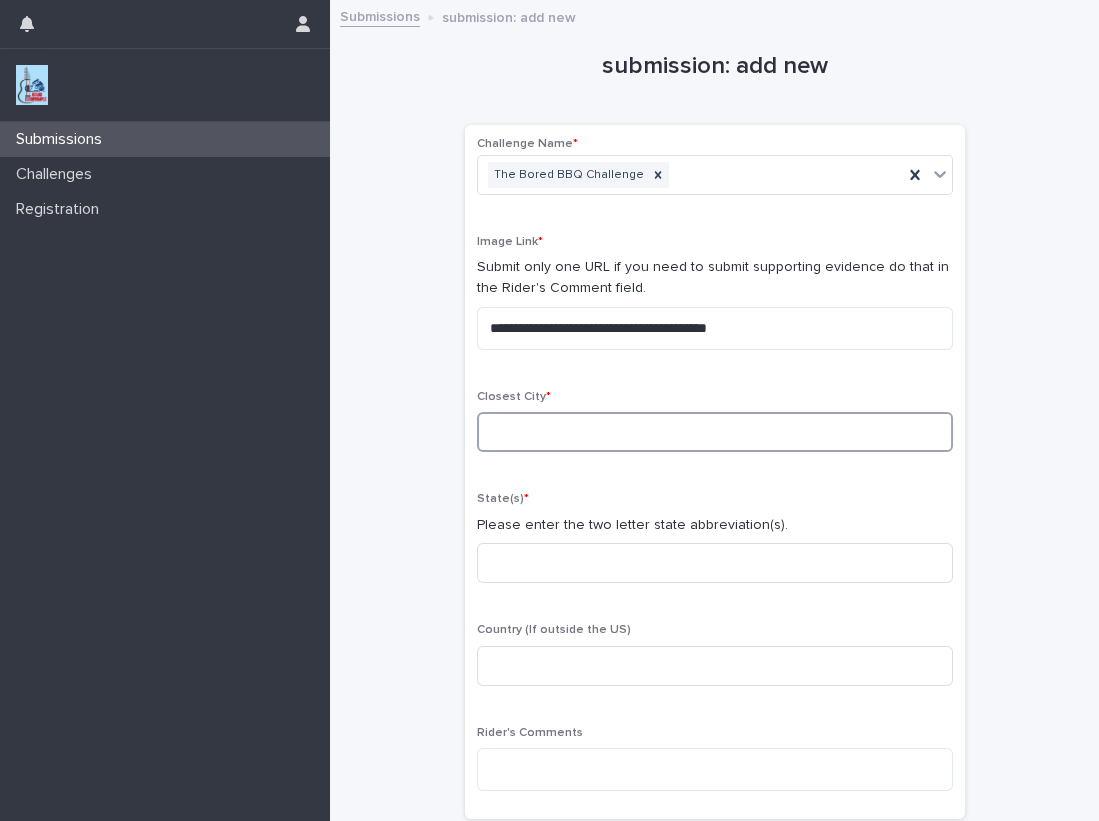 click at bounding box center [715, 432] 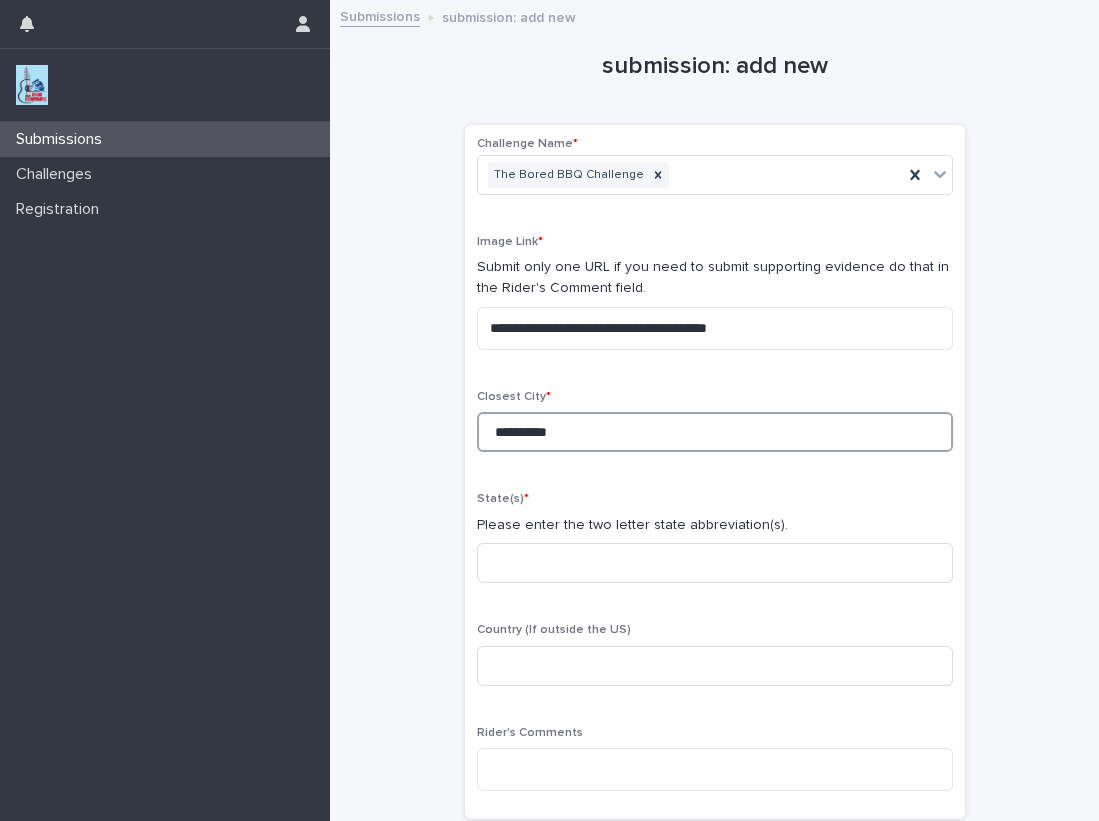 type on "**********" 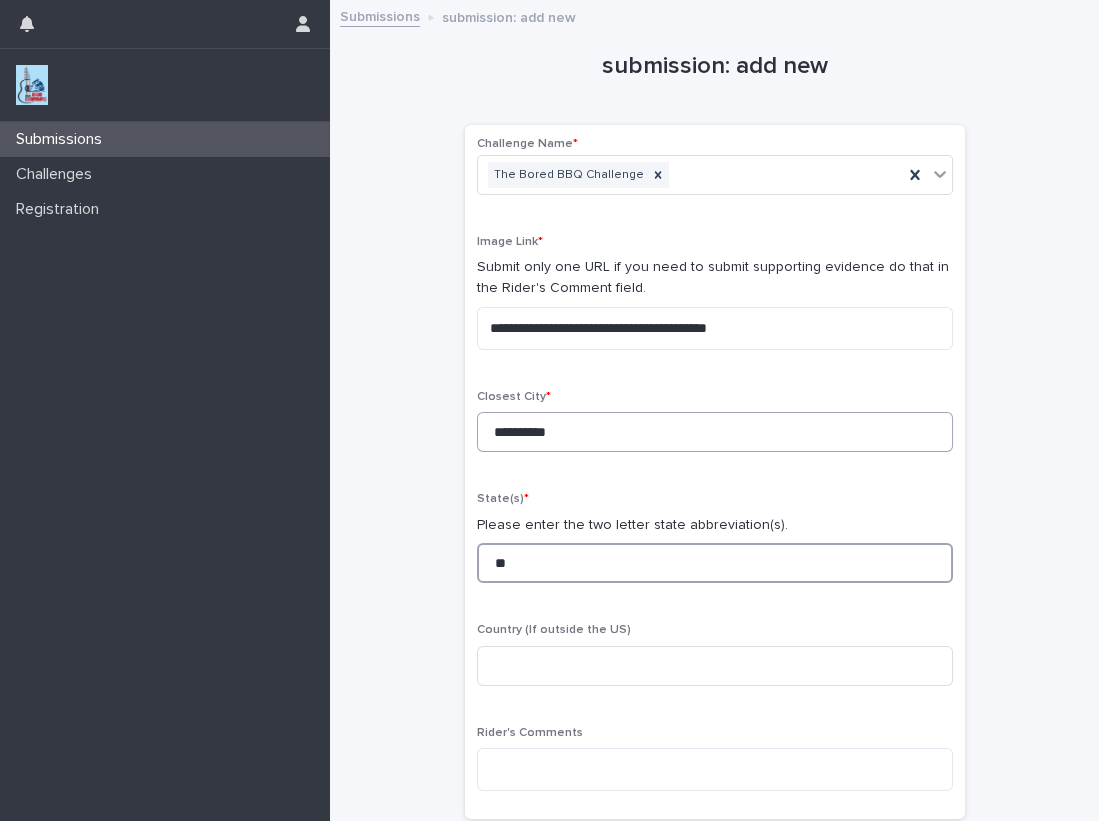 type on "**" 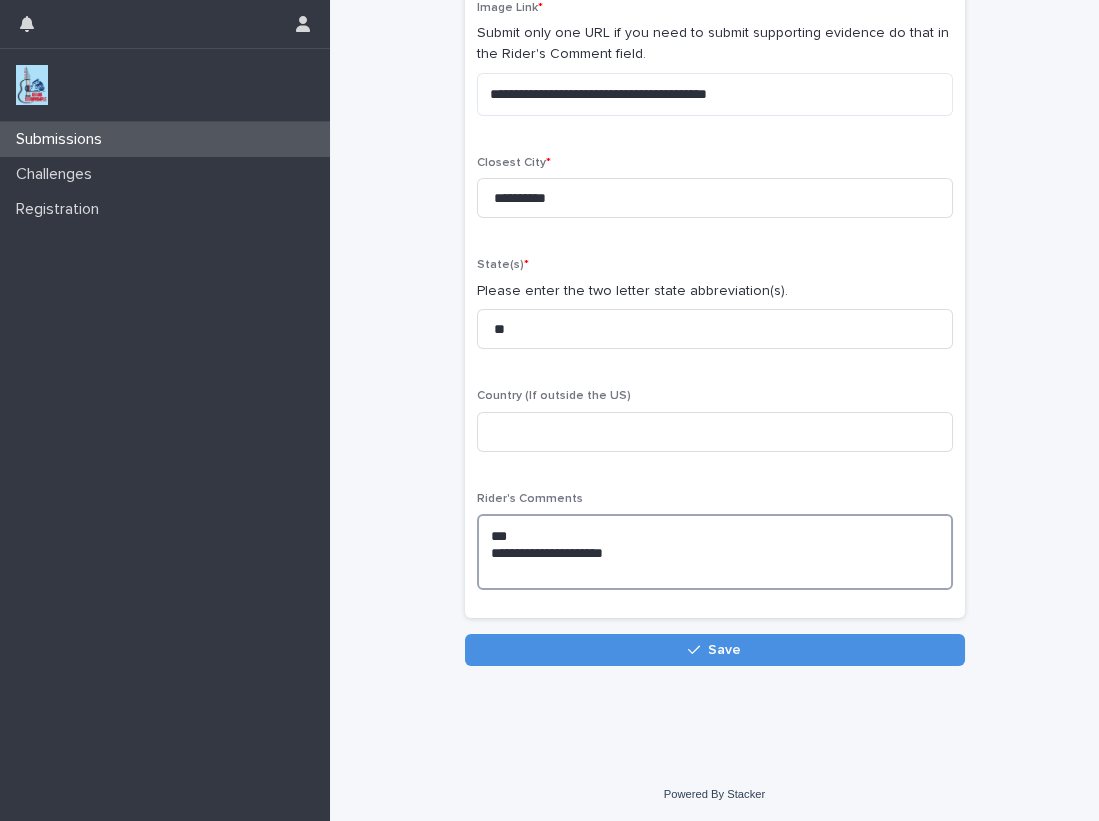 scroll, scrollTop: 235, scrollLeft: 0, axis: vertical 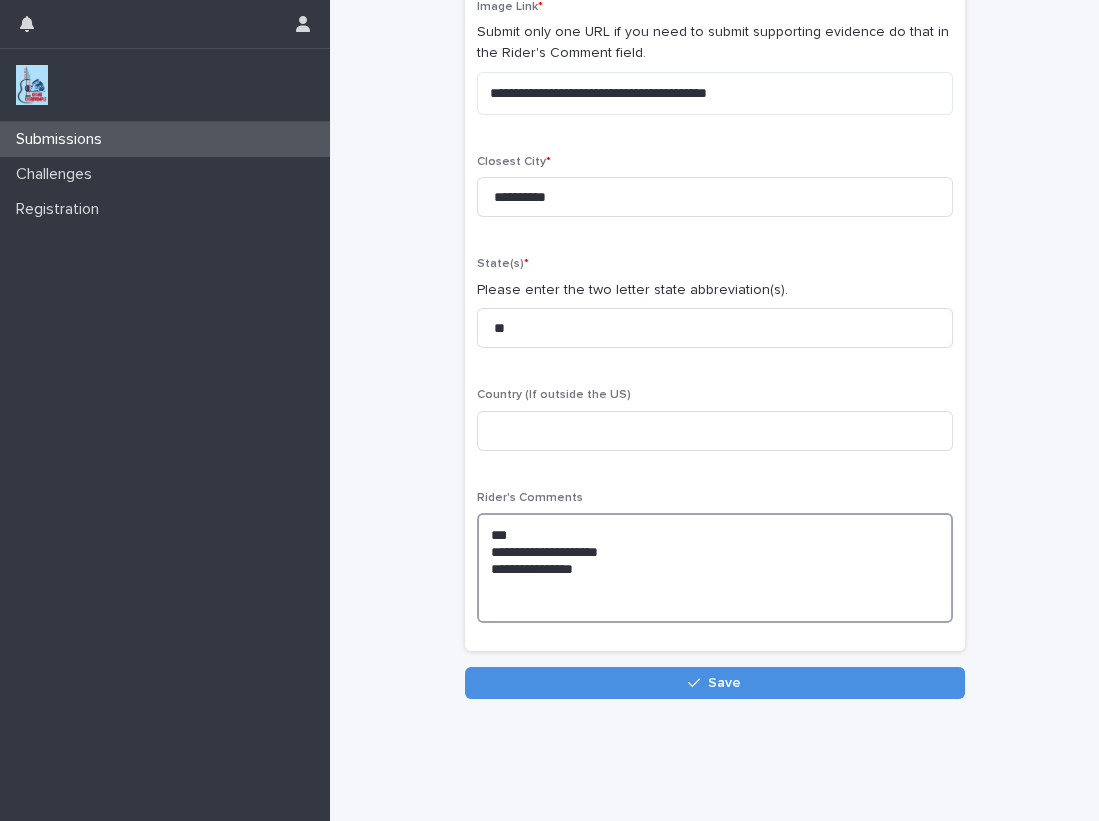 paste on "**********" 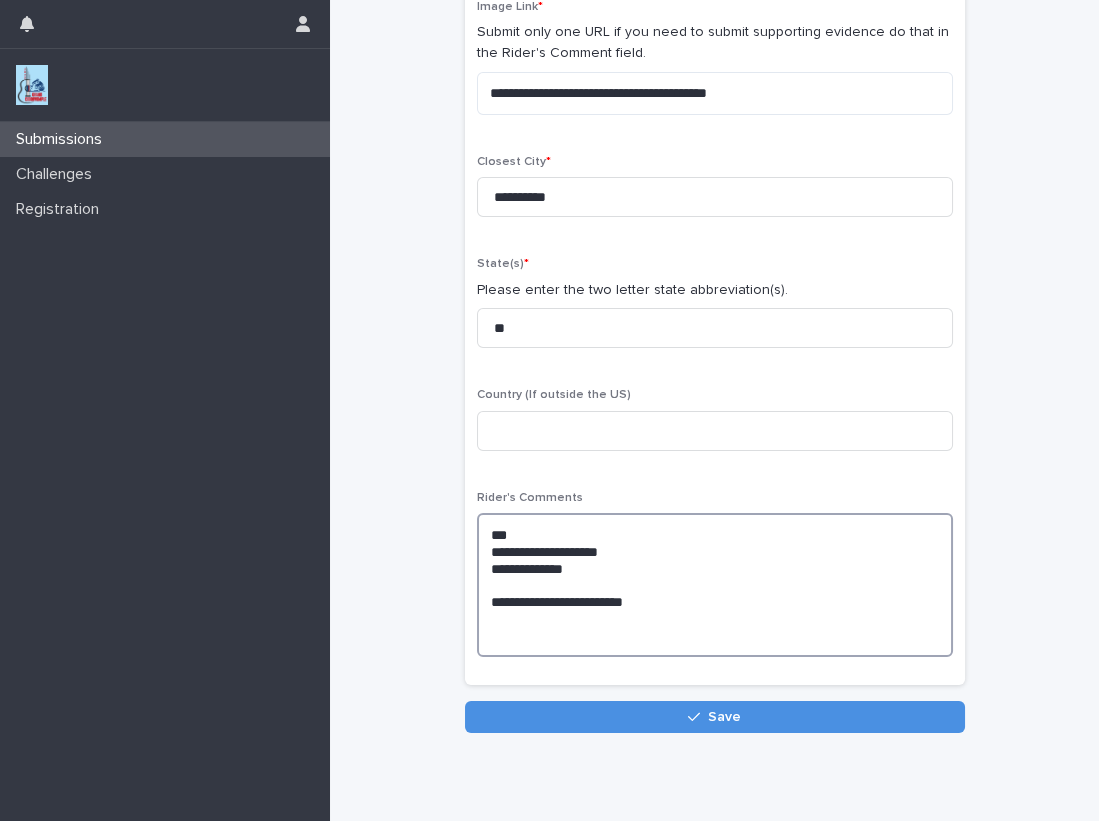 click on "**********" at bounding box center [715, 585] 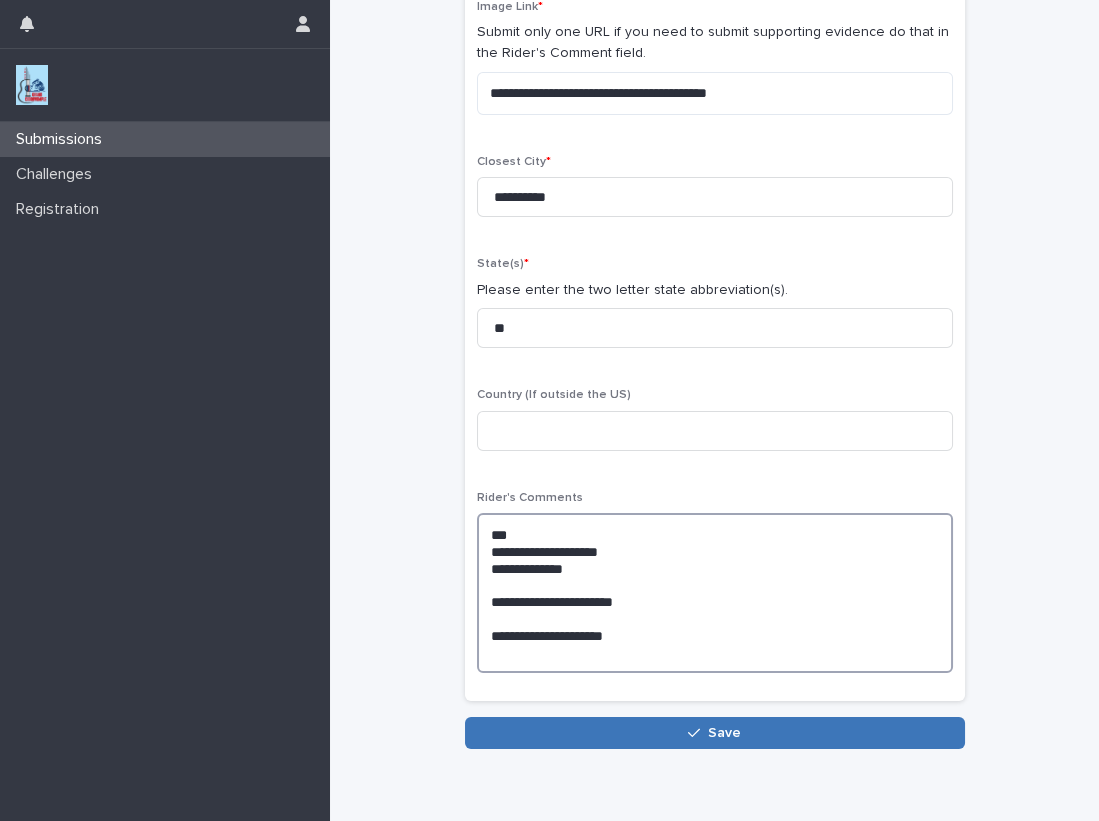 type on "**********" 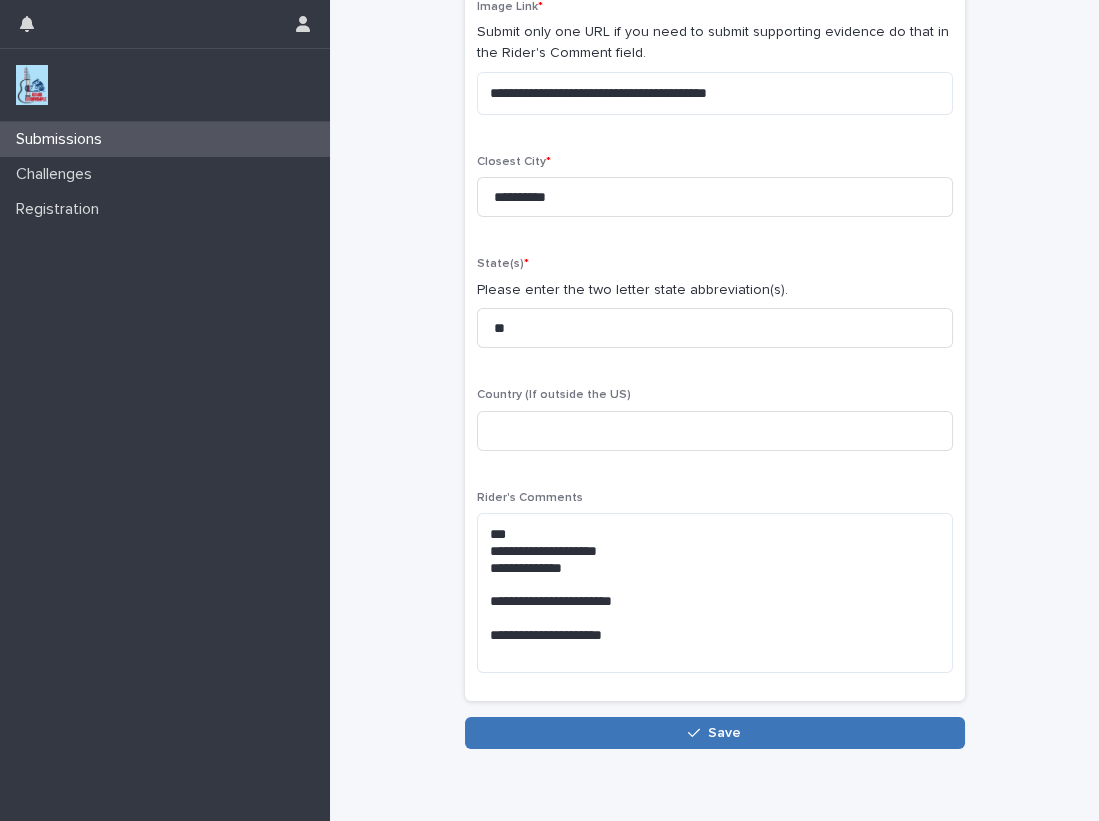click on "Save" at bounding box center (715, 733) 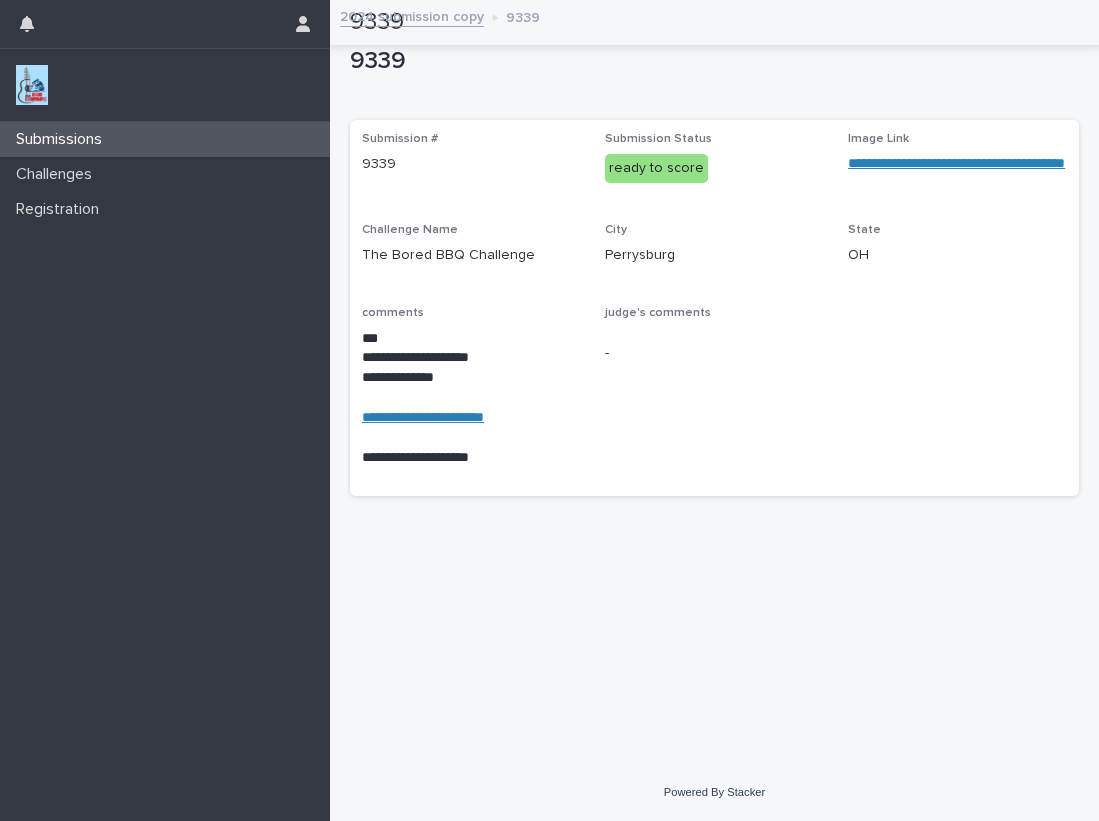 scroll, scrollTop: 0, scrollLeft: 0, axis: both 